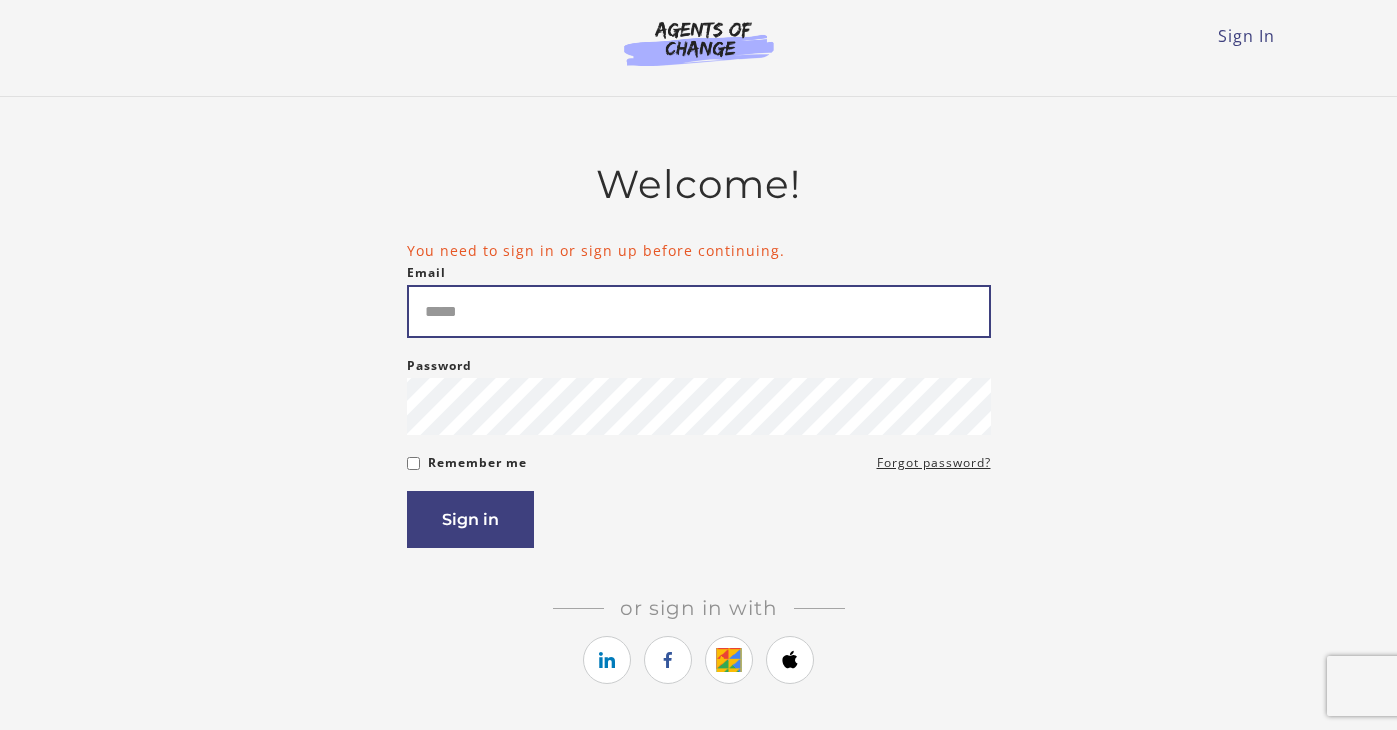 scroll, scrollTop: 0, scrollLeft: 0, axis: both 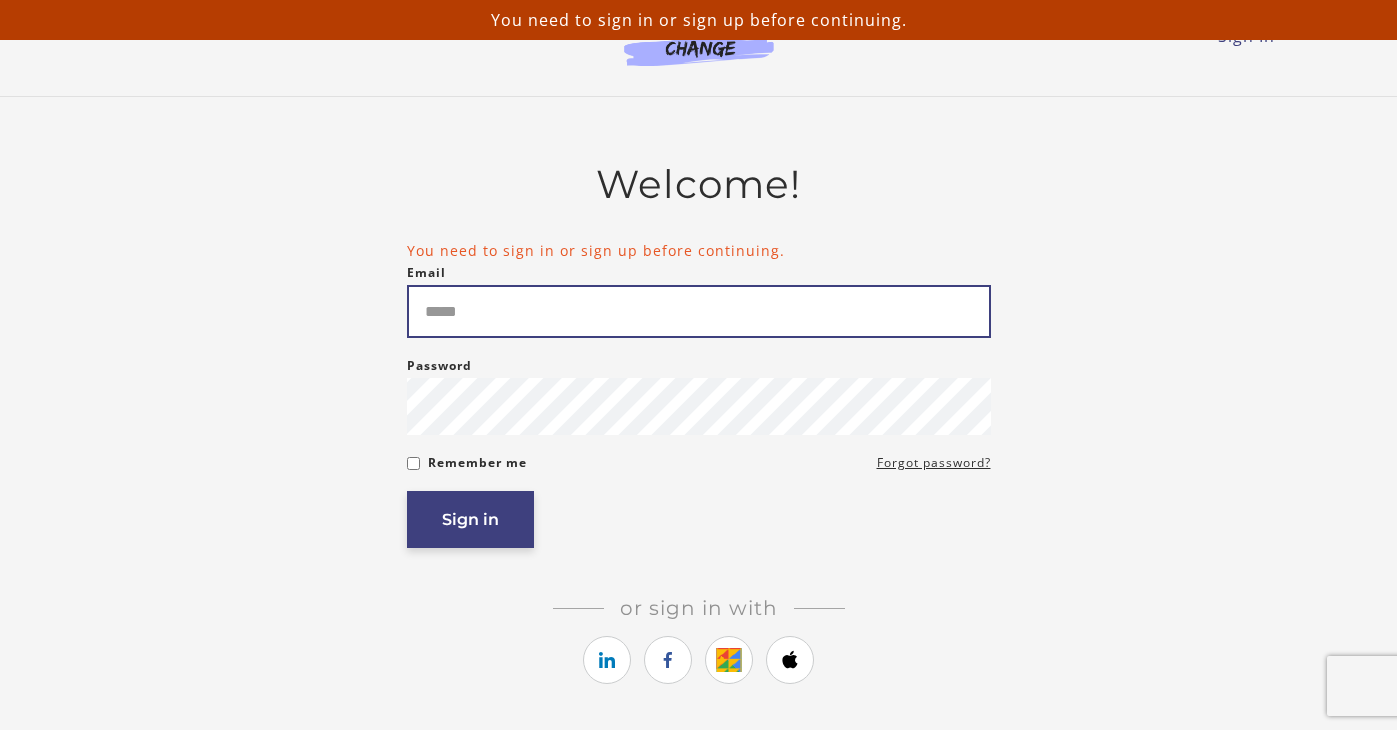 type on "**********" 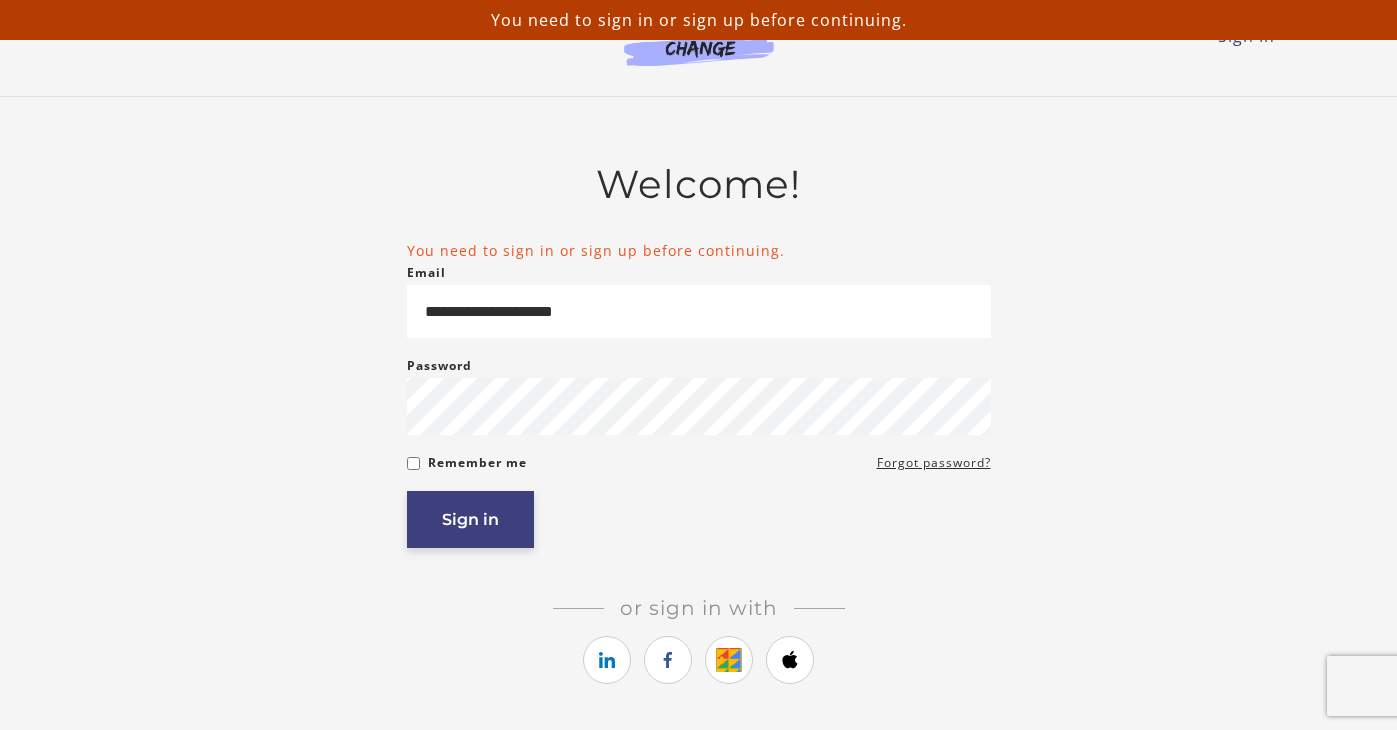 click on "Sign in" at bounding box center (470, 519) 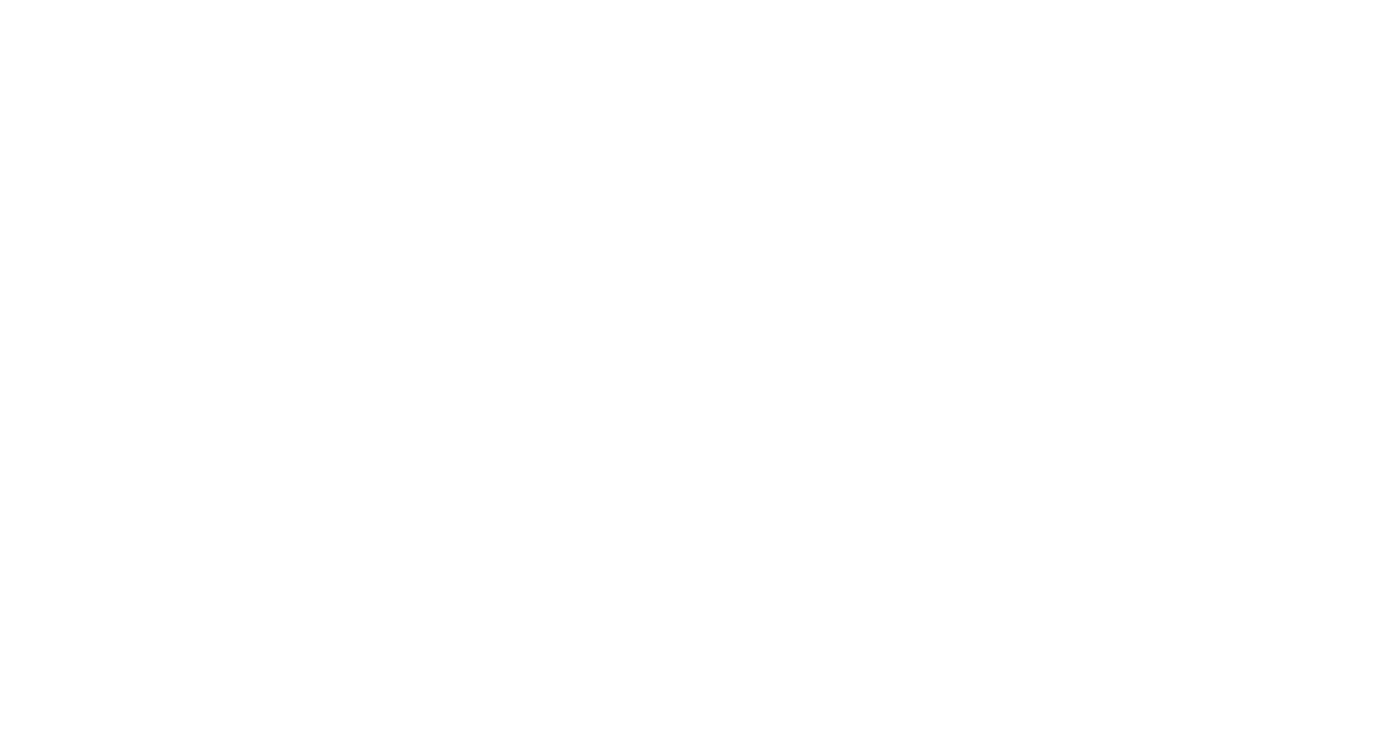 scroll, scrollTop: 0, scrollLeft: 0, axis: both 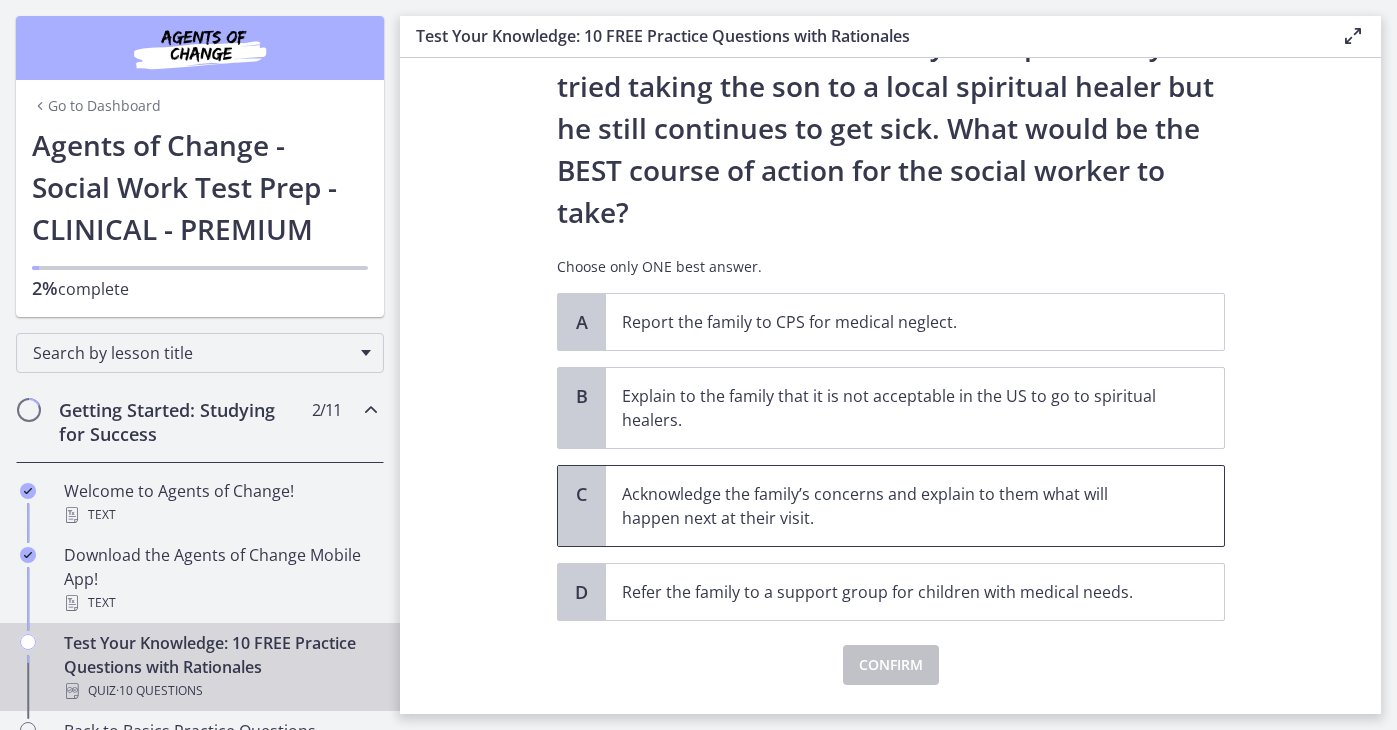 click on "Acknowledge the family’s concerns and explain to them what will happen next at their visit." at bounding box center [895, 506] 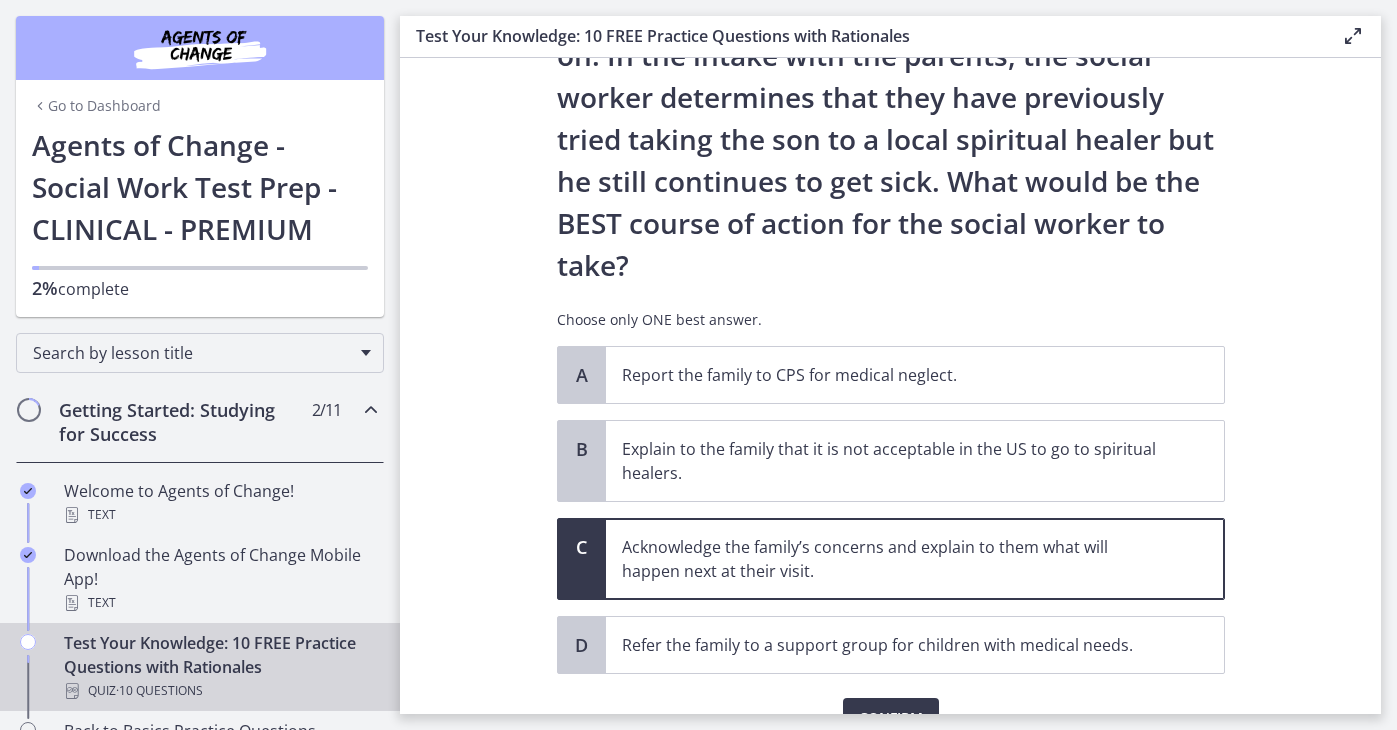 scroll, scrollTop: 402, scrollLeft: 0, axis: vertical 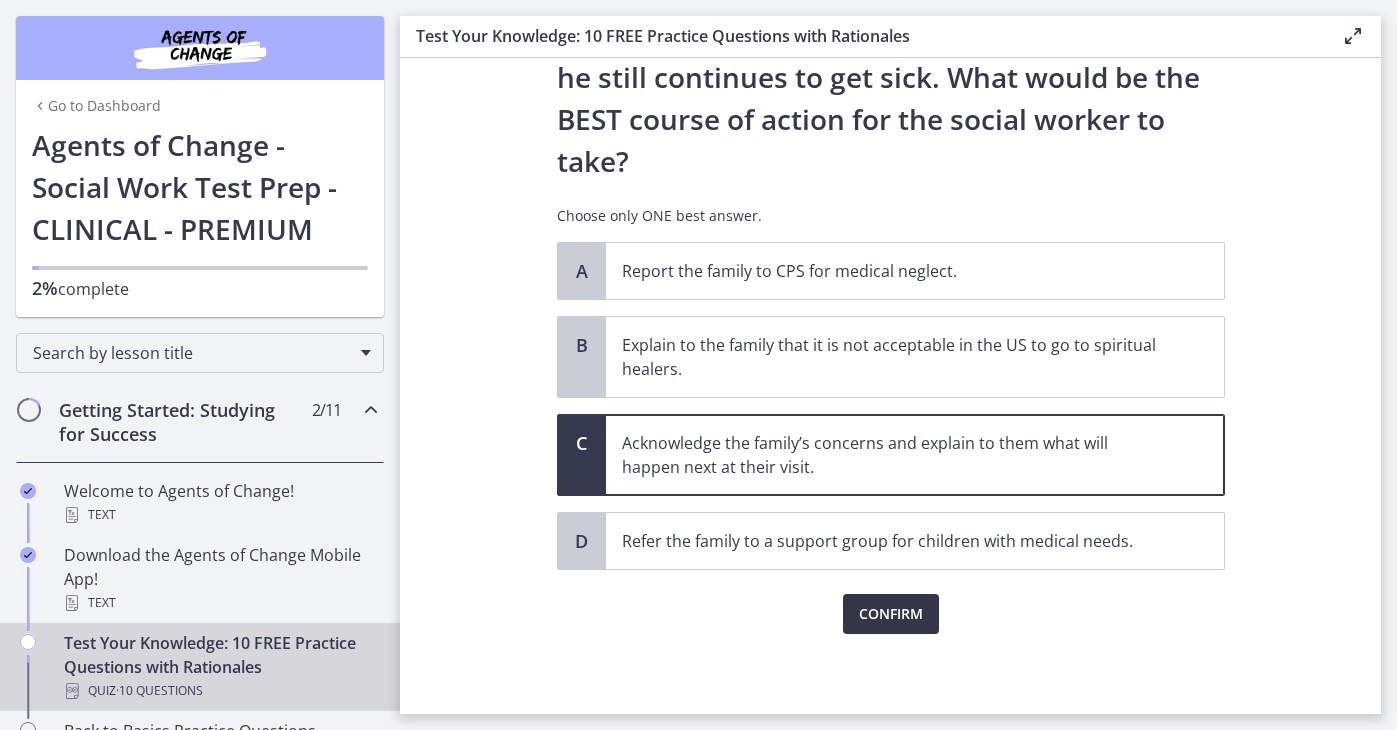 click on "Confirm" at bounding box center [891, 614] 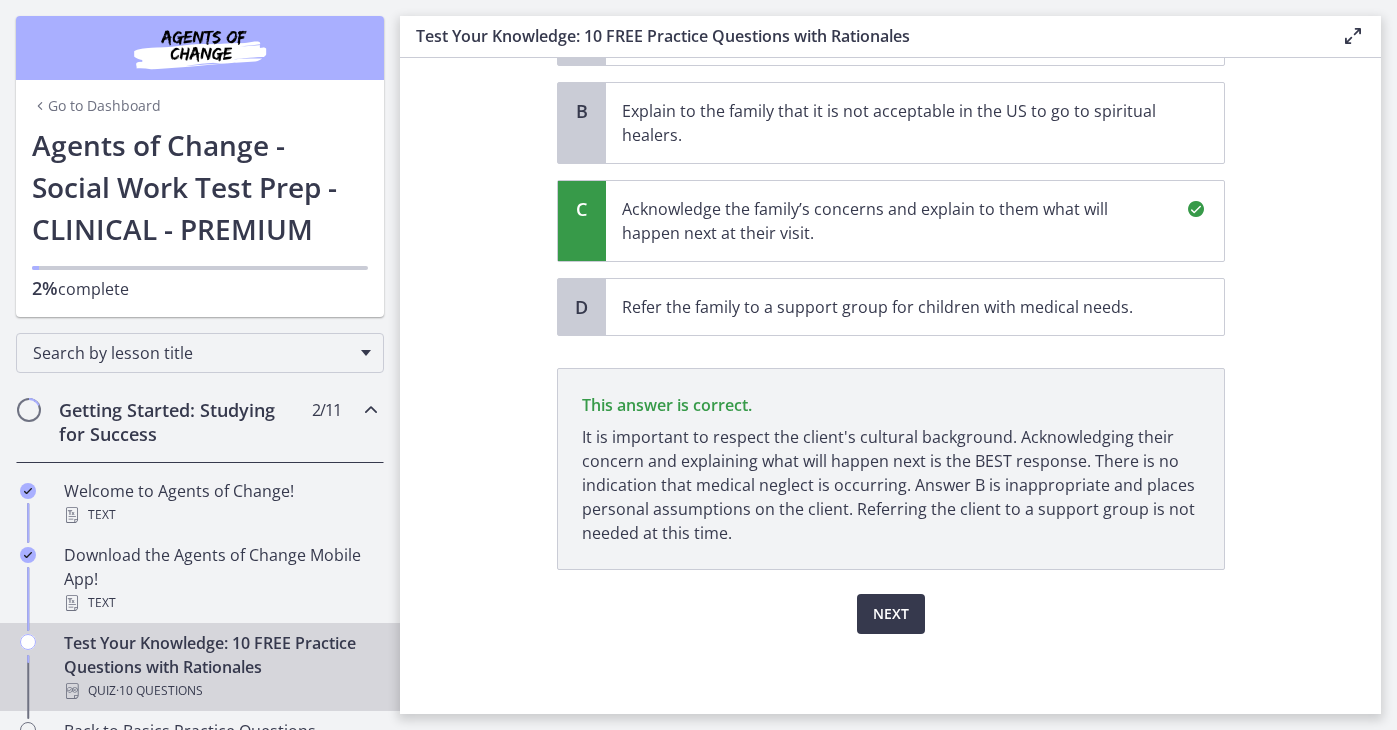 scroll, scrollTop: 636, scrollLeft: 0, axis: vertical 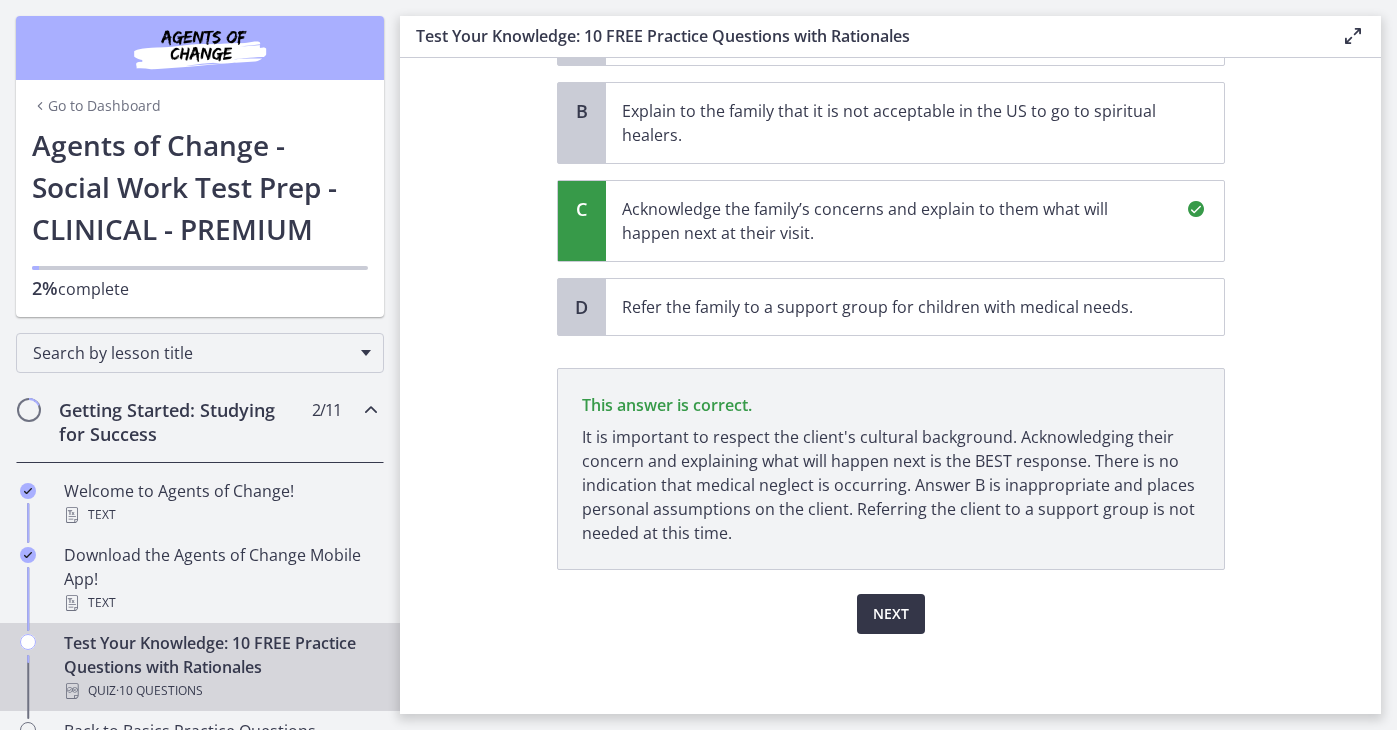 click on "Next" at bounding box center (891, 614) 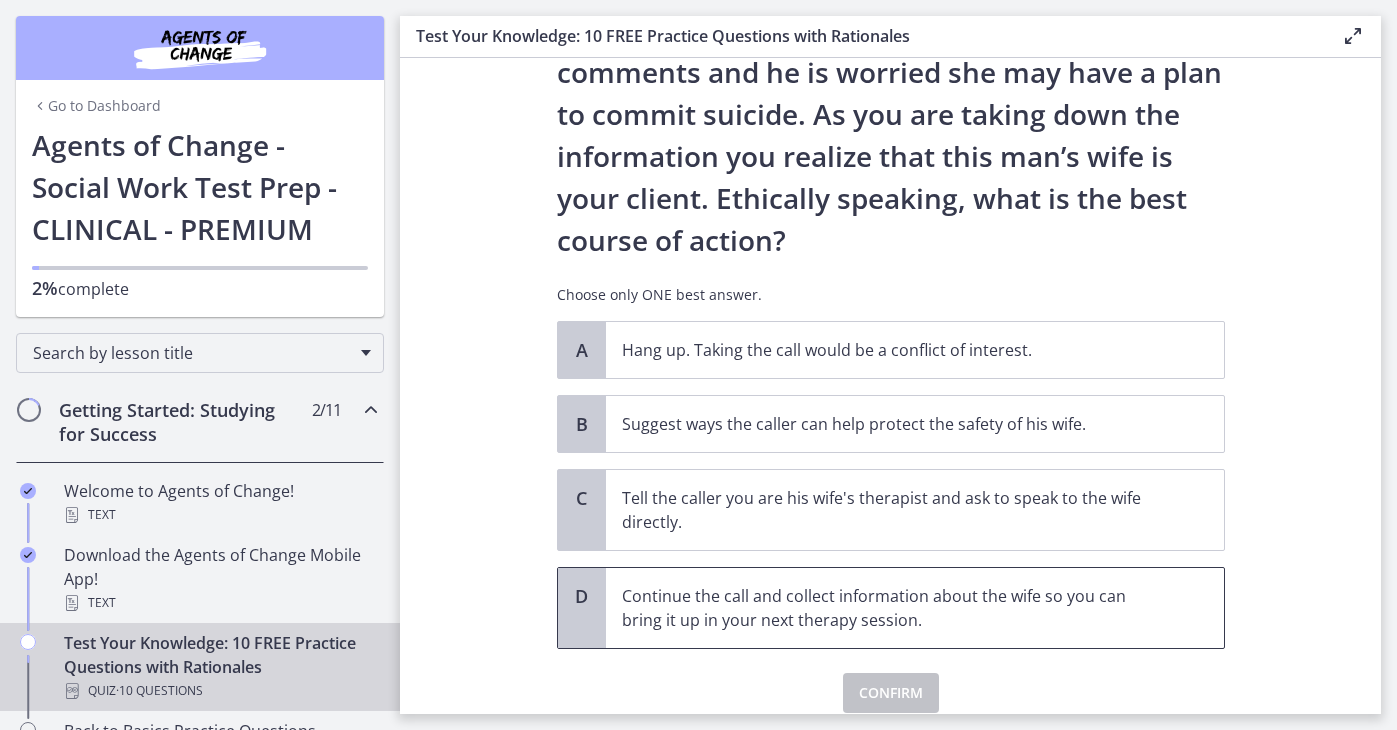 scroll, scrollTop: 182, scrollLeft: 0, axis: vertical 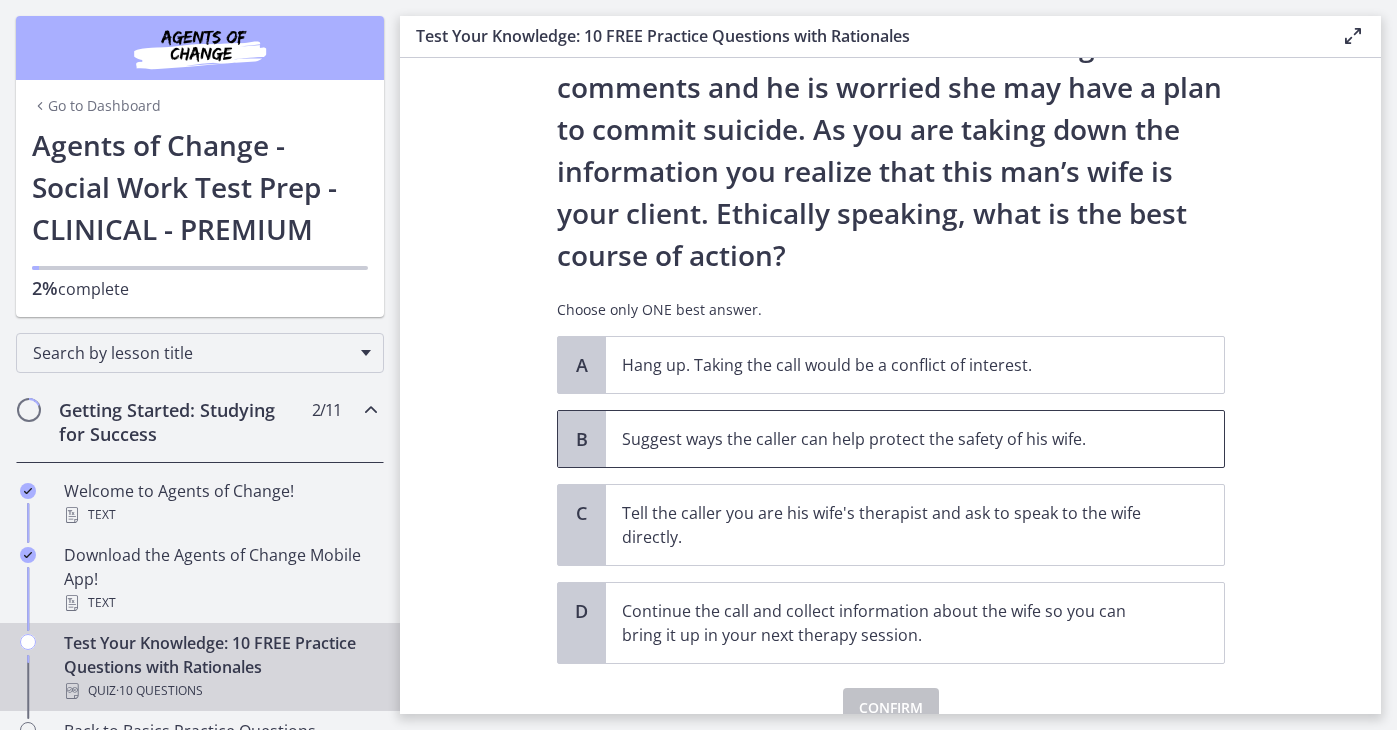 click on "Suggest ways the caller can help protect the safety of his wife." at bounding box center [895, 439] 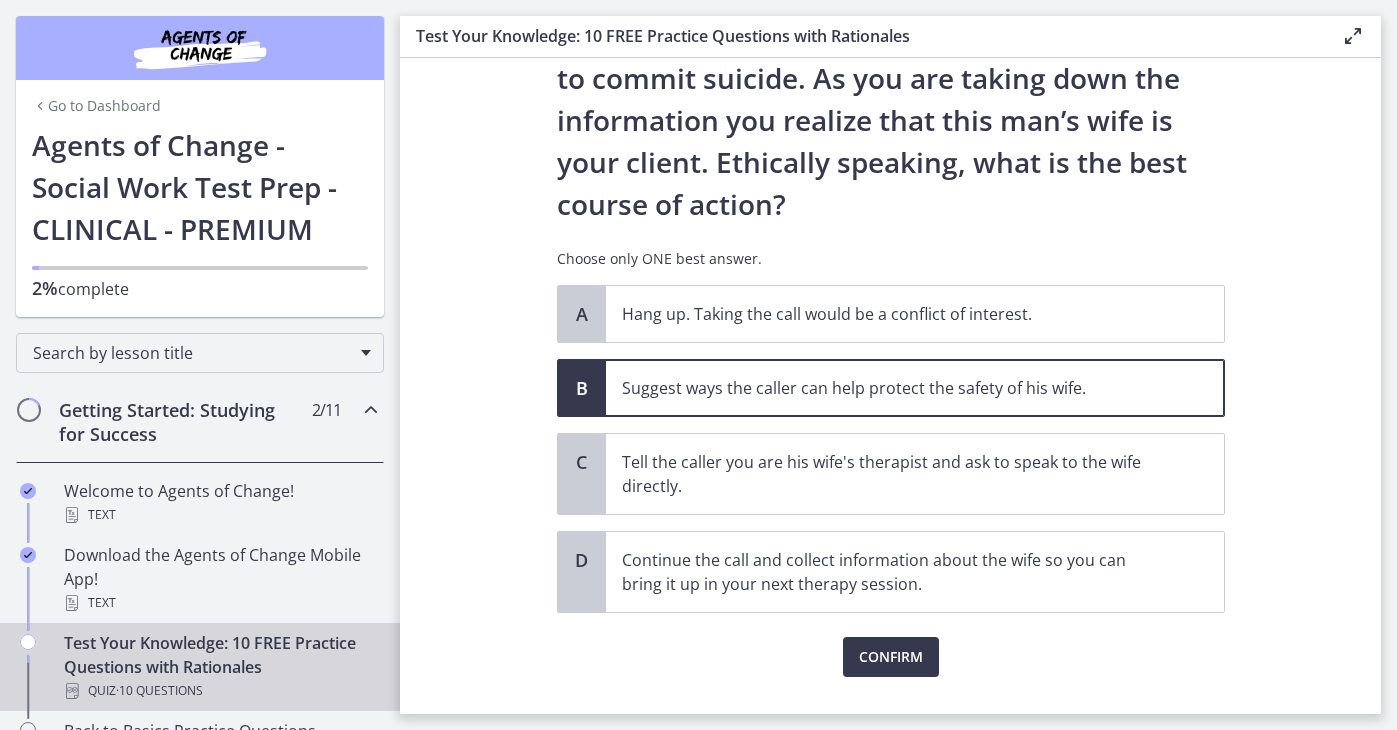 scroll, scrollTop: 276, scrollLeft: 0, axis: vertical 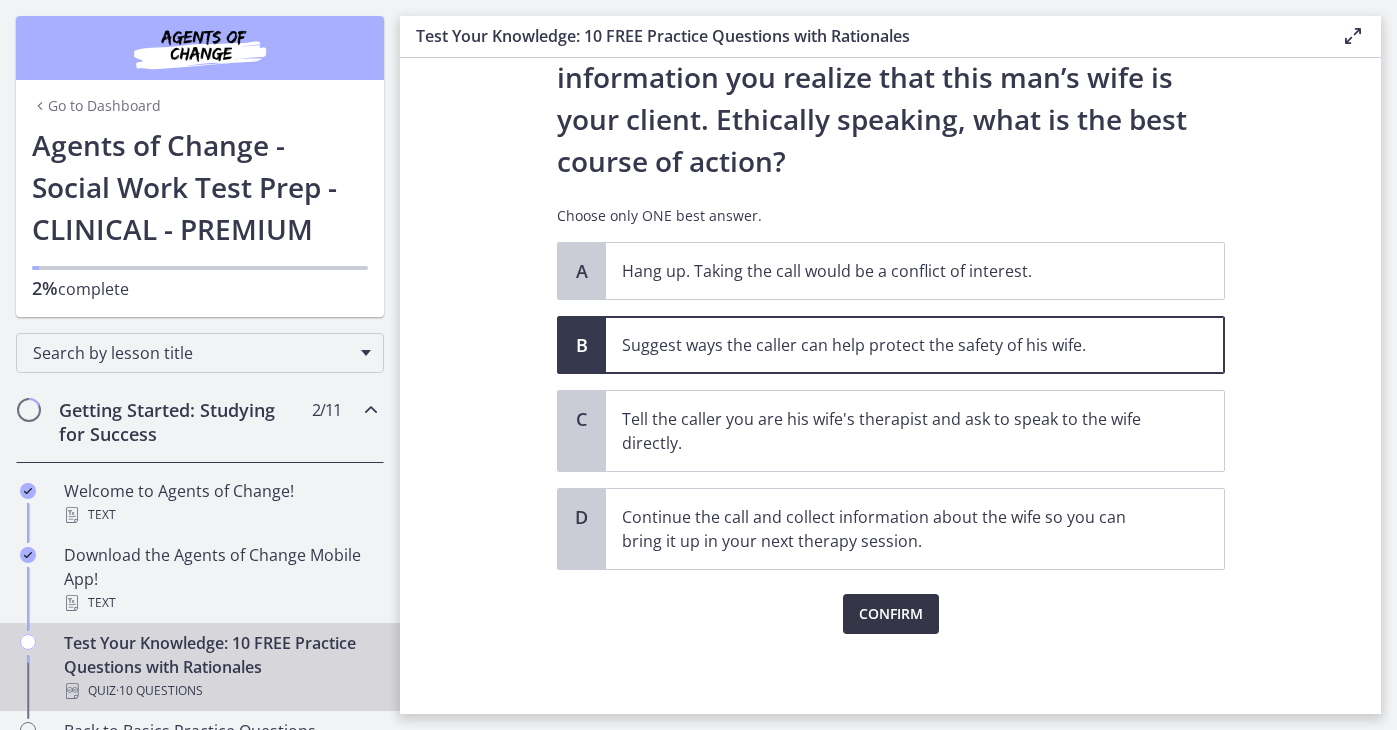 click on "Confirm" at bounding box center [891, 614] 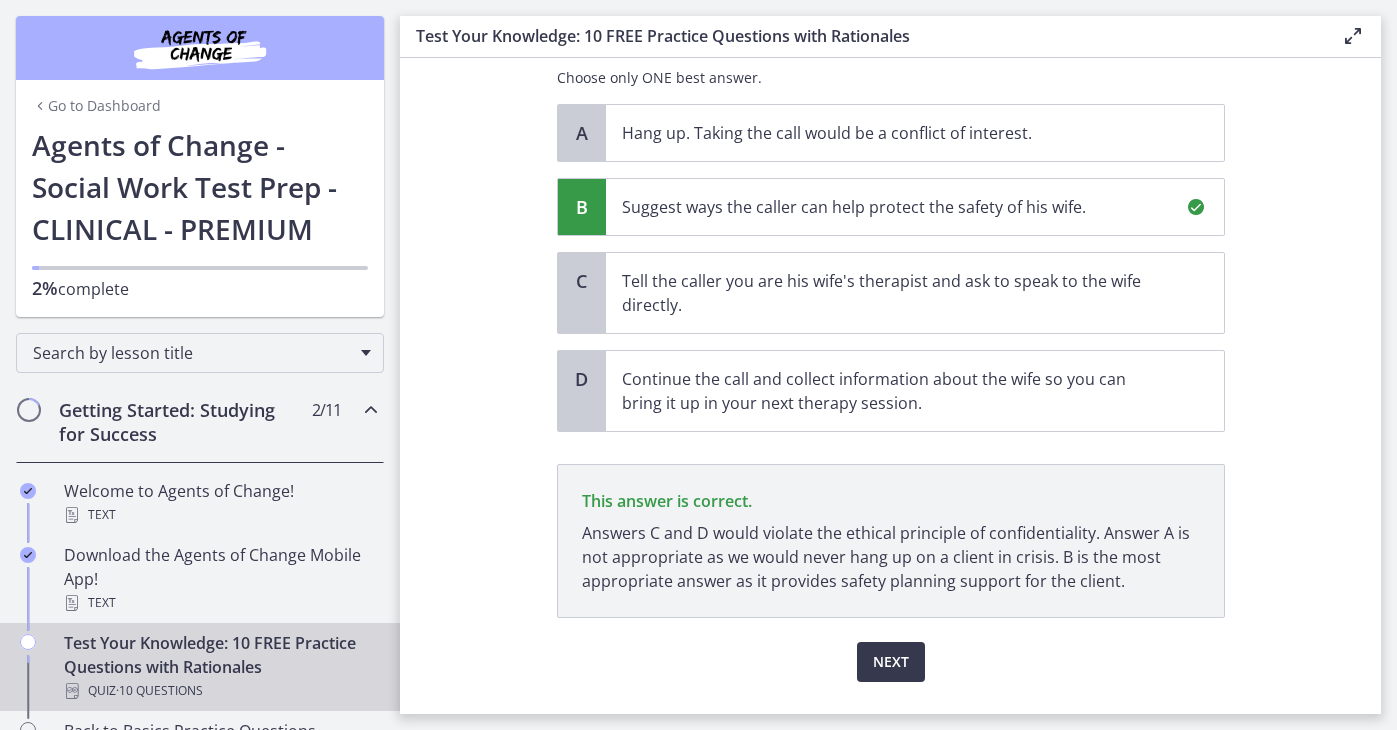 scroll, scrollTop: 462, scrollLeft: 0, axis: vertical 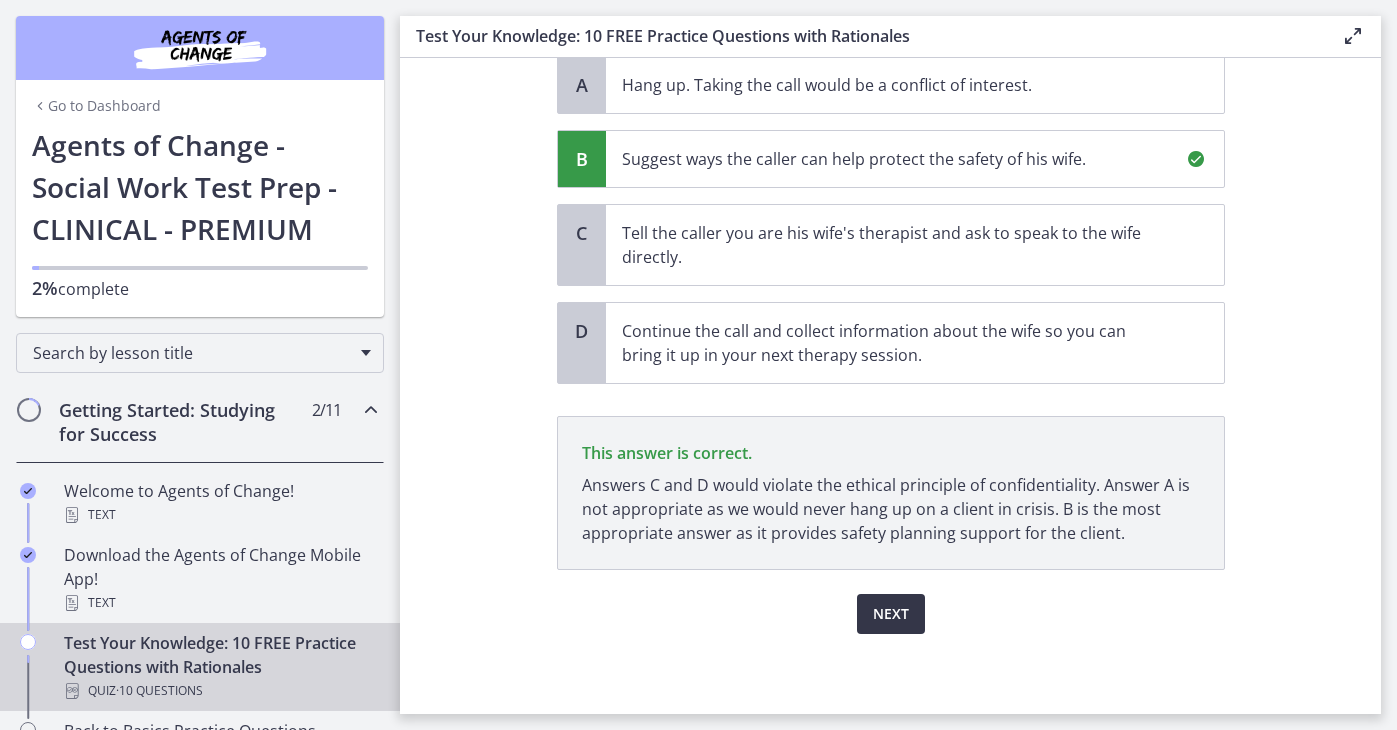 click on "Next" at bounding box center [891, 614] 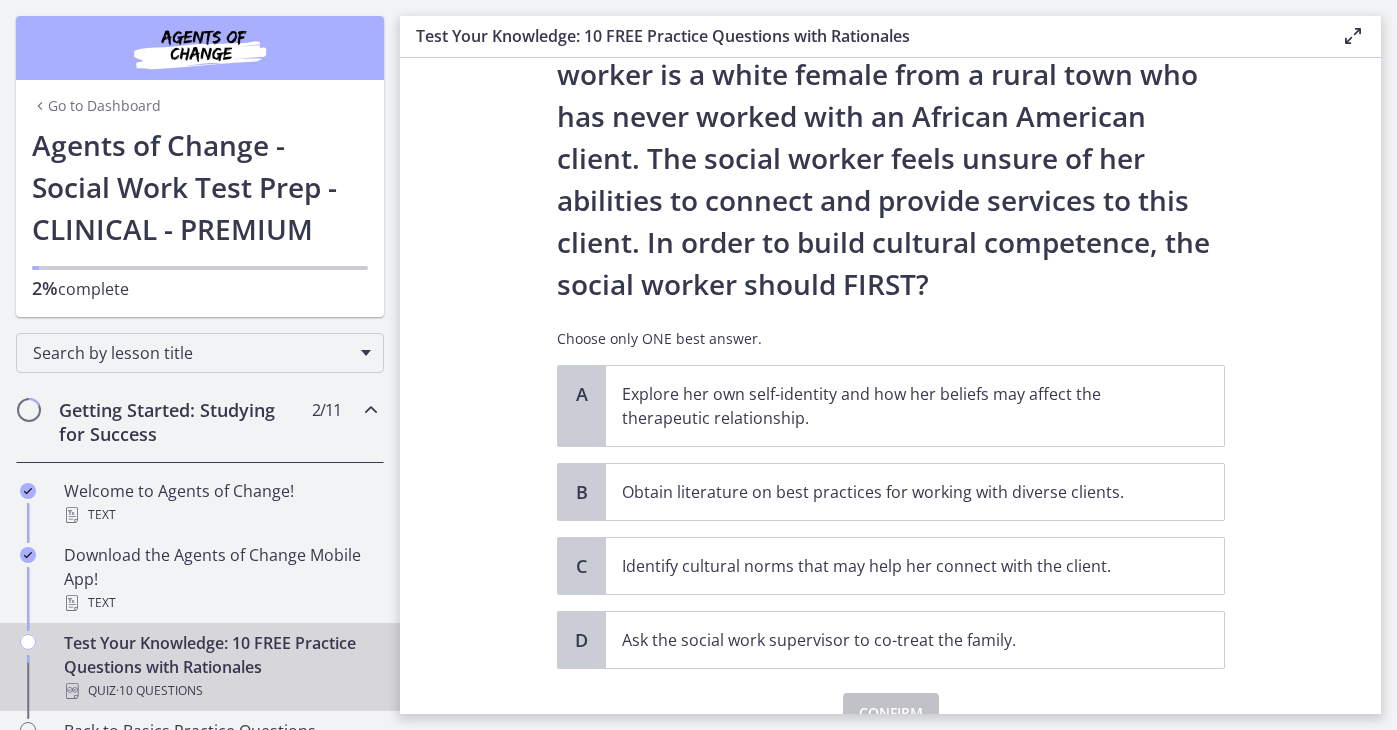 scroll, scrollTop: 205, scrollLeft: 0, axis: vertical 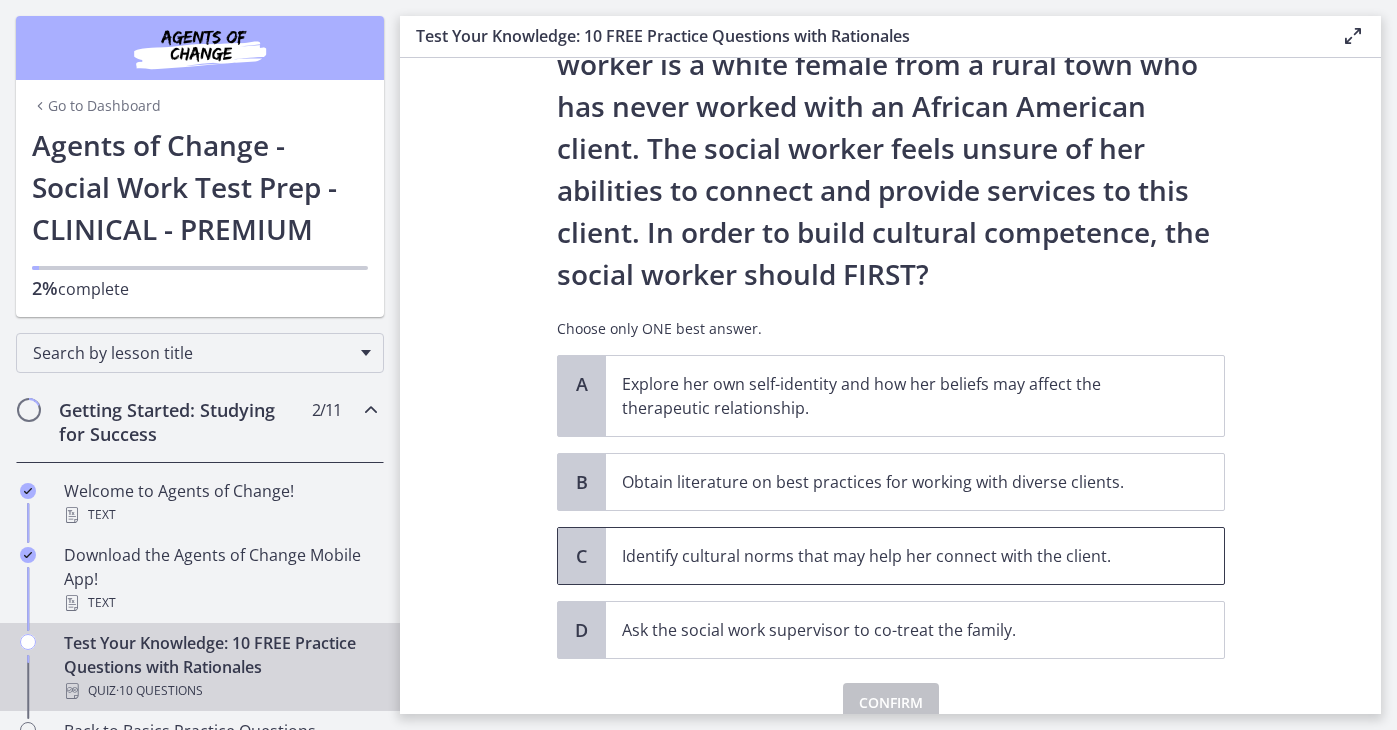 click on "Identify cultural norms that may help her connect with the client." at bounding box center (895, 556) 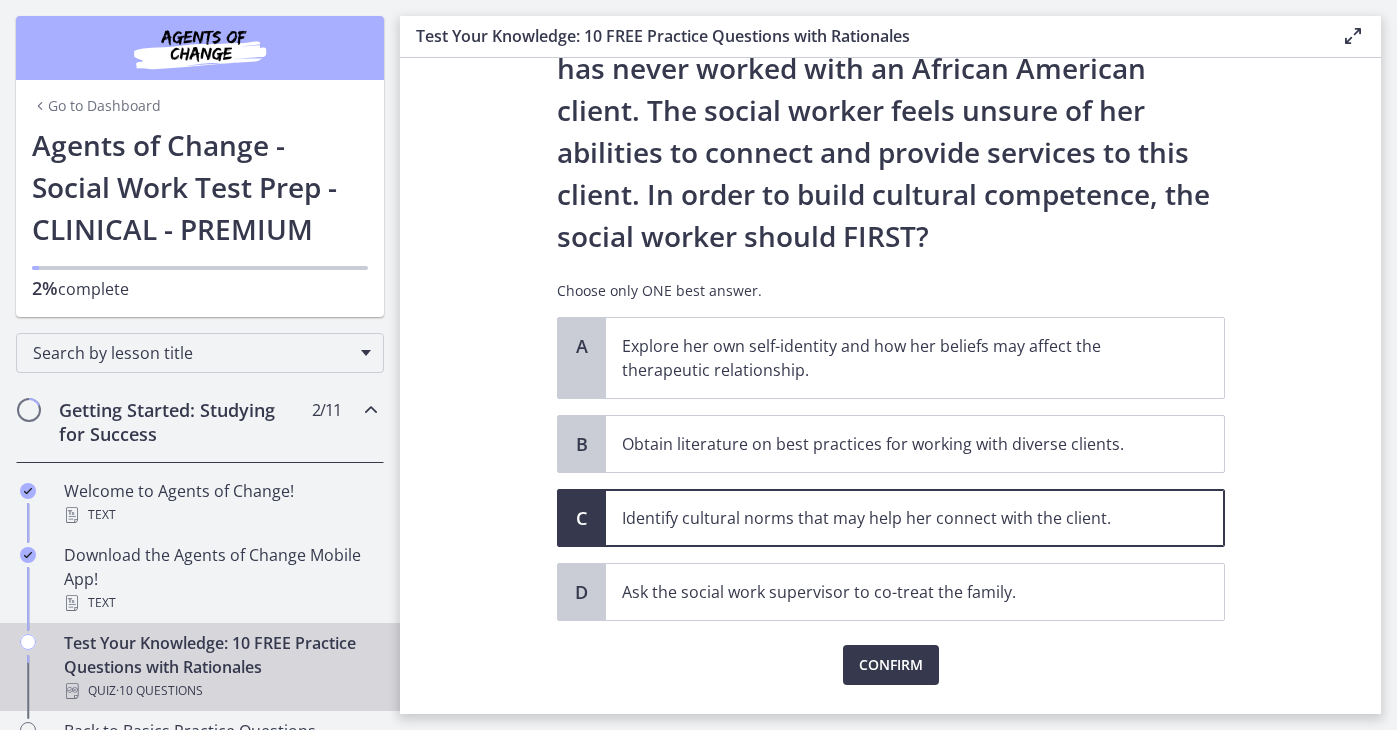 scroll, scrollTop: 294, scrollLeft: 0, axis: vertical 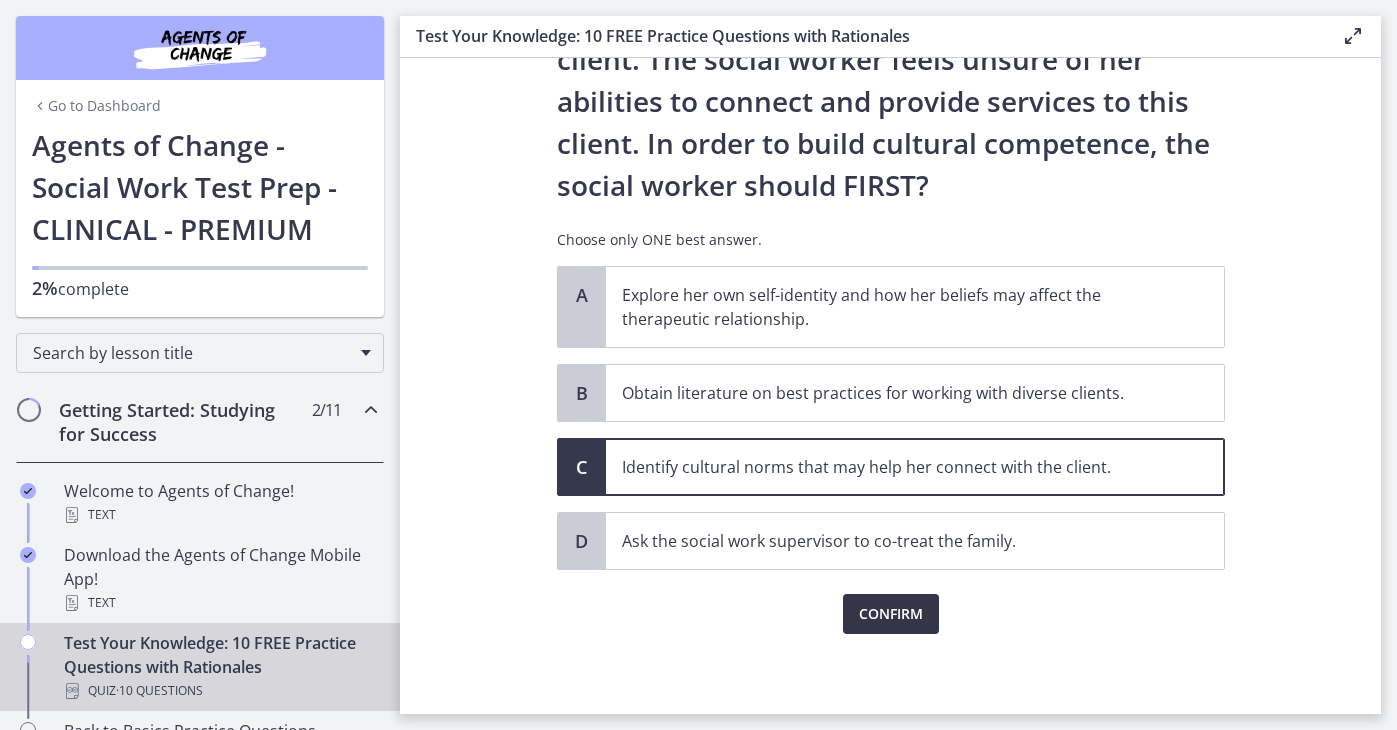 click on "Confirm" at bounding box center (891, 614) 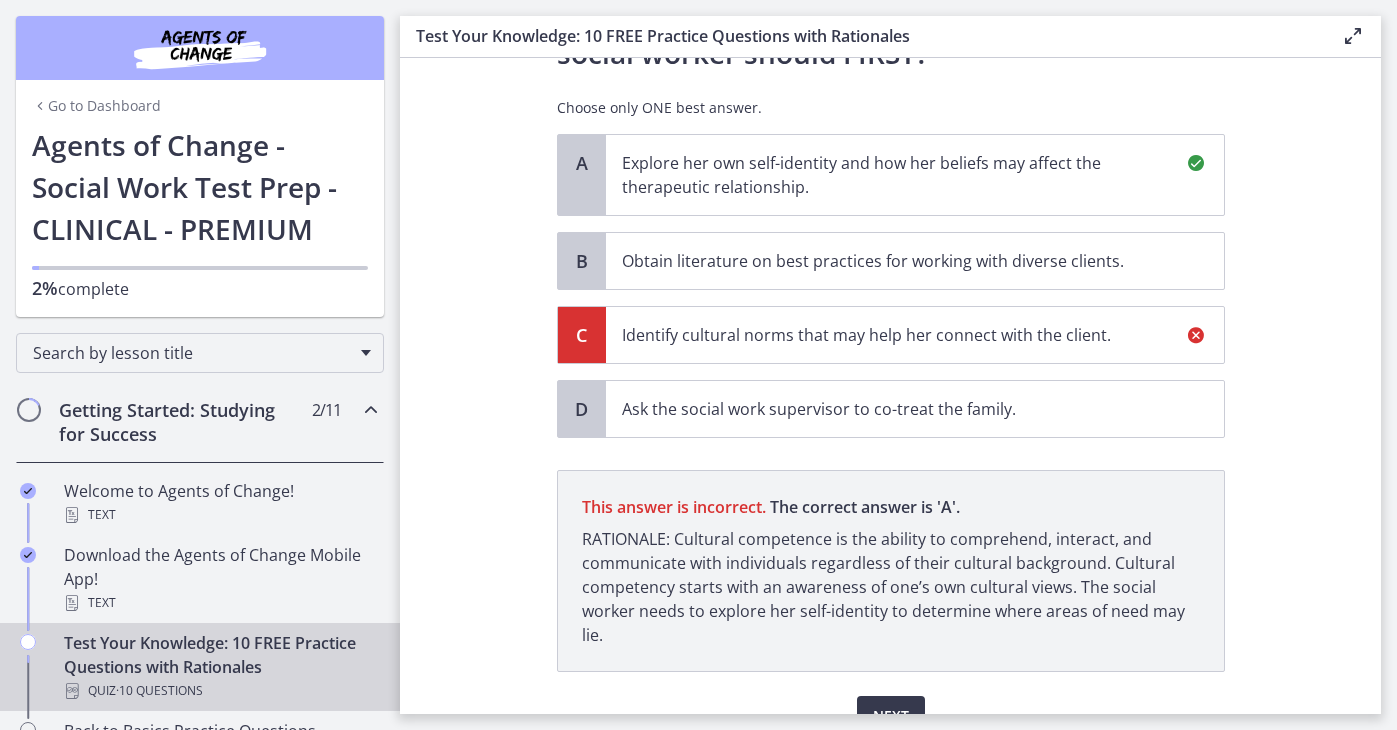 scroll, scrollTop: 414, scrollLeft: 0, axis: vertical 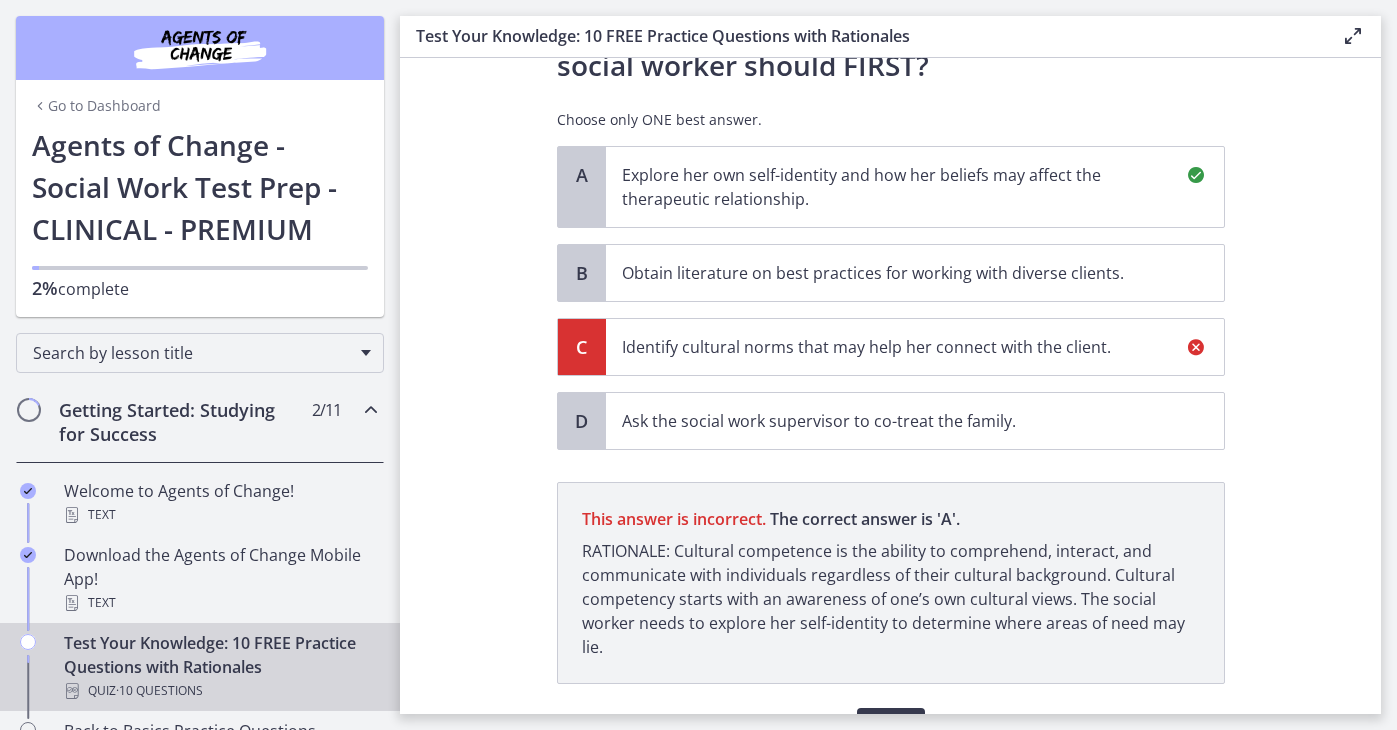 click on "Explore her own self-identity and how her beliefs may affect the therapeutic relationship." at bounding box center [895, 187] 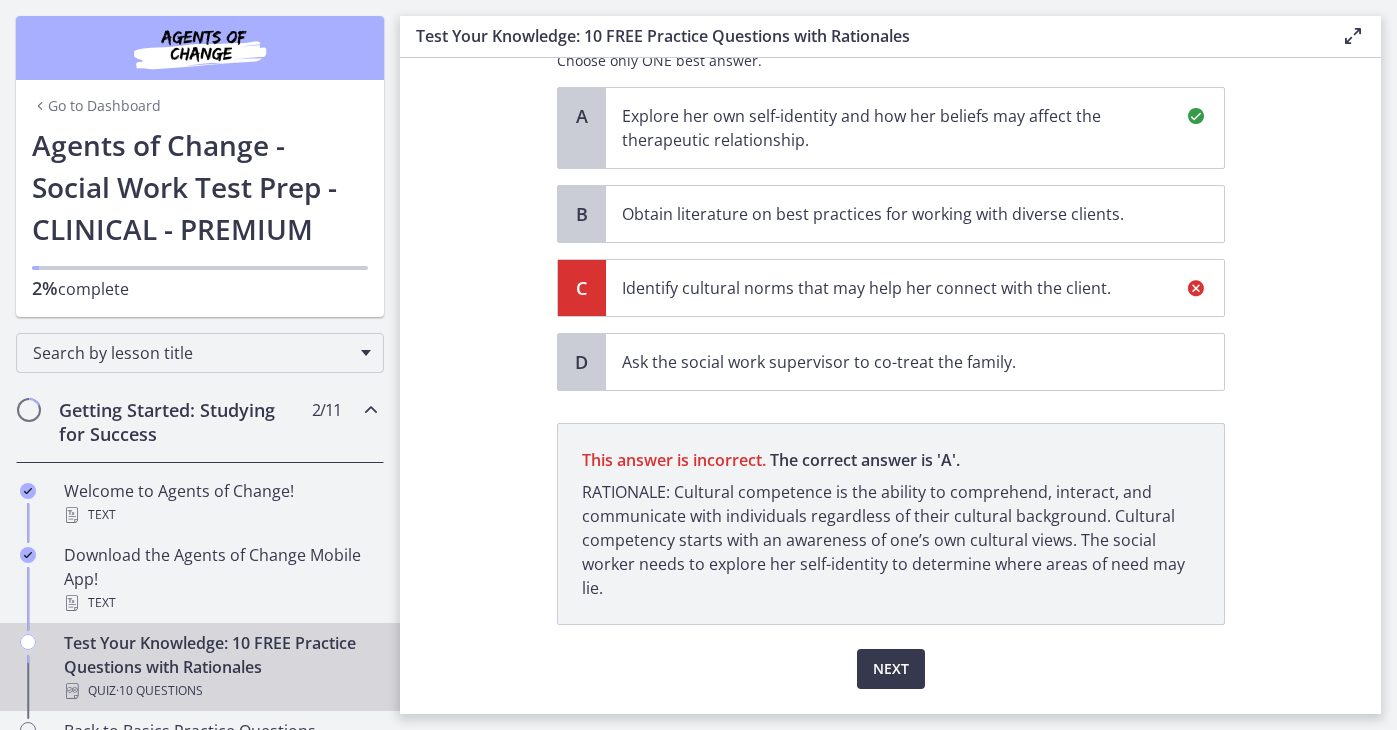 scroll, scrollTop: 483, scrollLeft: 0, axis: vertical 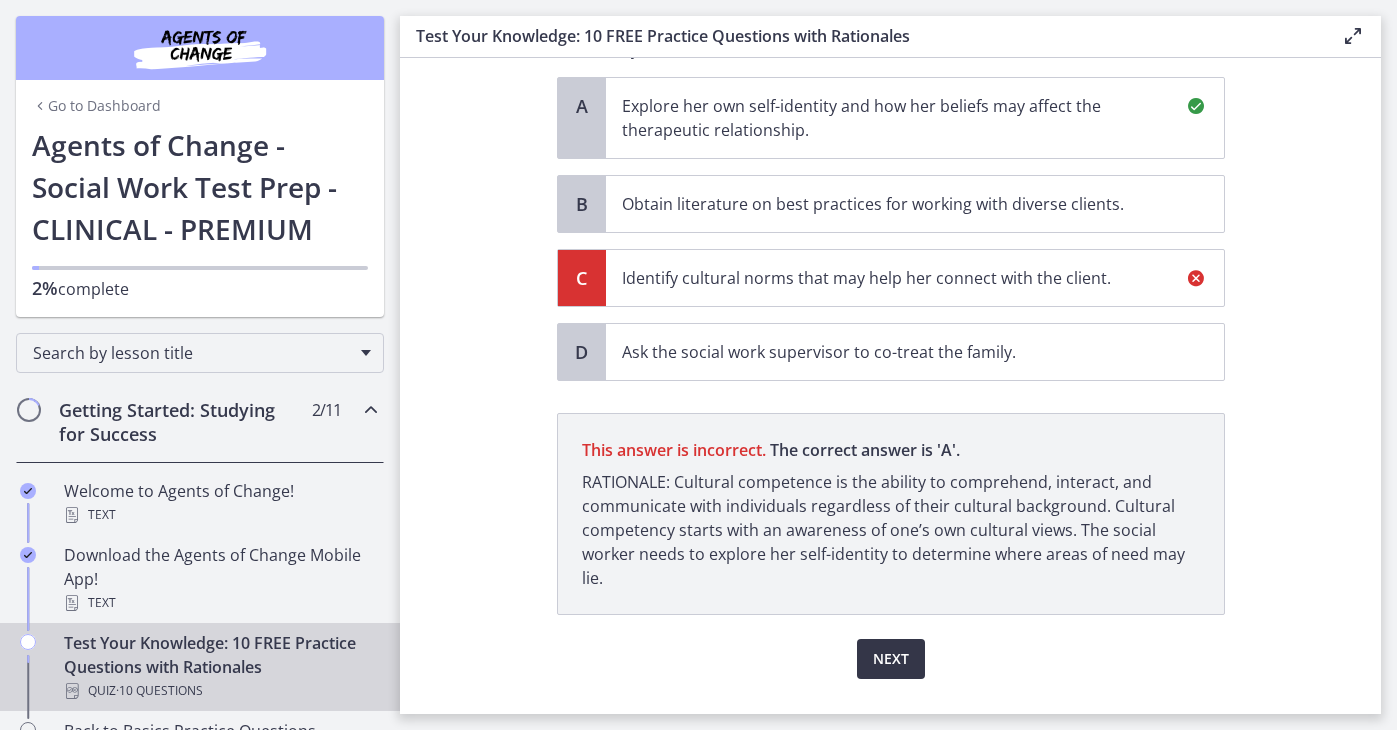click on "Next" at bounding box center [891, 659] 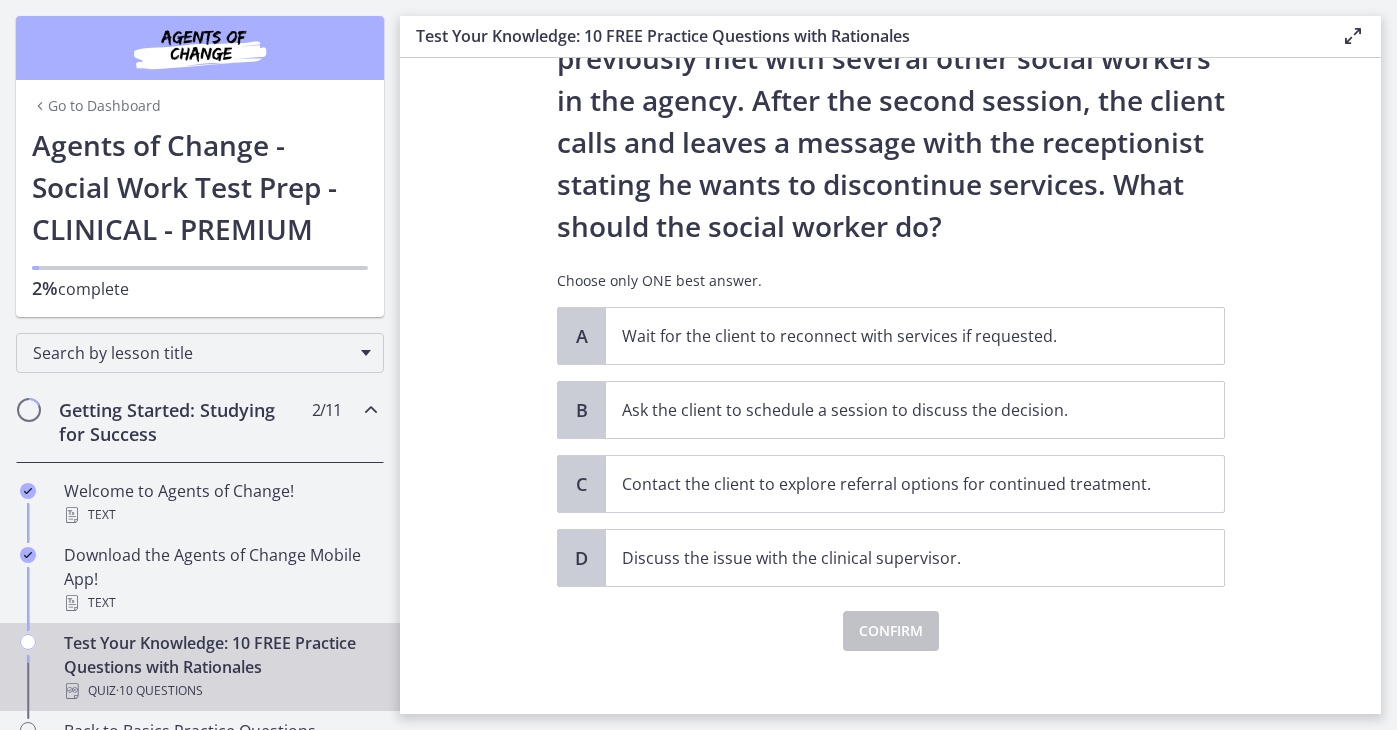 scroll, scrollTop: 170, scrollLeft: 0, axis: vertical 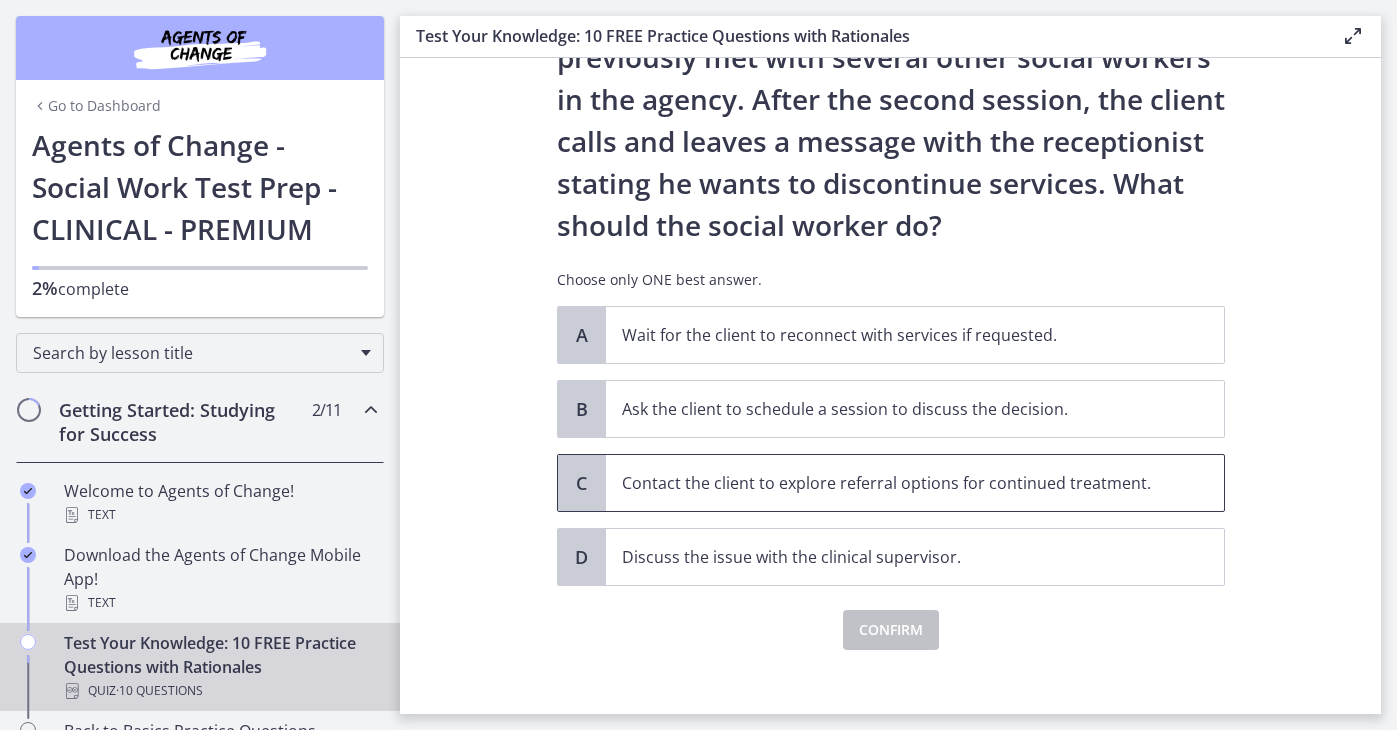 click on "Contact the client to explore referral options for continued treatment." at bounding box center (895, 483) 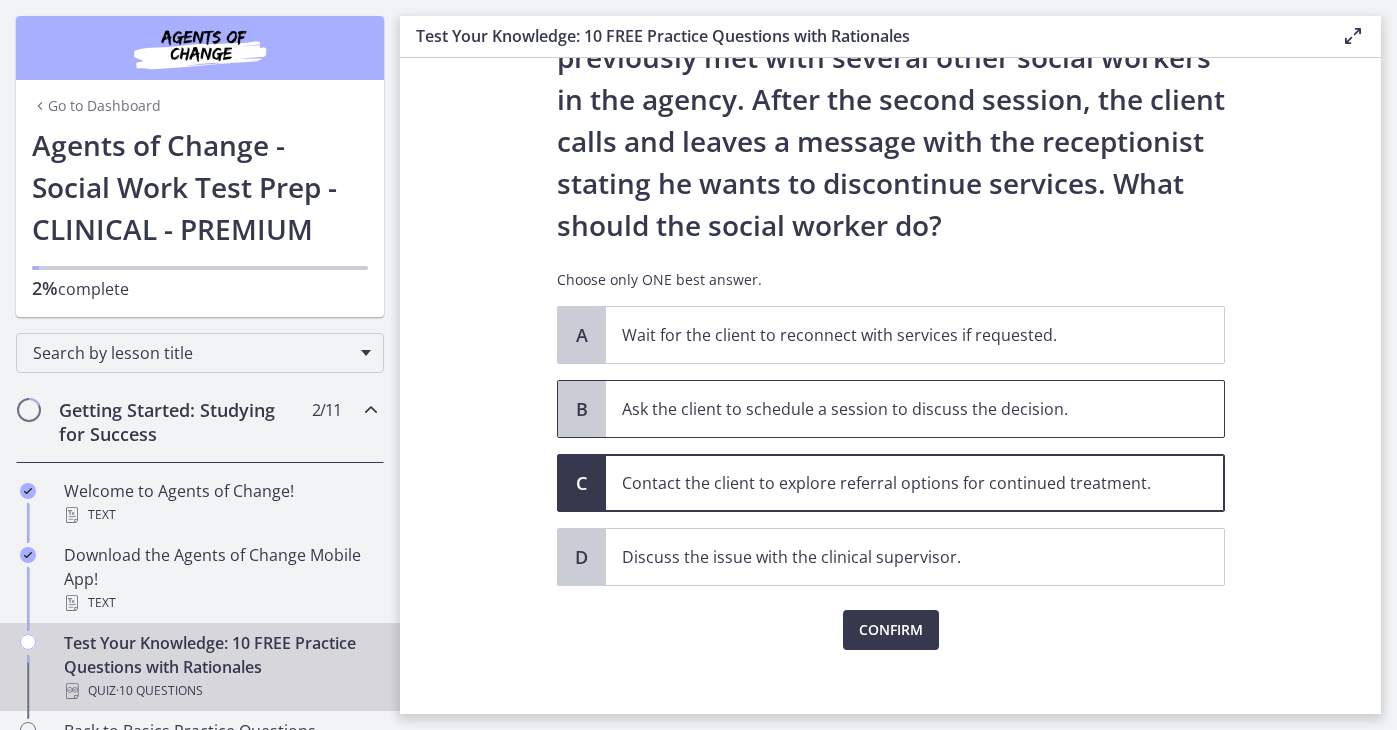 click on "Ask the client to schedule a session to discuss the decision." at bounding box center [895, 409] 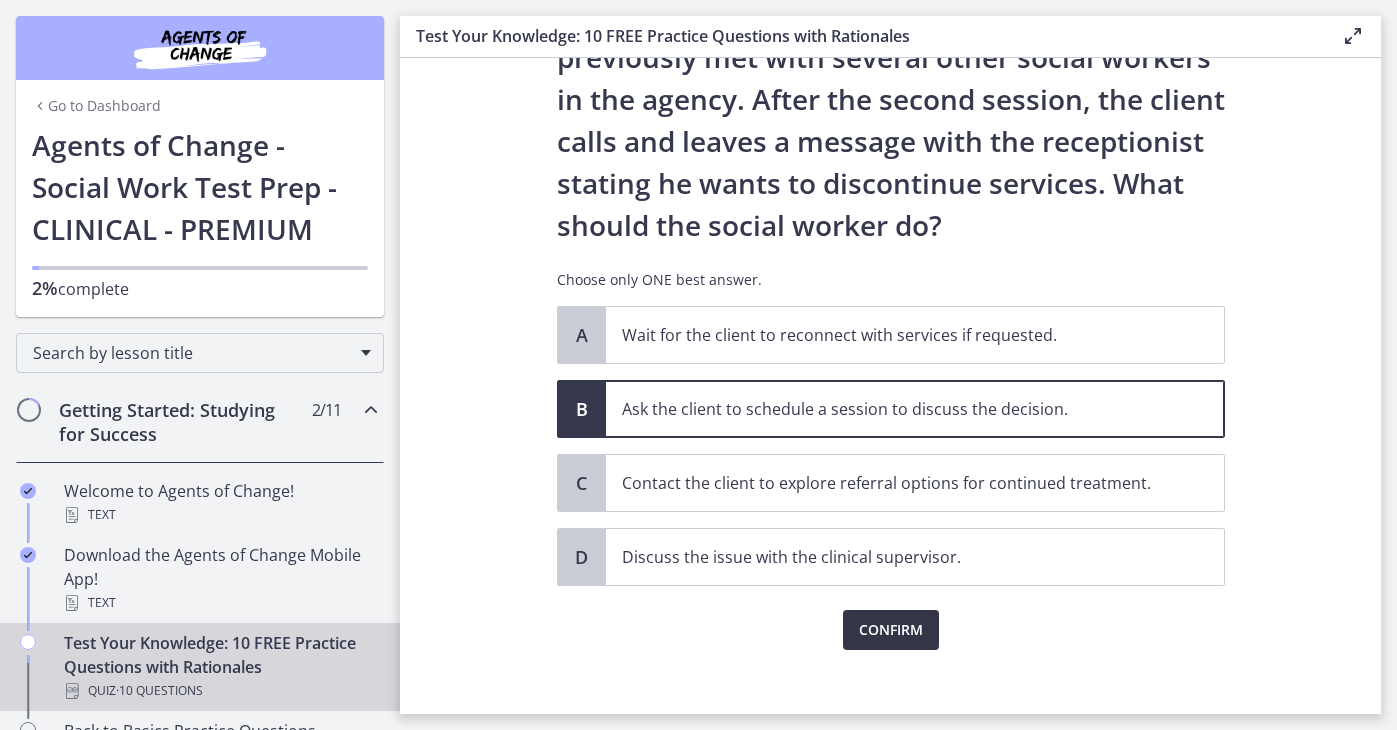 click on "Confirm" at bounding box center (891, 630) 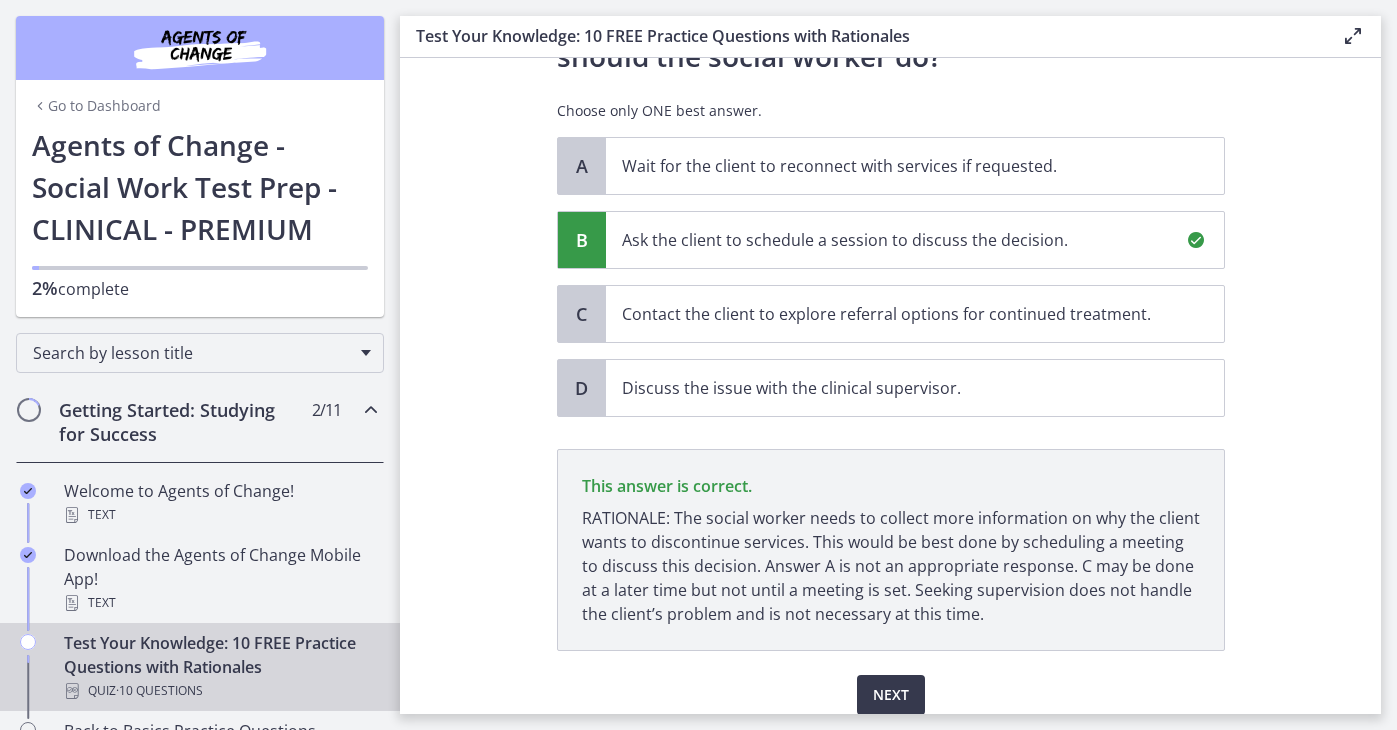 scroll, scrollTop: 420, scrollLeft: 0, axis: vertical 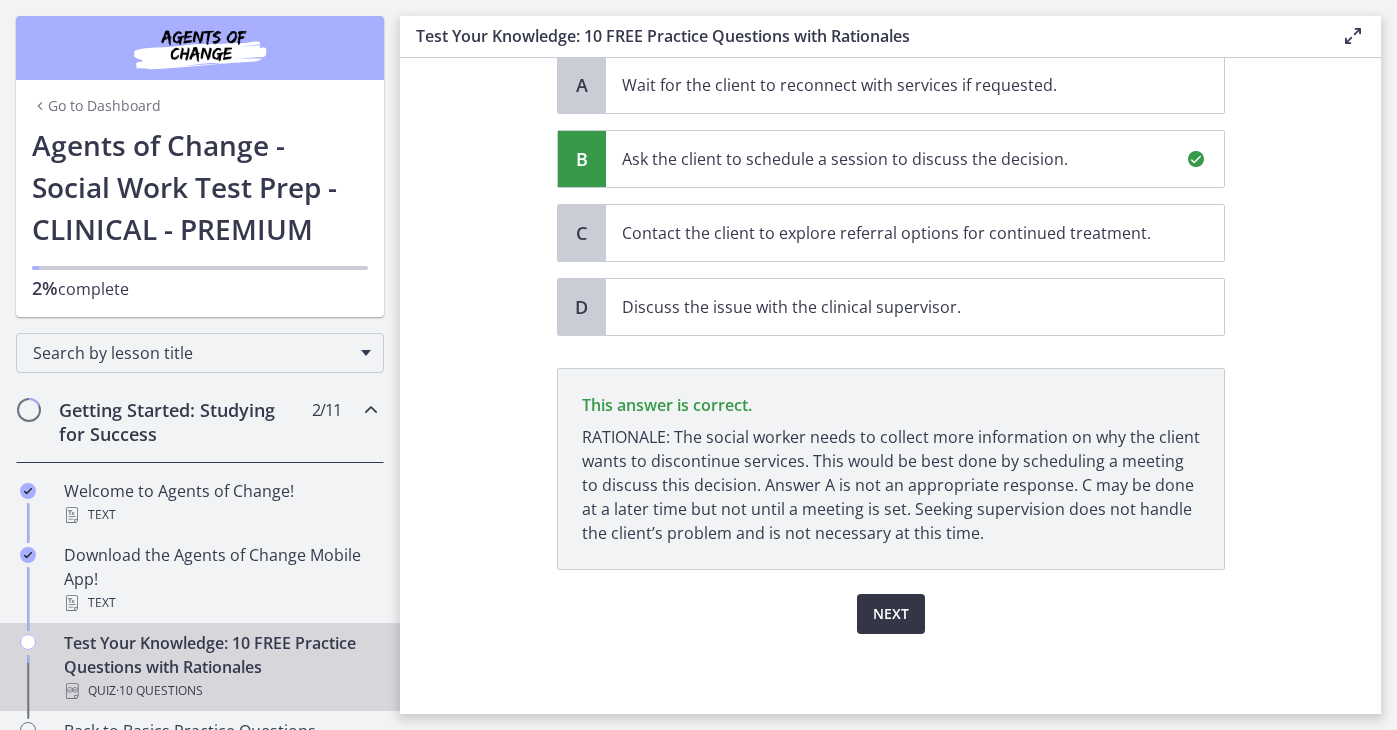 click on "Next" at bounding box center (891, 614) 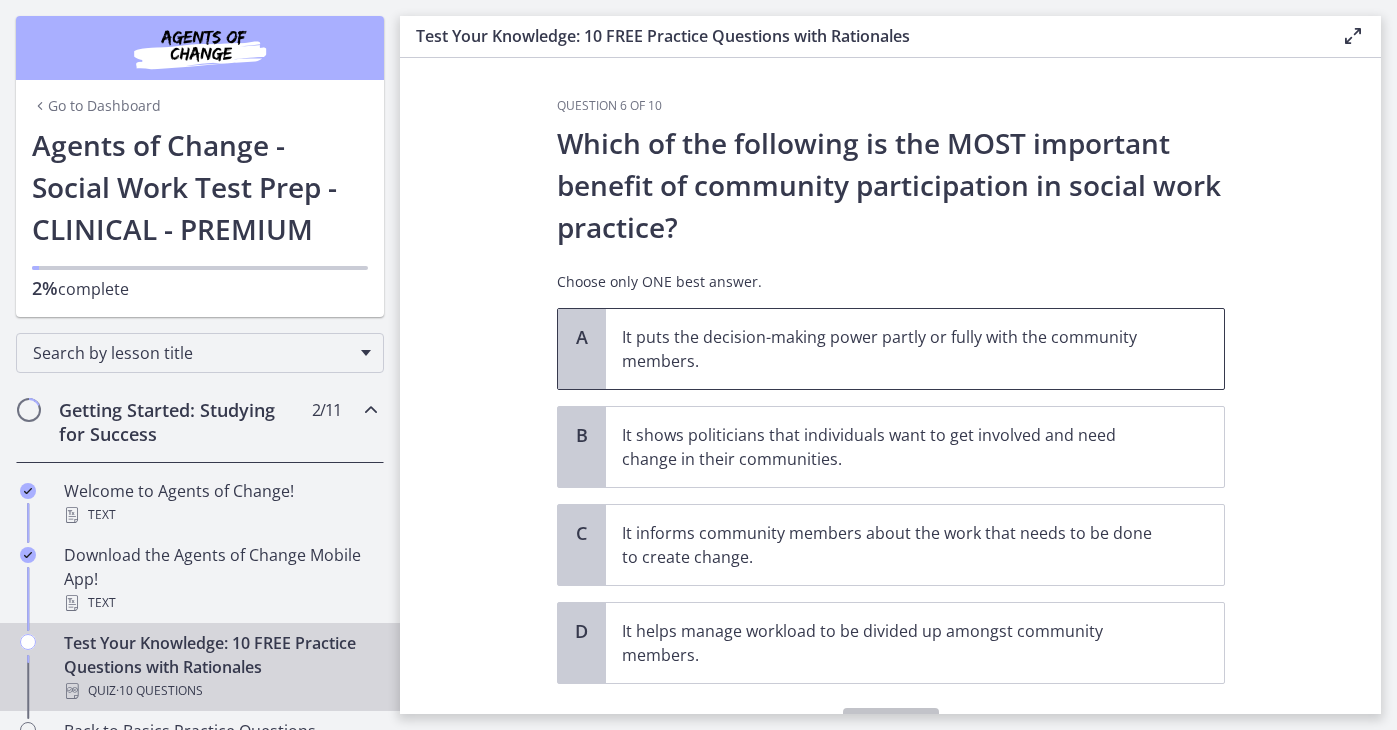 click on "It puts the decision-making power partly or fully with the community members." at bounding box center (895, 349) 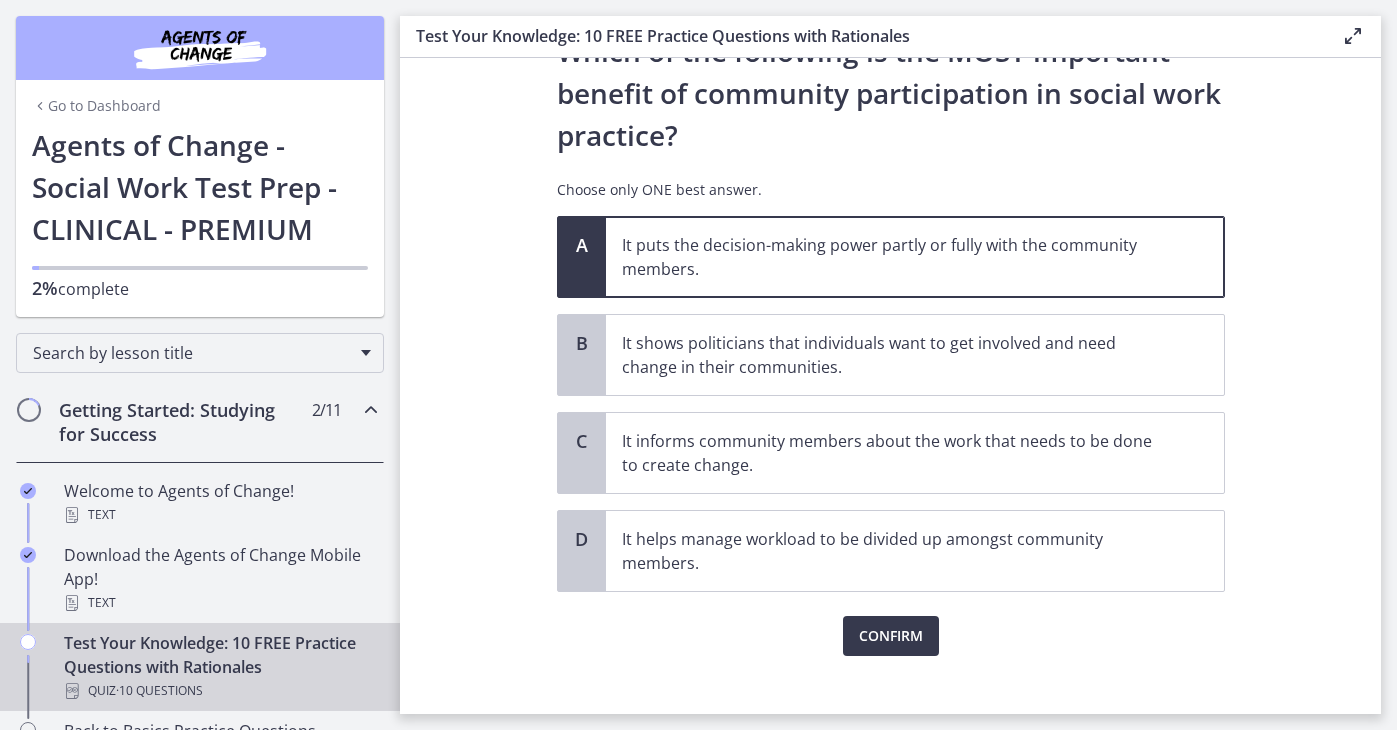scroll, scrollTop: 114, scrollLeft: 0, axis: vertical 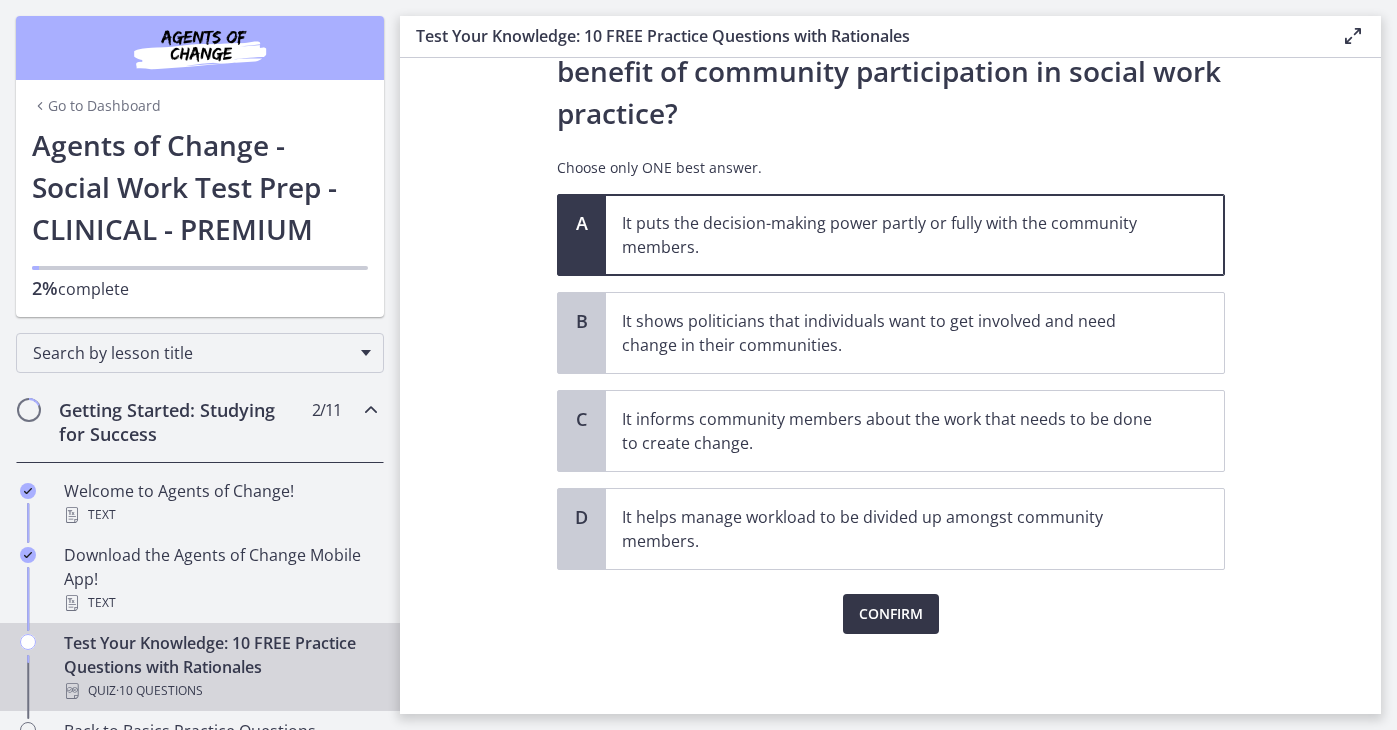 click on "Confirm" at bounding box center [891, 614] 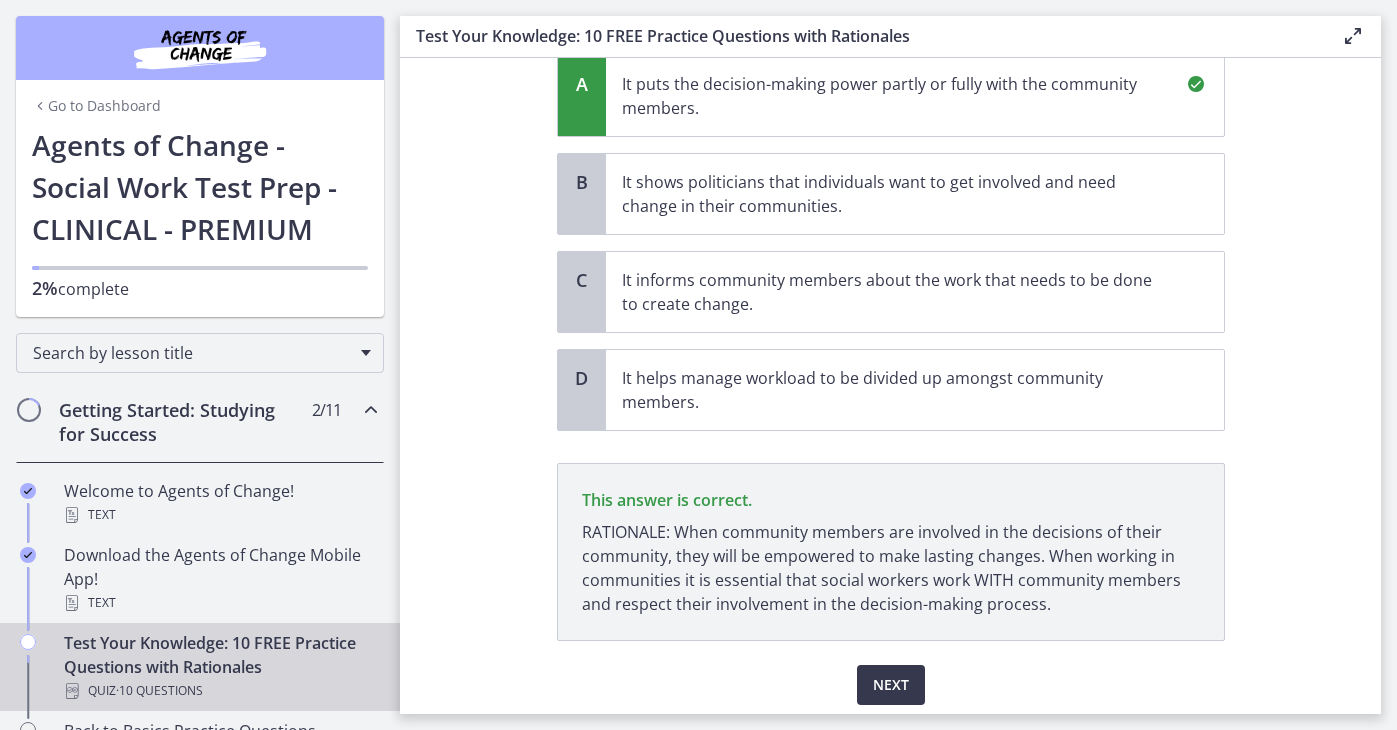 scroll, scrollTop: 324, scrollLeft: 0, axis: vertical 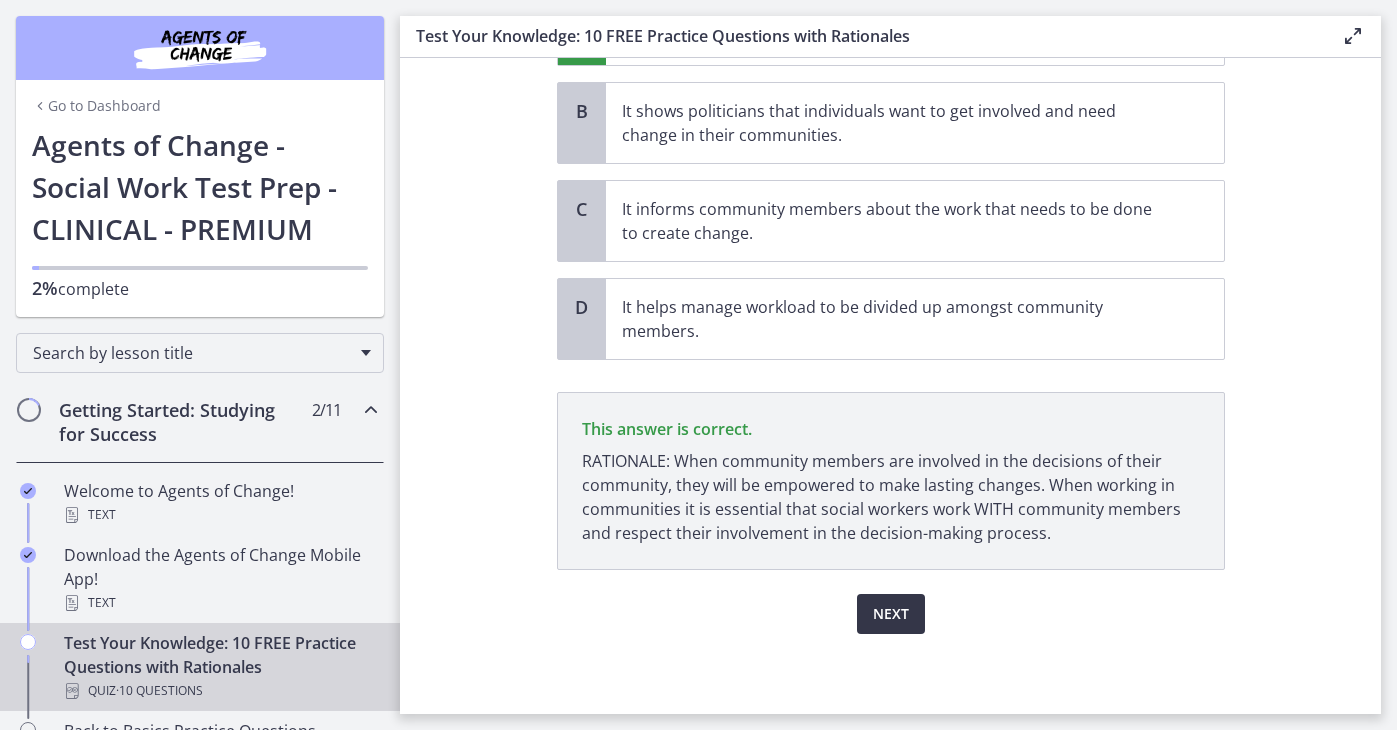 click on "Next" at bounding box center (891, 614) 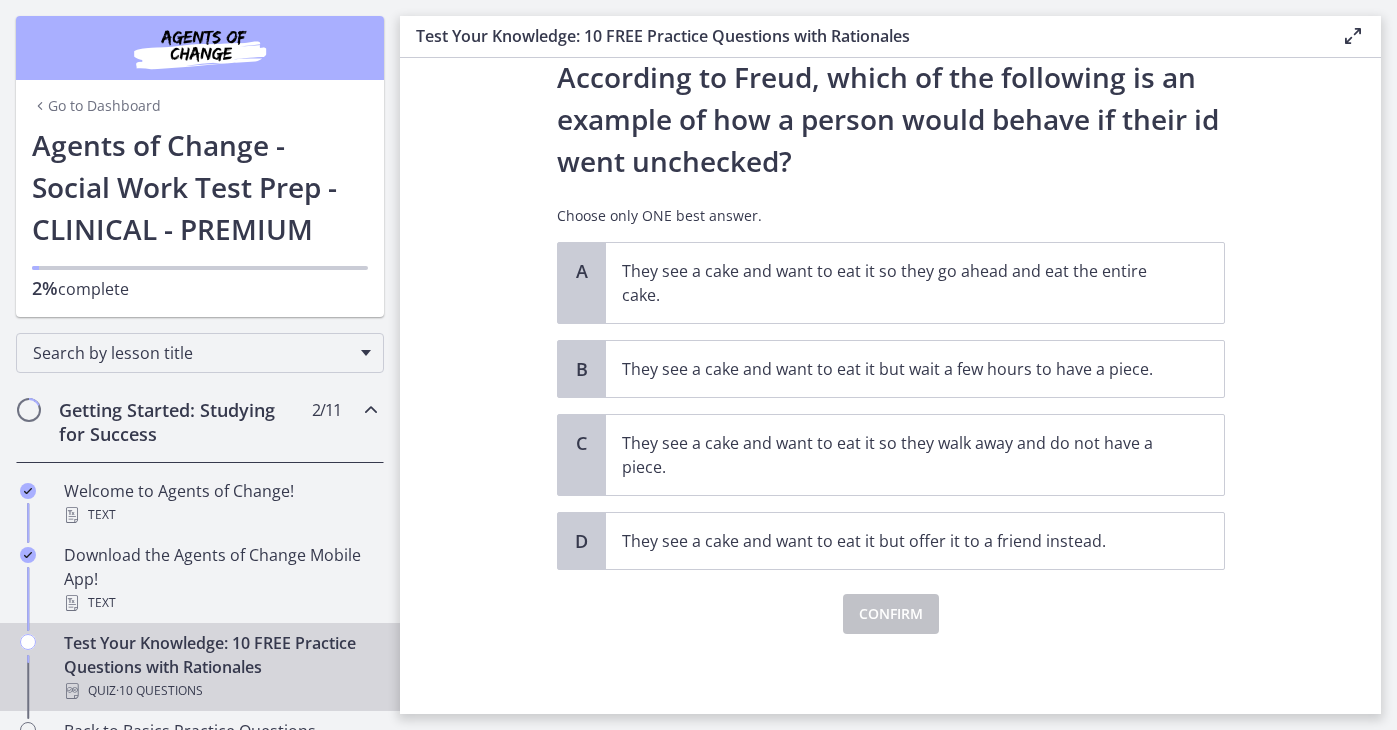 scroll, scrollTop: 0, scrollLeft: 0, axis: both 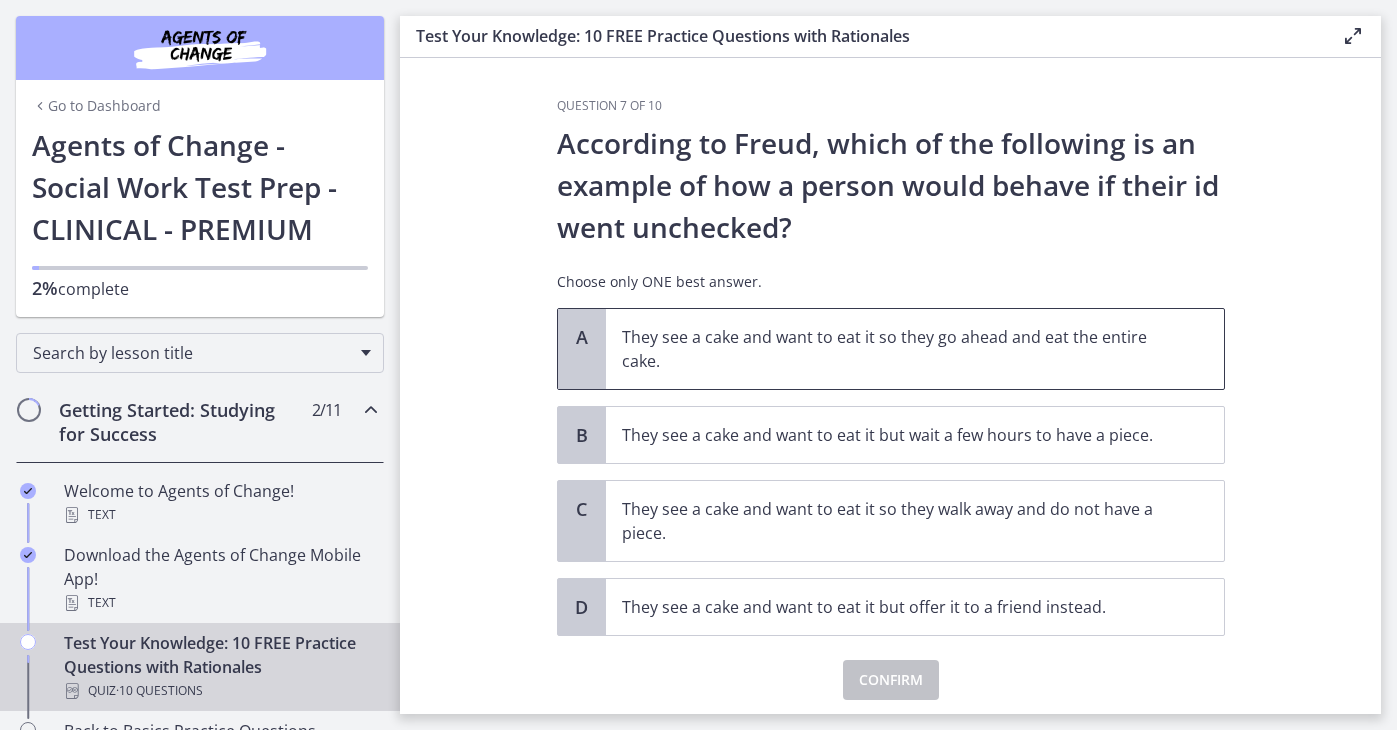 click on "They see a cake and want to eat it so they go ahead and eat the entire cake." at bounding box center (895, 349) 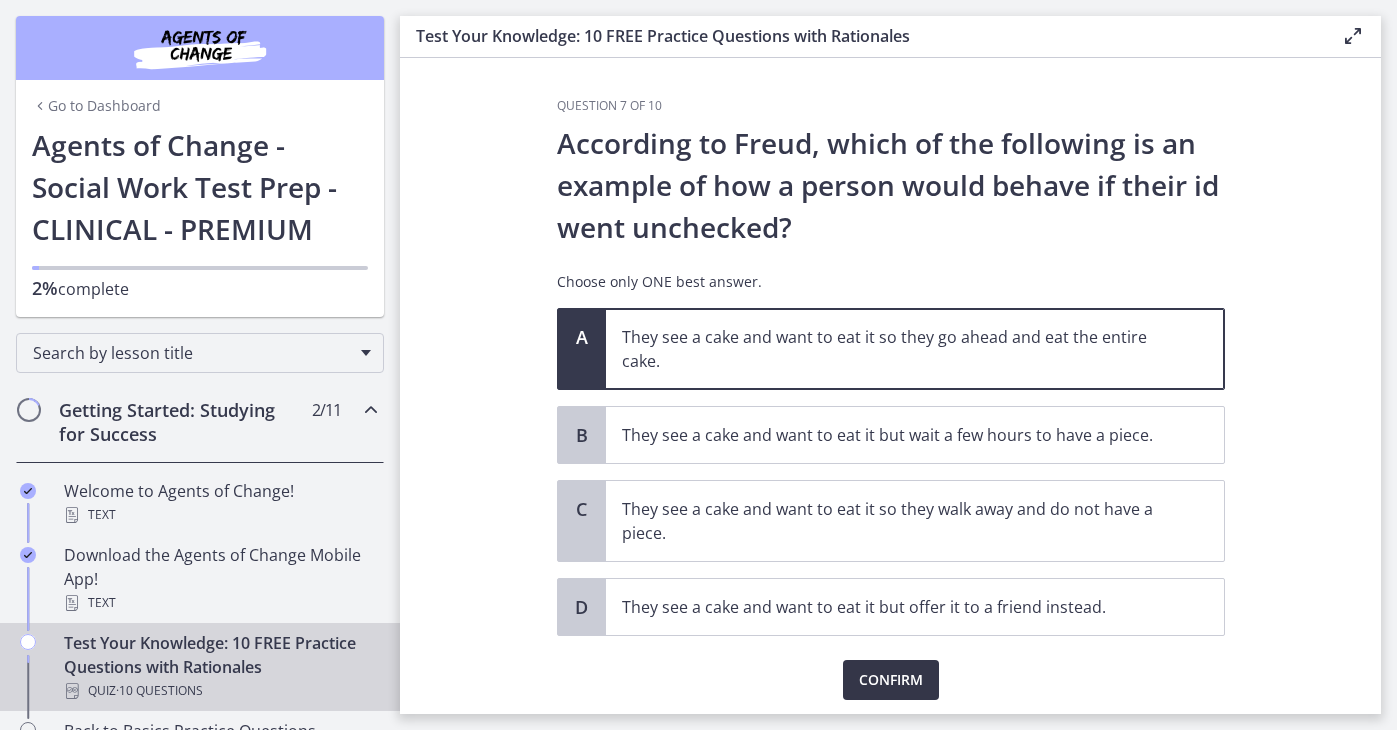 click on "Confirm" at bounding box center [891, 680] 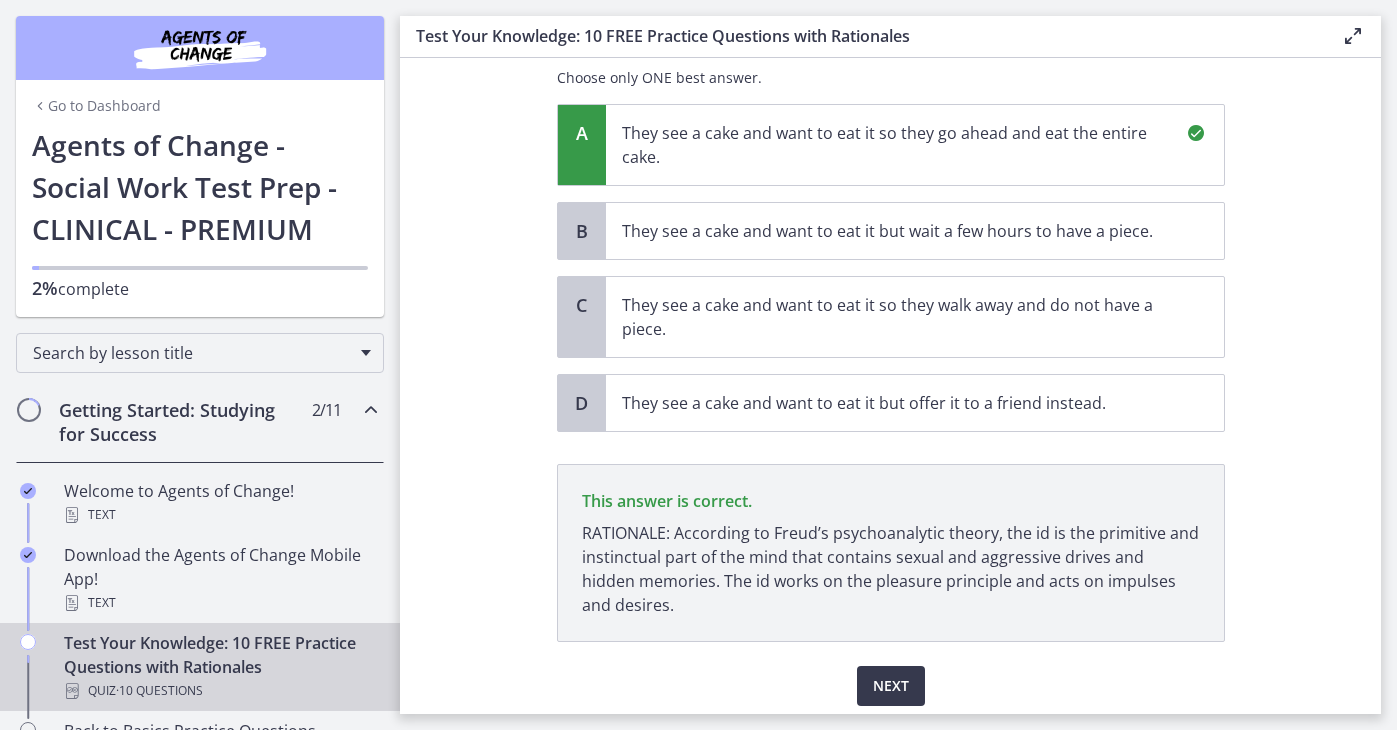 scroll, scrollTop: 276, scrollLeft: 0, axis: vertical 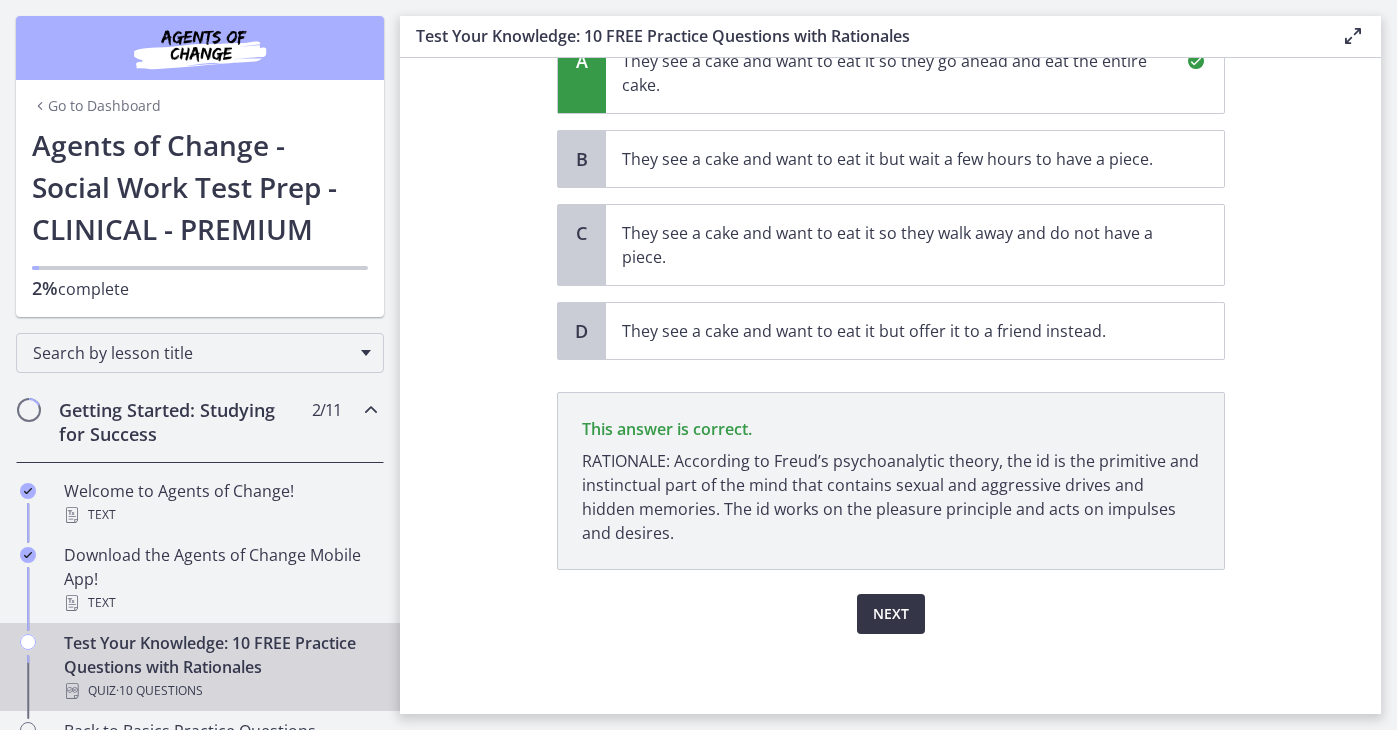 click on "Next" at bounding box center [891, 614] 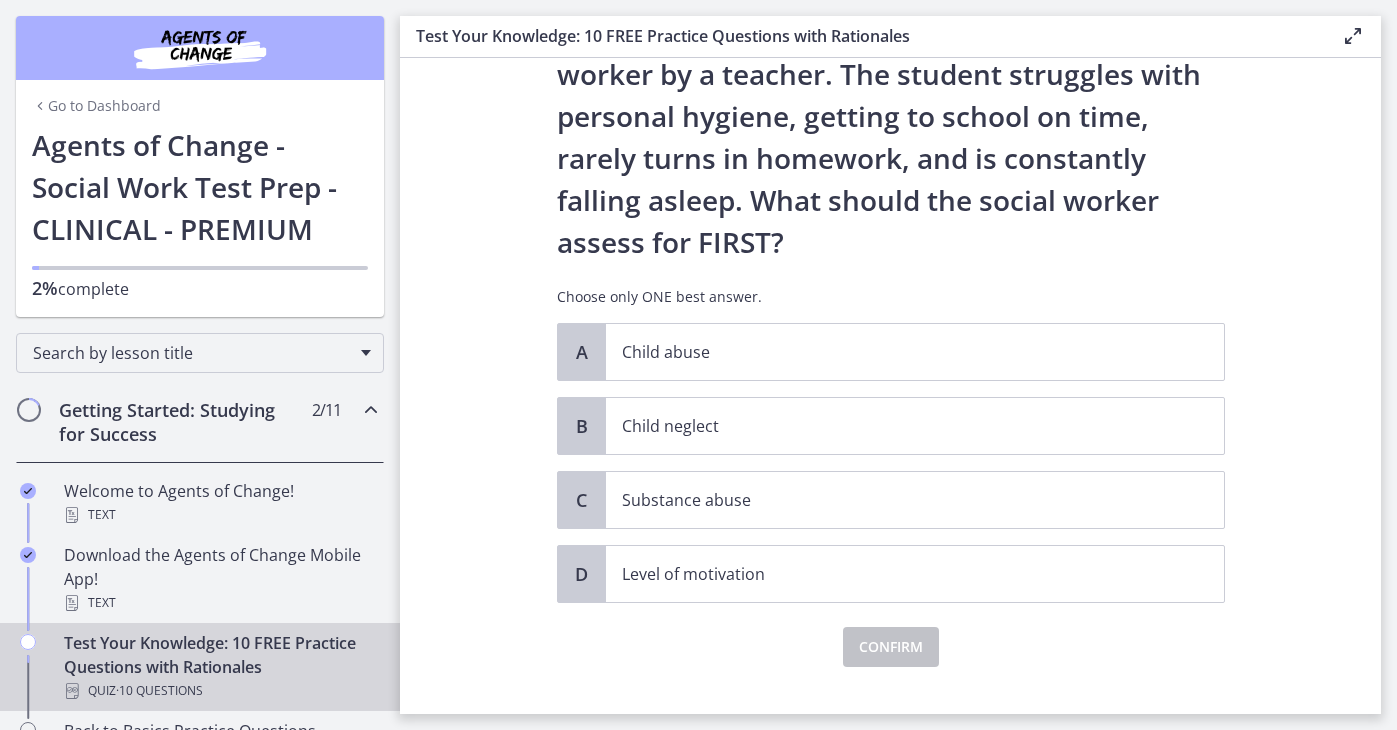 scroll, scrollTop: 128, scrollLeft: 0, axis: vertical 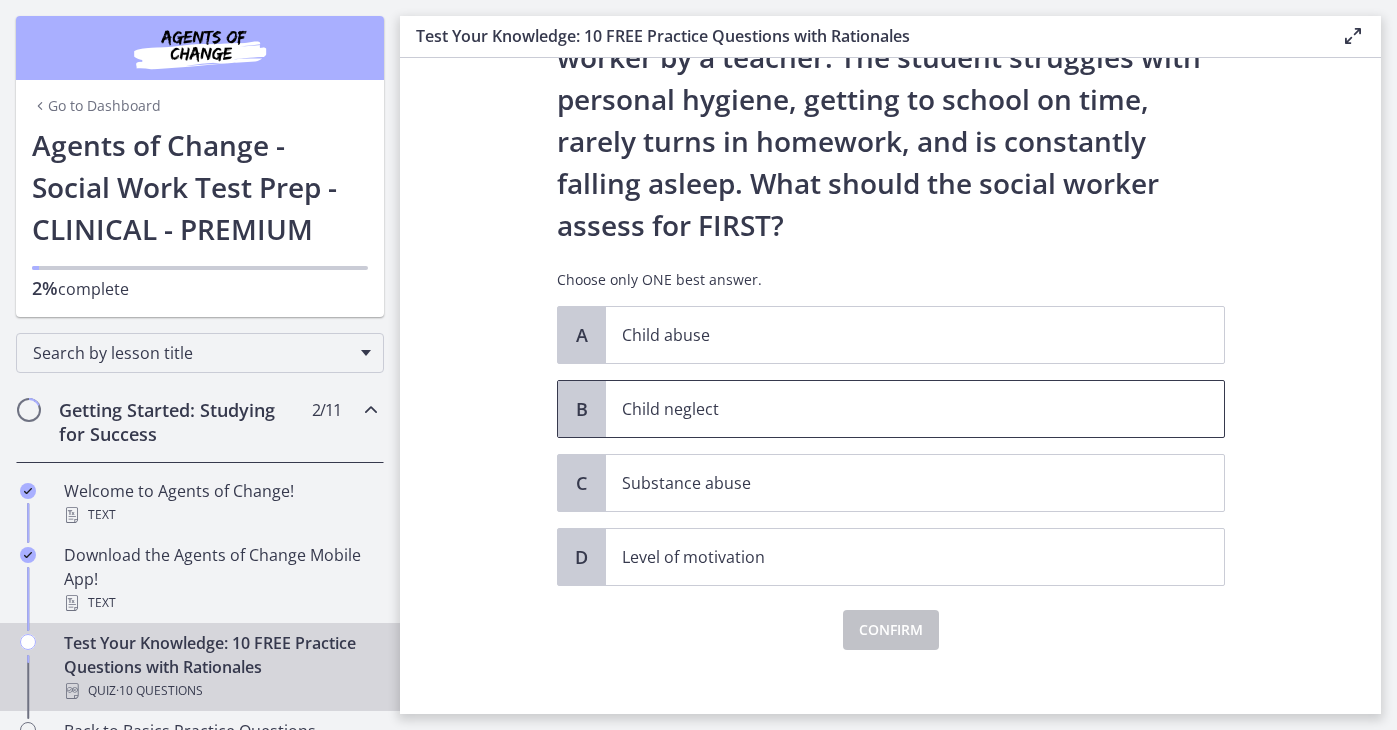 click on "Child neglect" at bounding box center [895, 409] 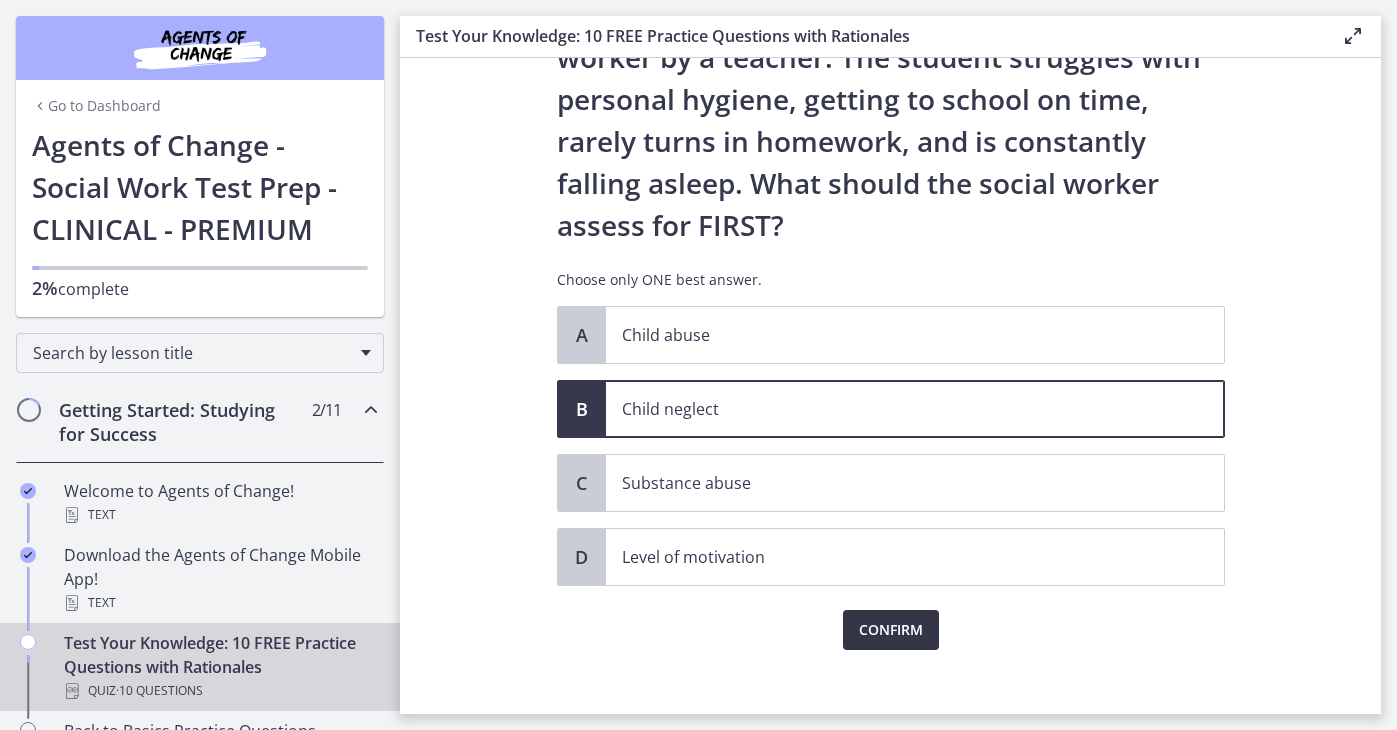 click on "Confirm" at bounding box center [891, 630] 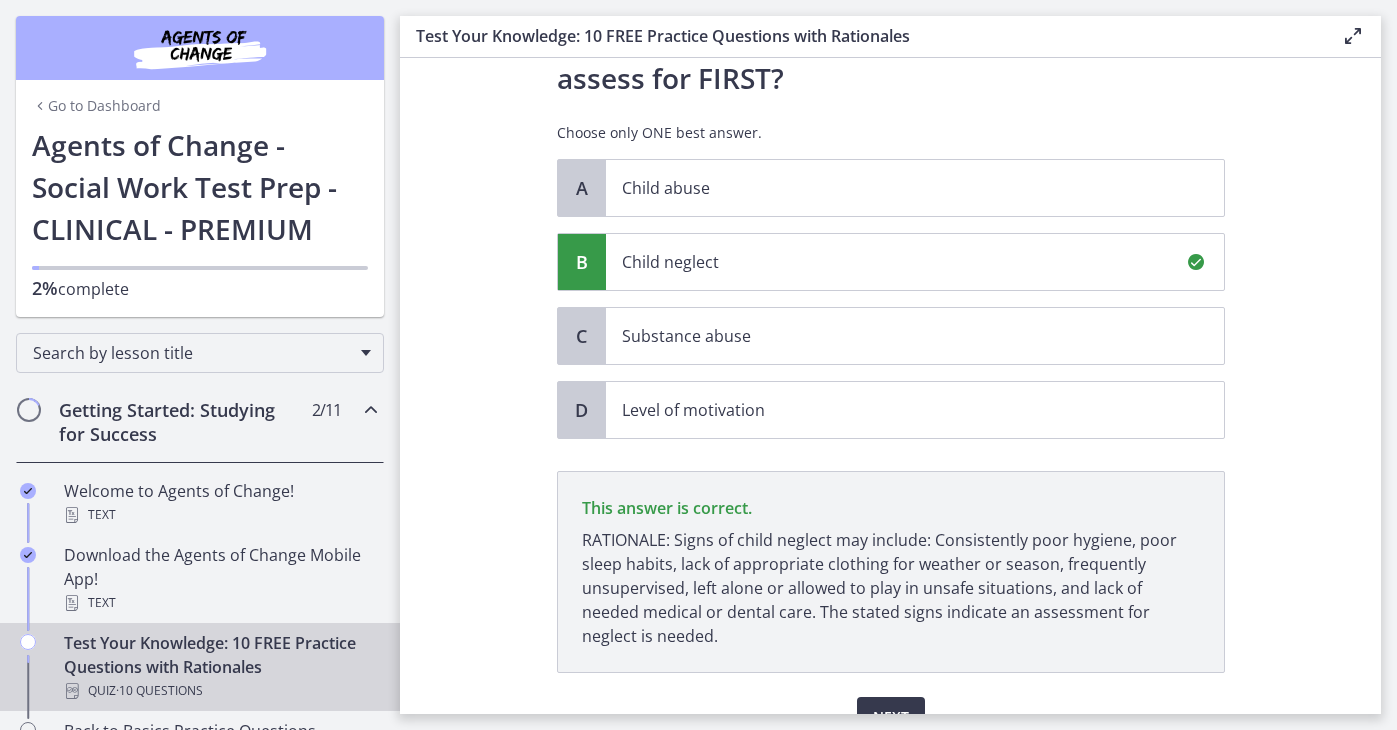 scroll, scrollTop: 378, scrollLeft: 0, axis: vertical 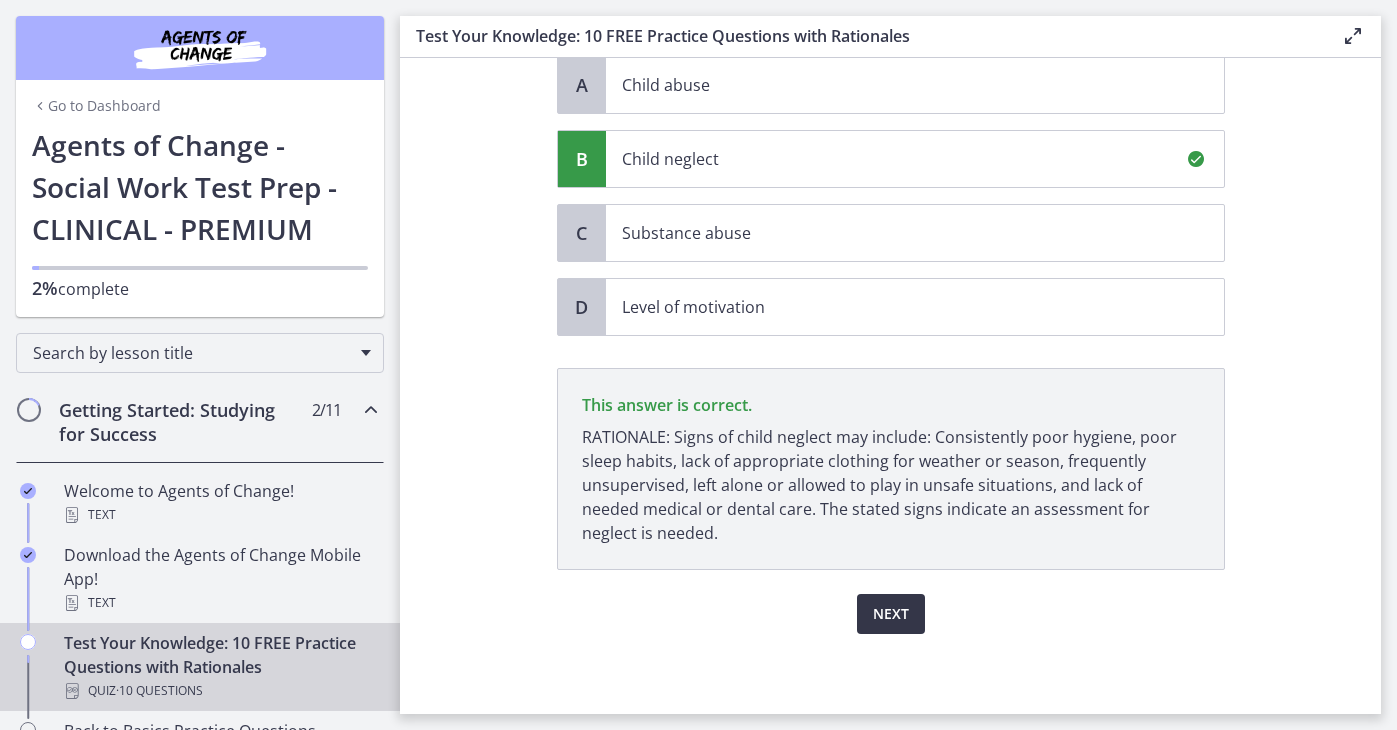 click on "Next" at bounding box center [891, 614] 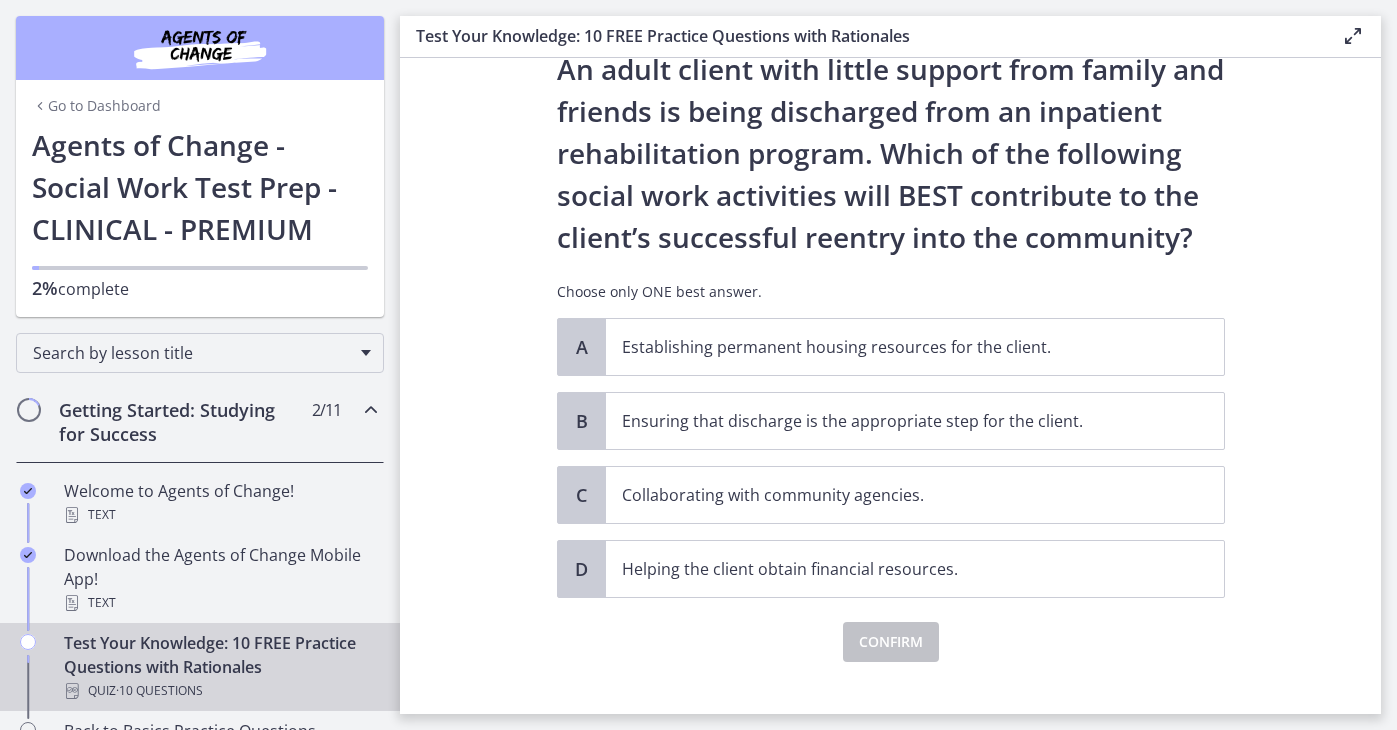 scroll, scrollTop: 80, scrollLeft: 0, axis: vertical 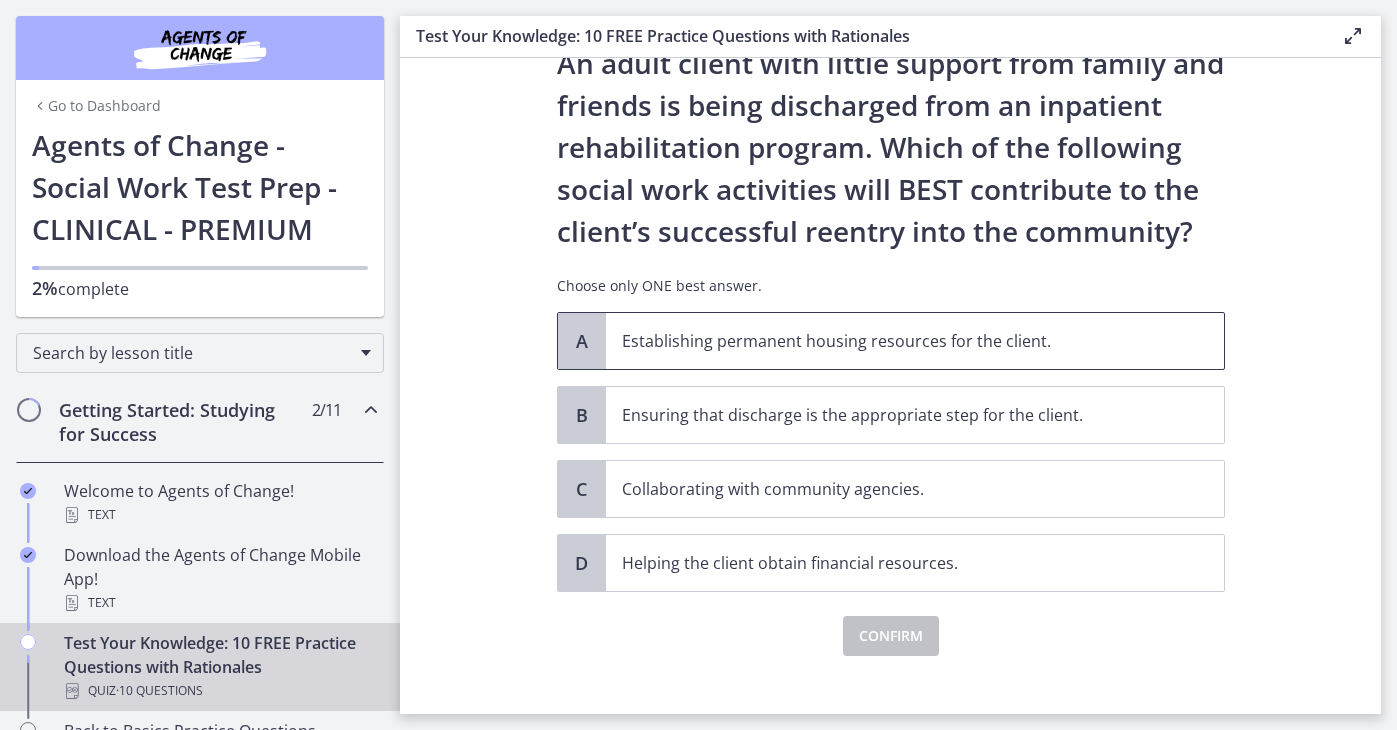 click on "Establishing permanent housing resources for the client." at bounding box center (895, 341) 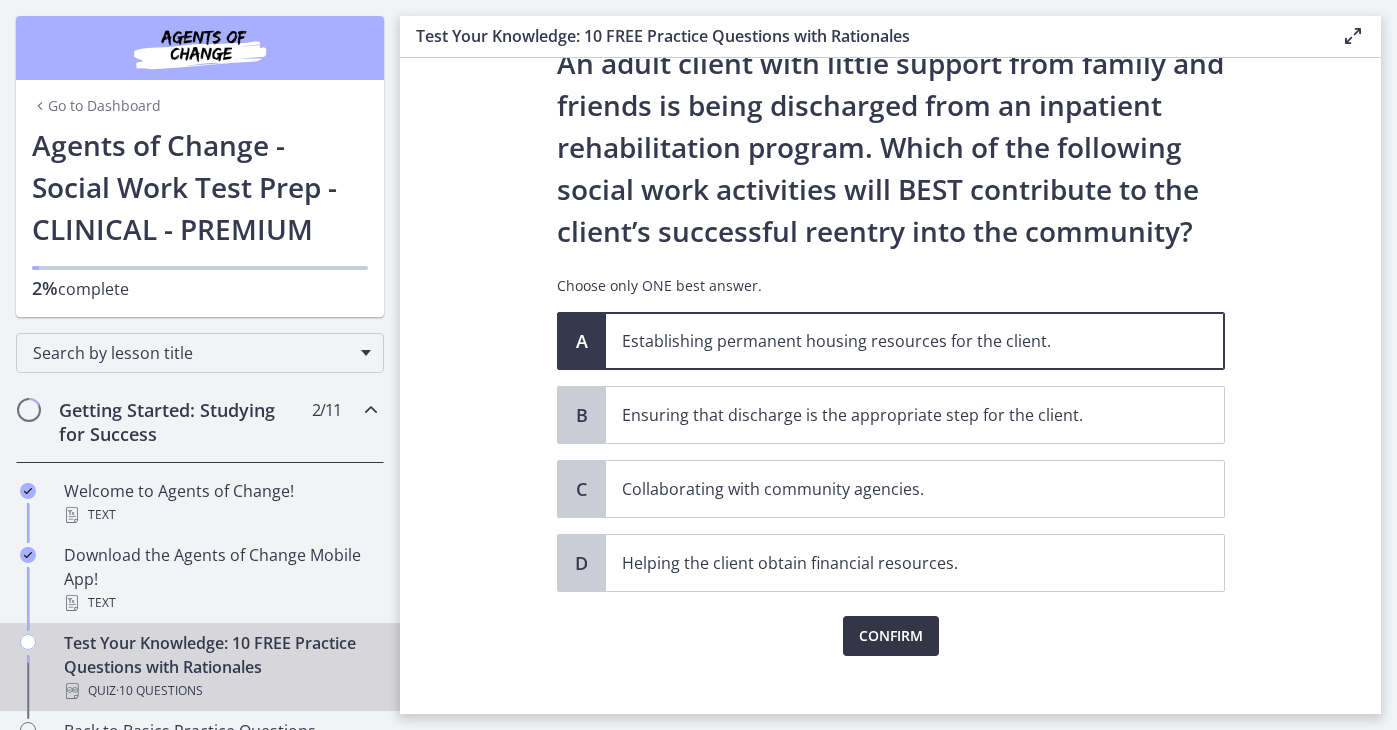 click on "Confirm" at bounding box center (891, 636) 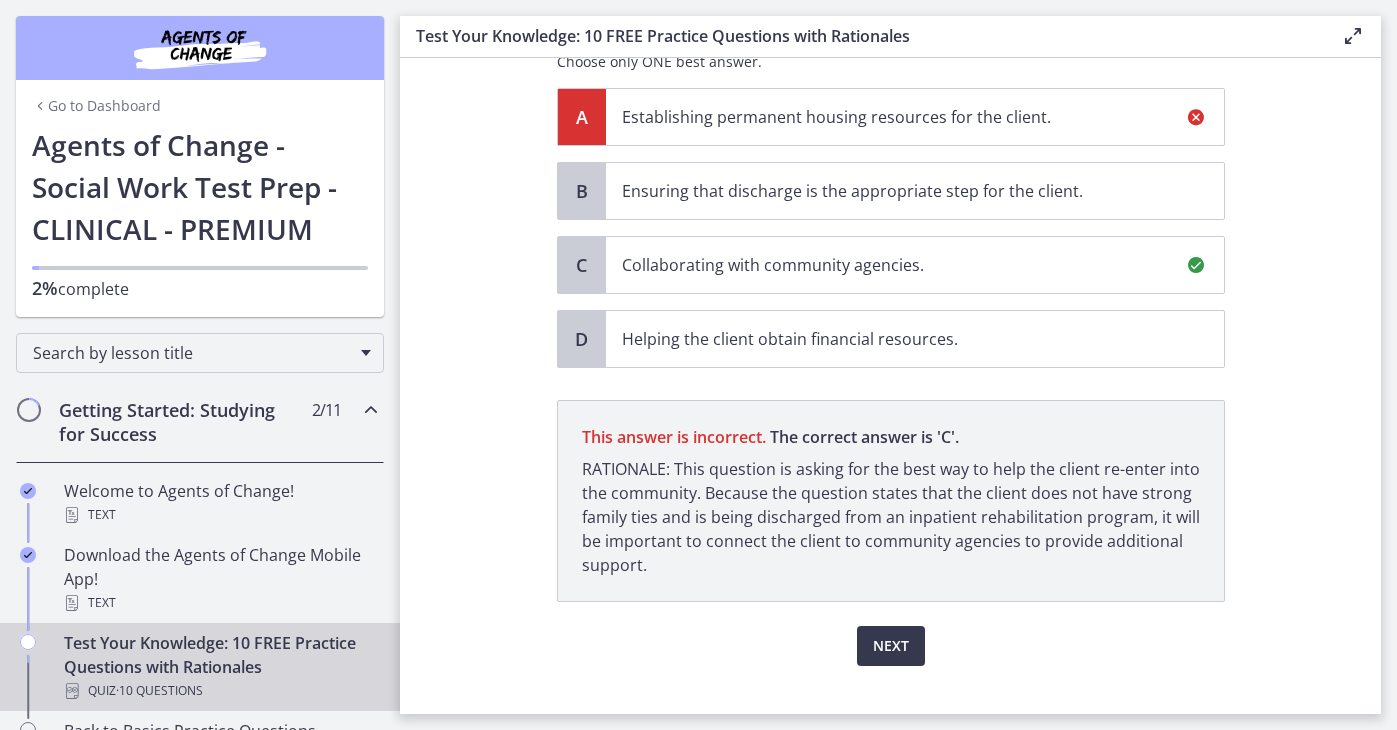 scroll, scrollTop: 336, scrollLeft: 0, axis: vertical 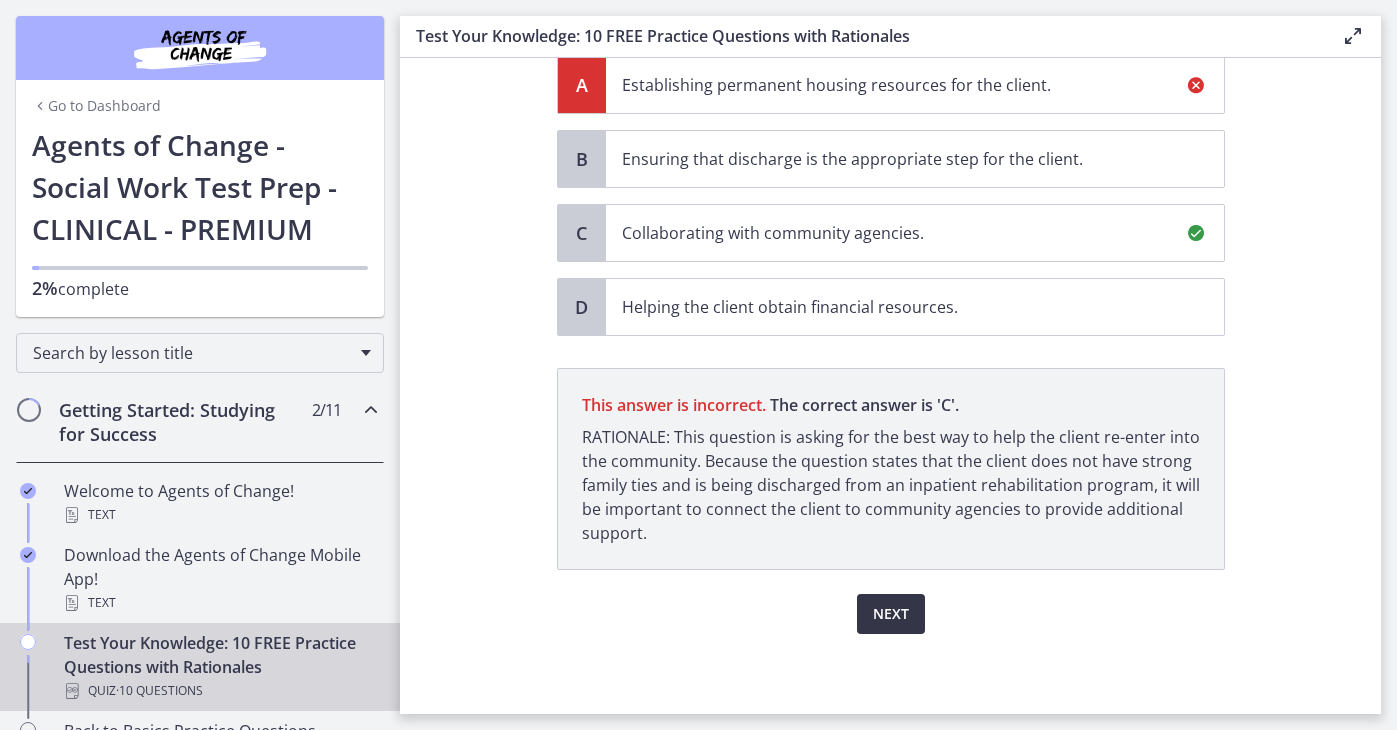 click on "Next" at bounding box center [891, 614] 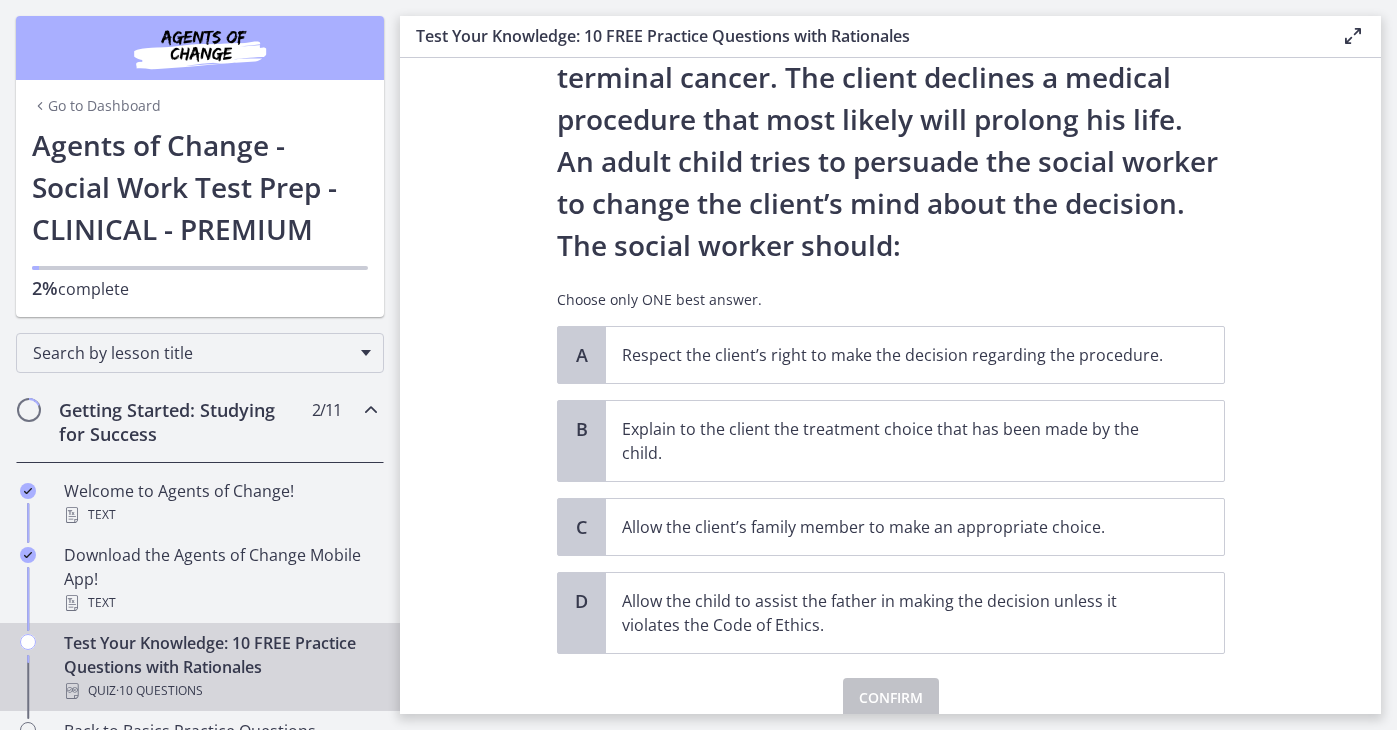 scroll, scrollTop: 156, scrollLeft: 0, axis: vertical 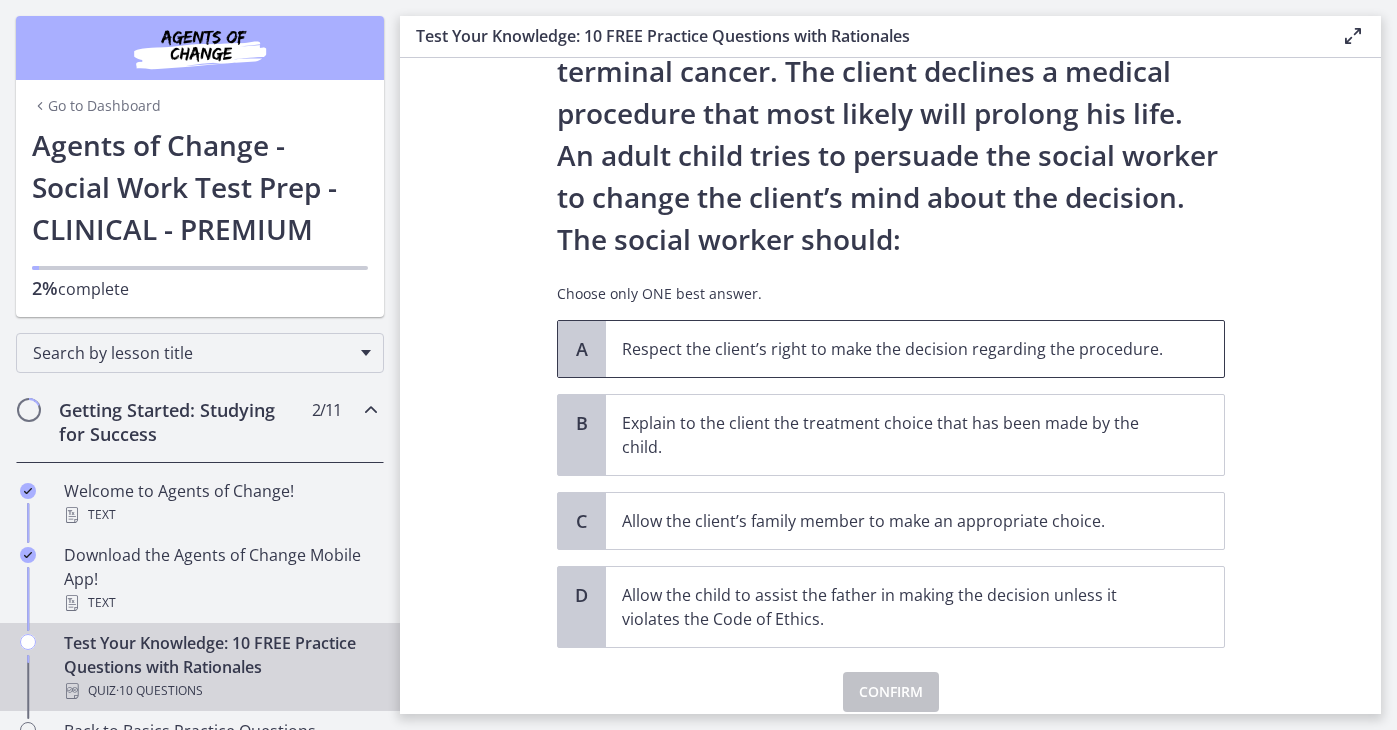 click on "Respect the client’s right to make the decision regarding the procedure." at bounding box center (895, 349) 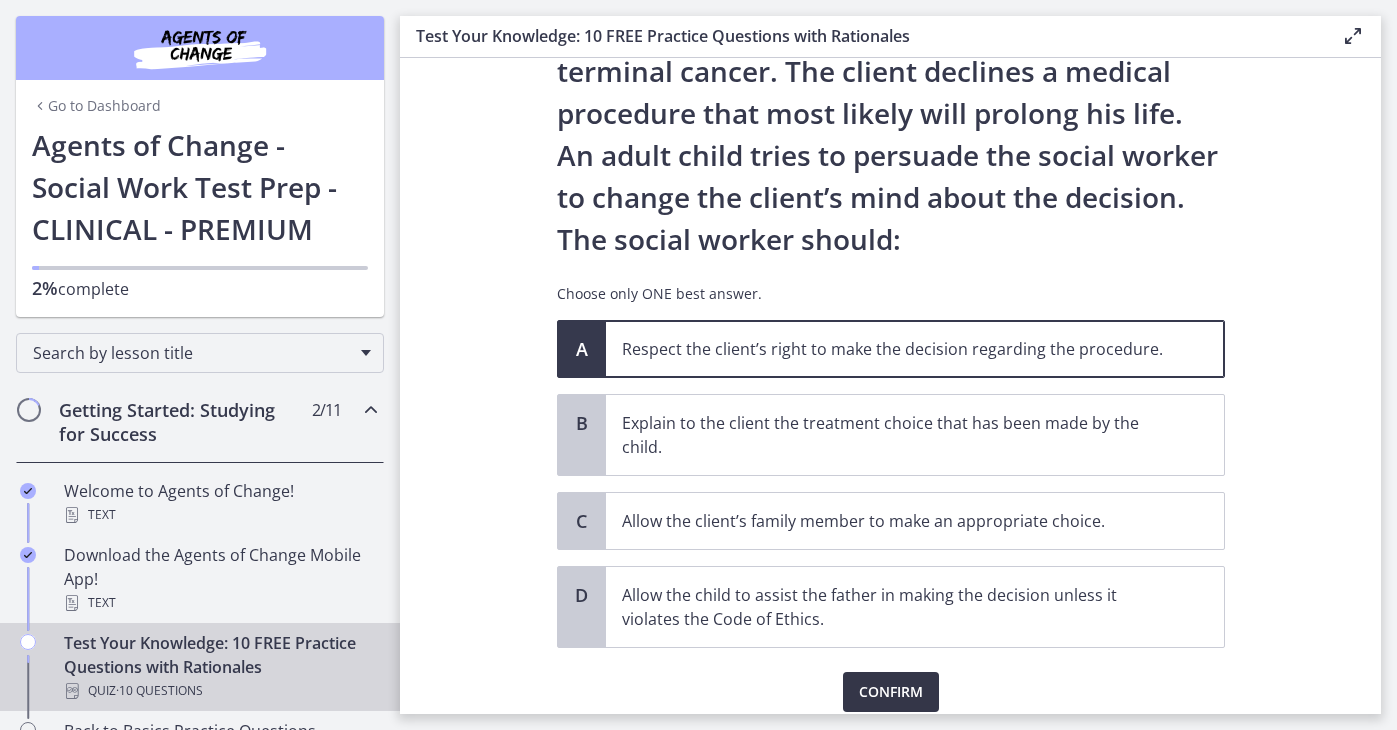 click on "Confirm" at bounding box center (891, 692) 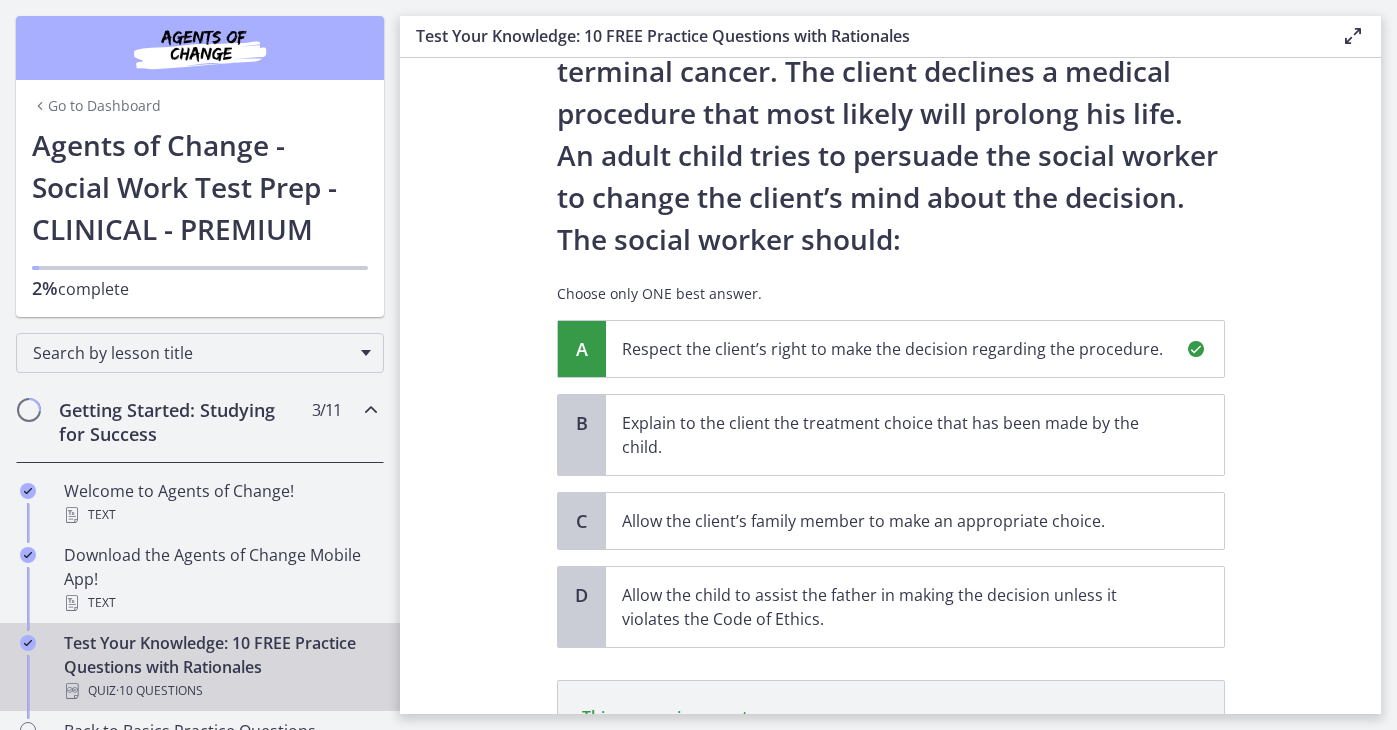 scroll, scrollTop: 444, scrollLeft: 0, axis: vertical 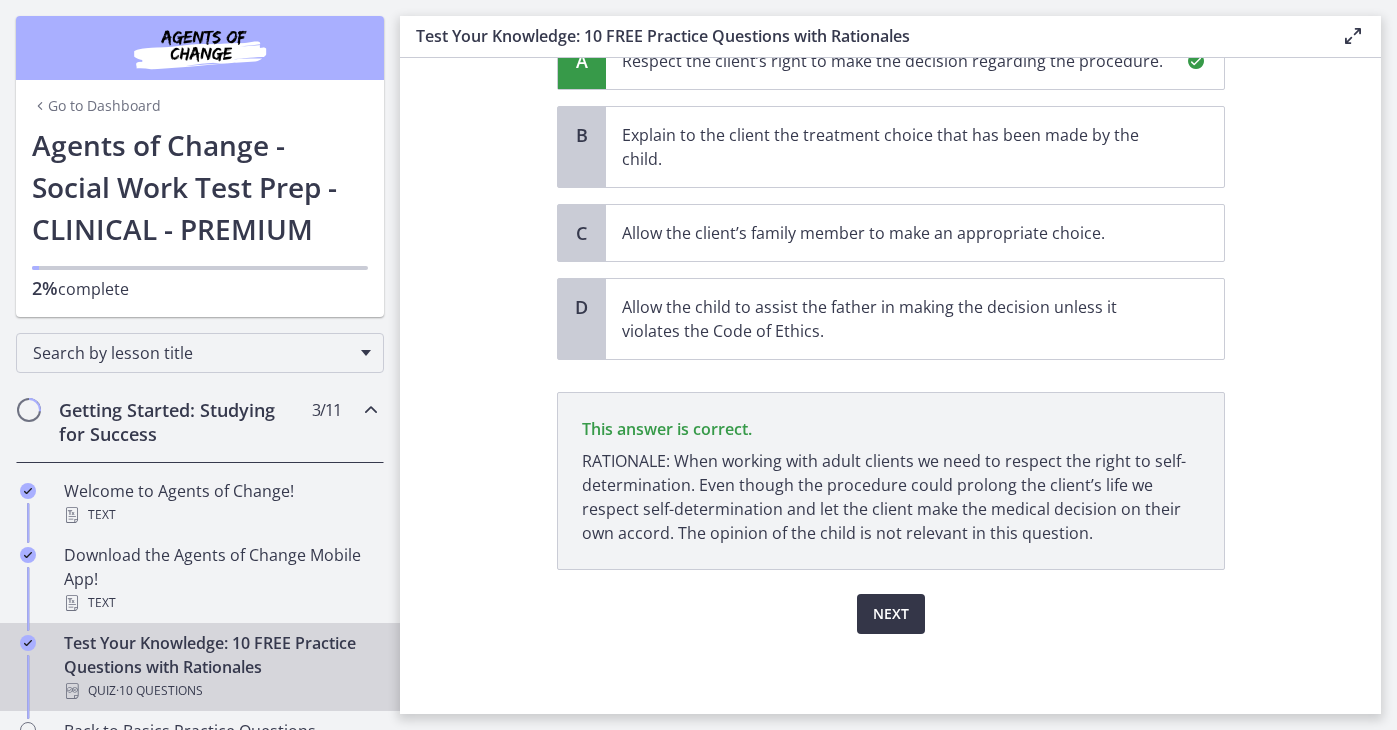 click on "Next" at bounding box center (891, 614) 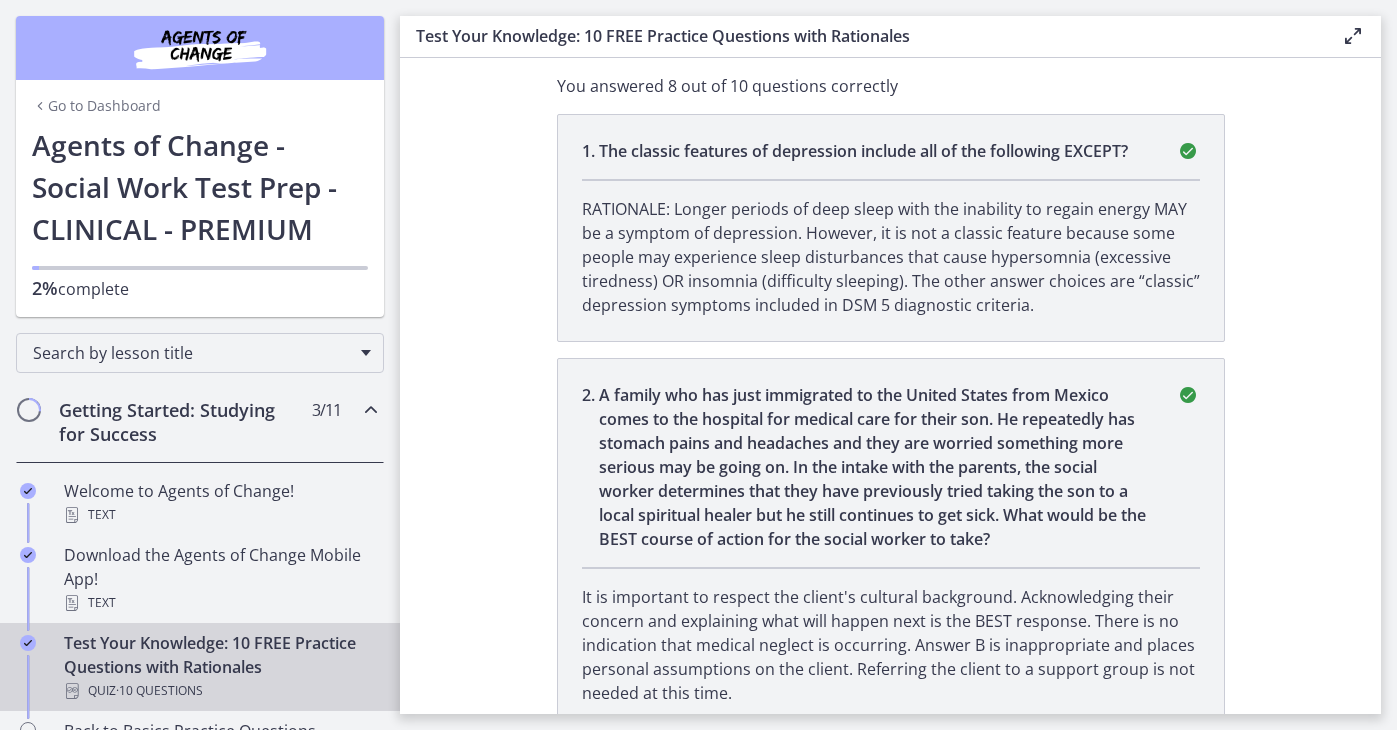 scroll, scrollTop: 0, scrollLeft: 0, axis: both 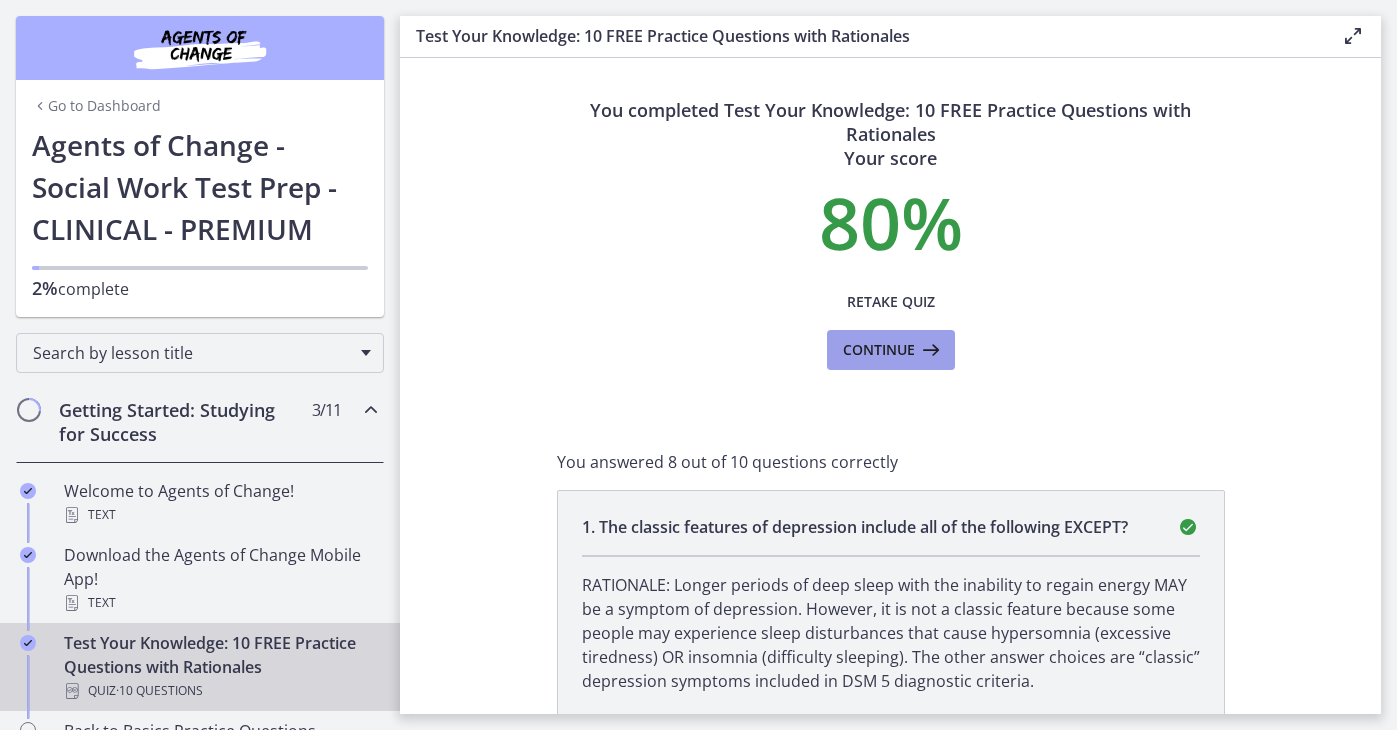 click at bounding box center [929, 350] 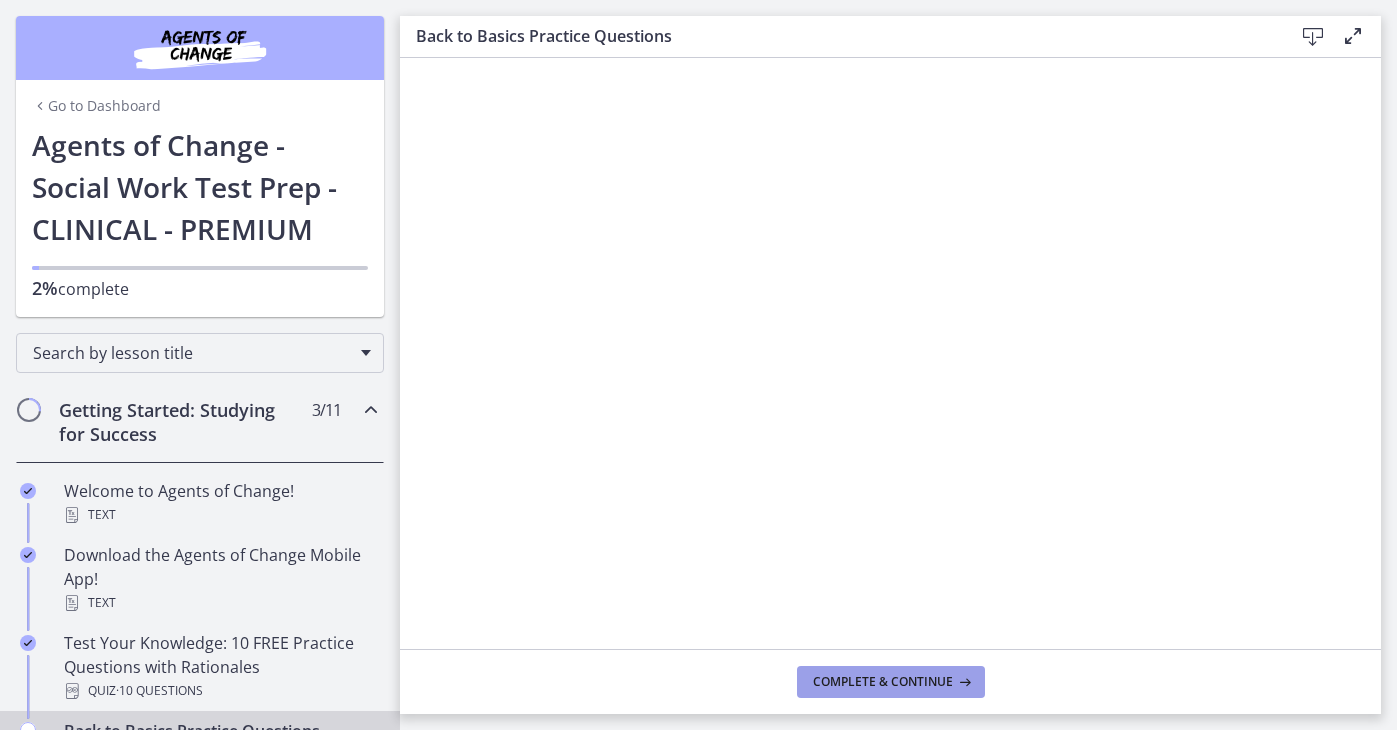 click on "Complete & continue" at bounding box center [883, 682] 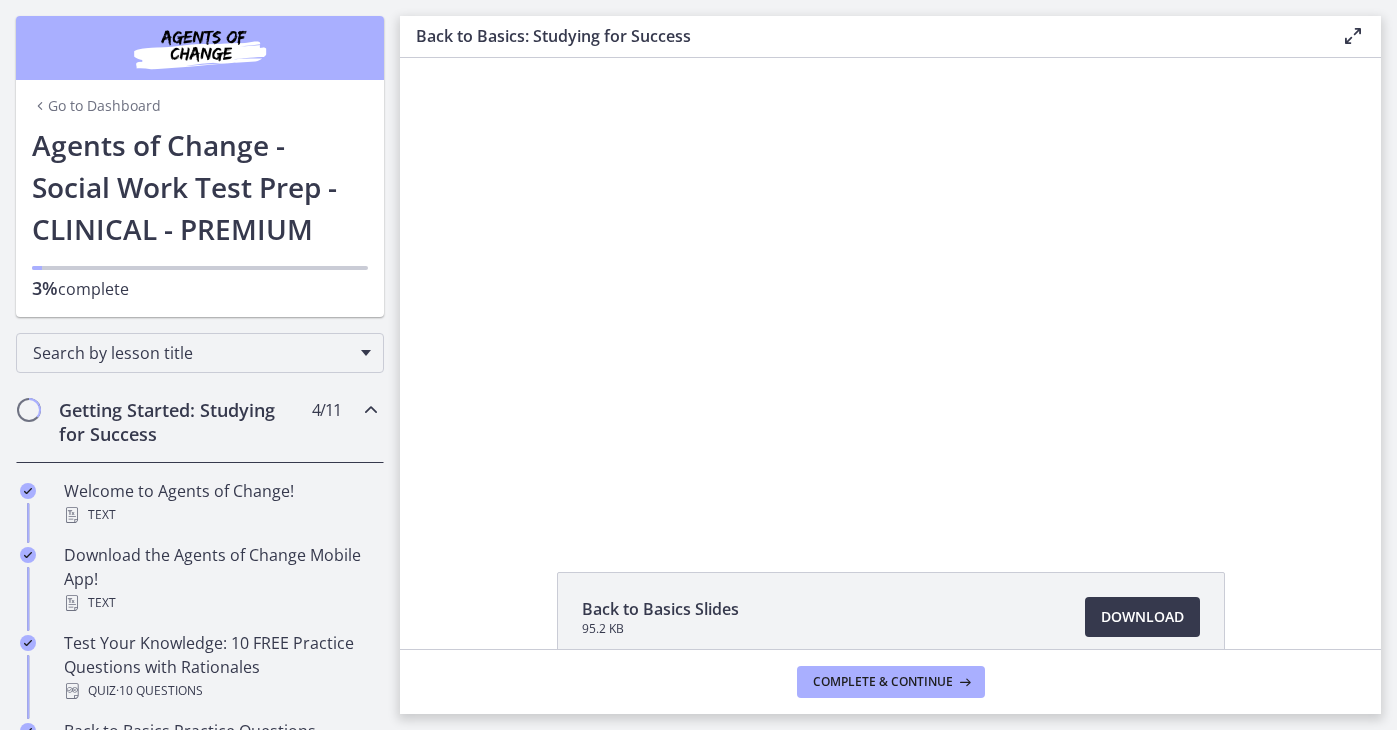 scroll, scrollTop: 0, scrollLeft: 0, axis: both 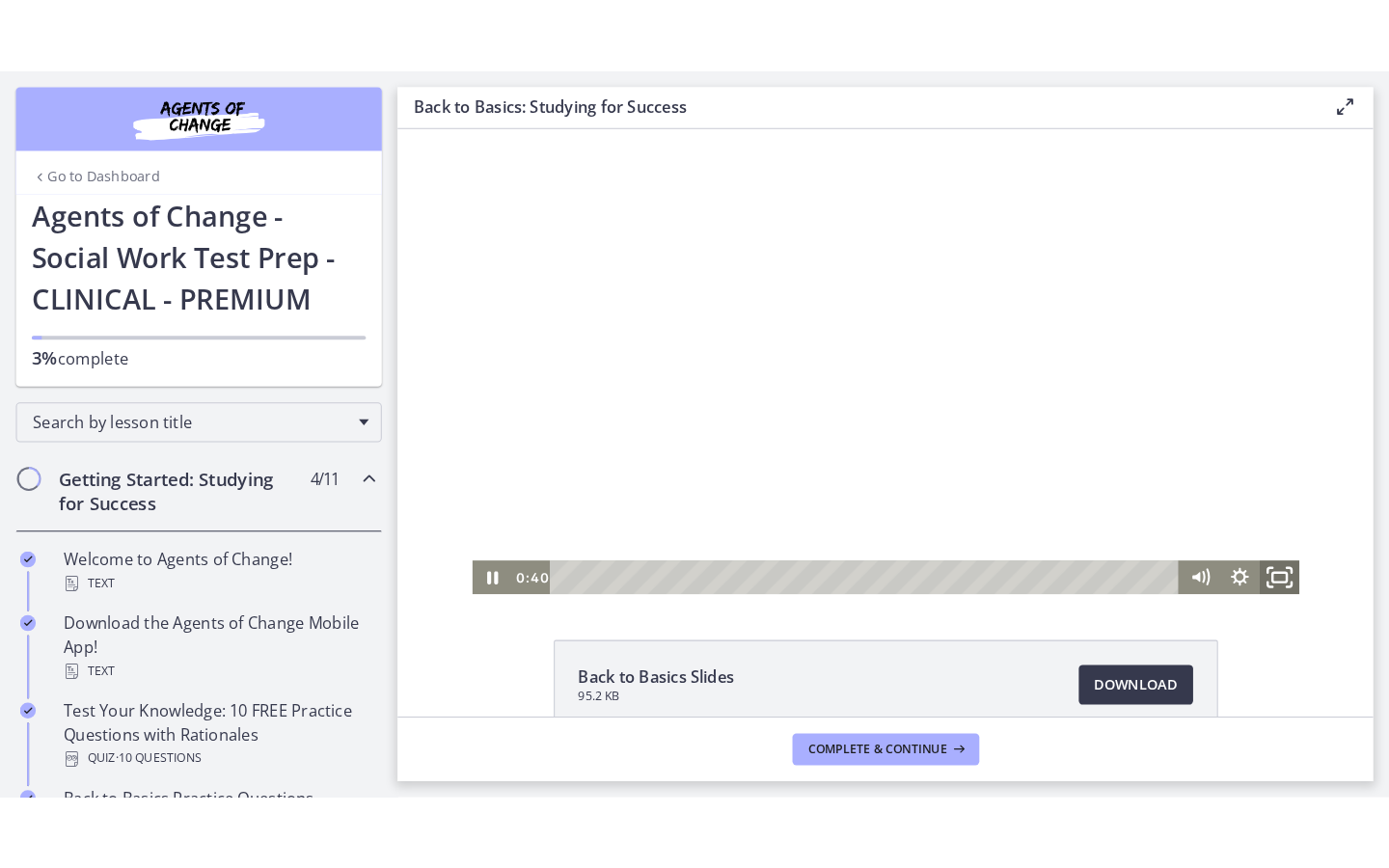 click 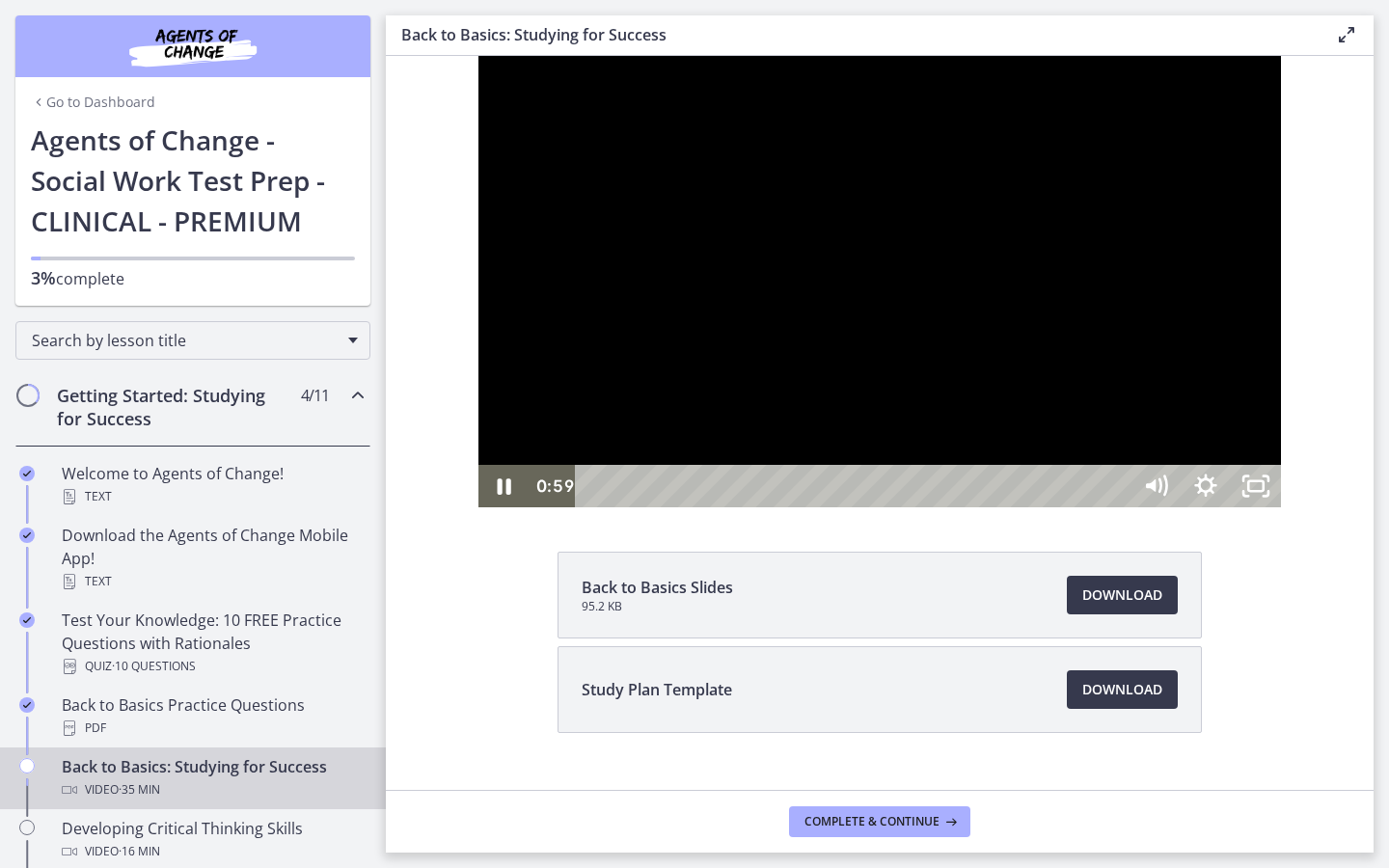 type 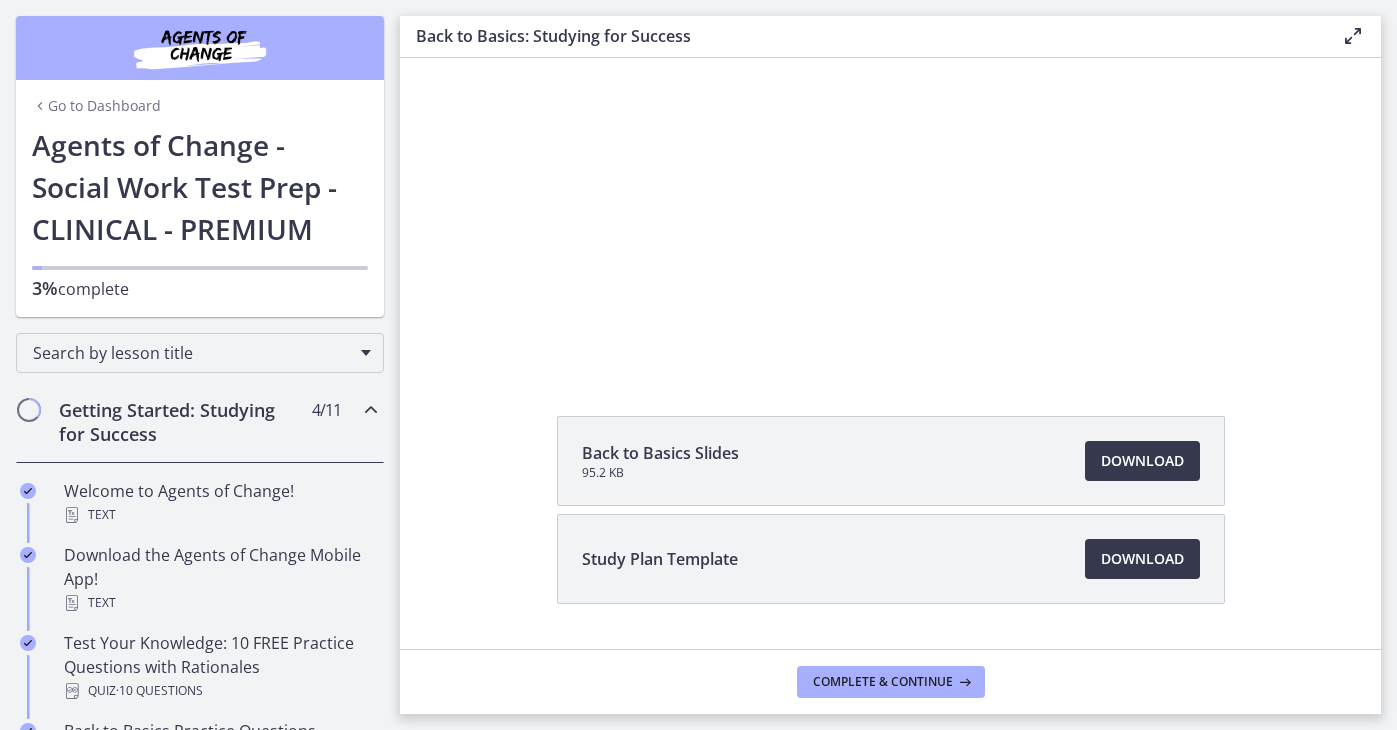 scroll, scrollTop: 207, scrollLeft: 0, axis: vertical 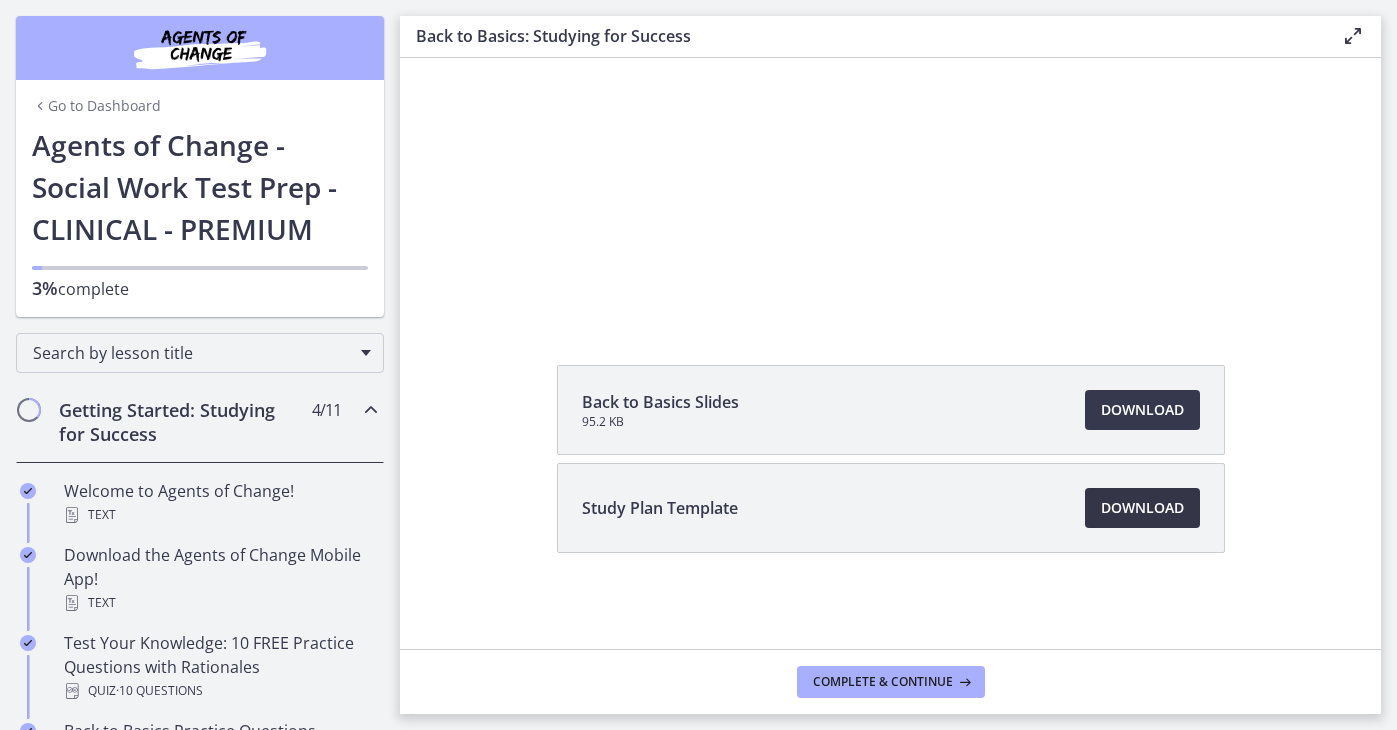 click on "Download
Opens in a new window" at bounding box center (1142, 508) 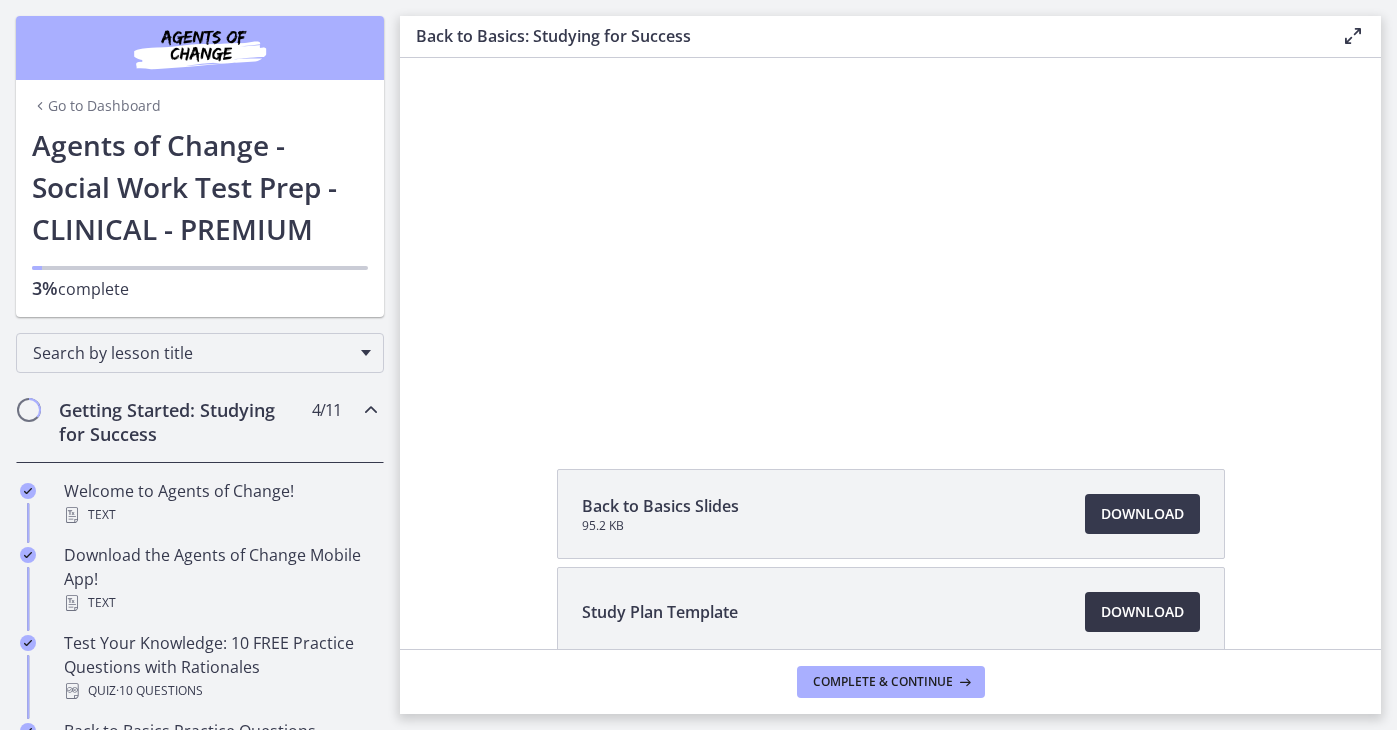 scroll, scrollTop: 109, scrollLeft: 0, axis: vertical 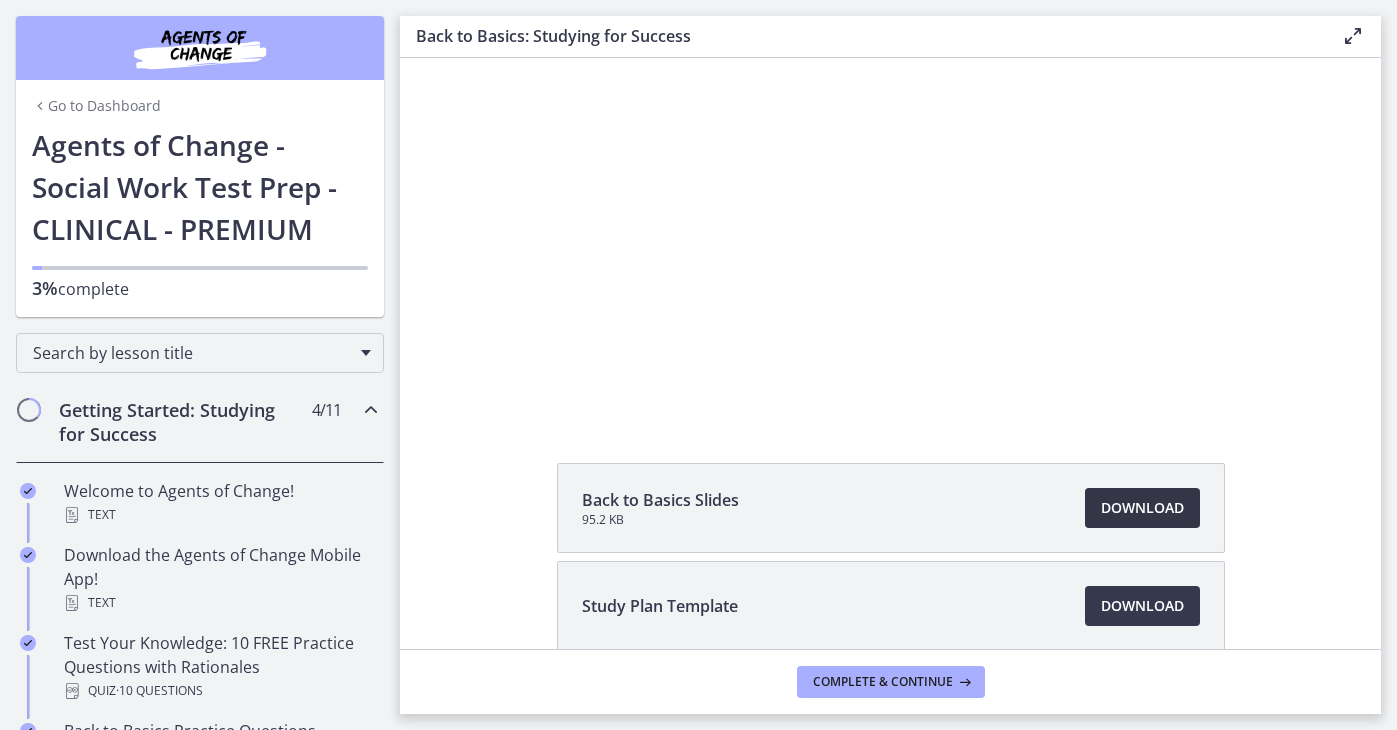 click on "Download
Opens in a new window" at bounding box center [1142, 508] 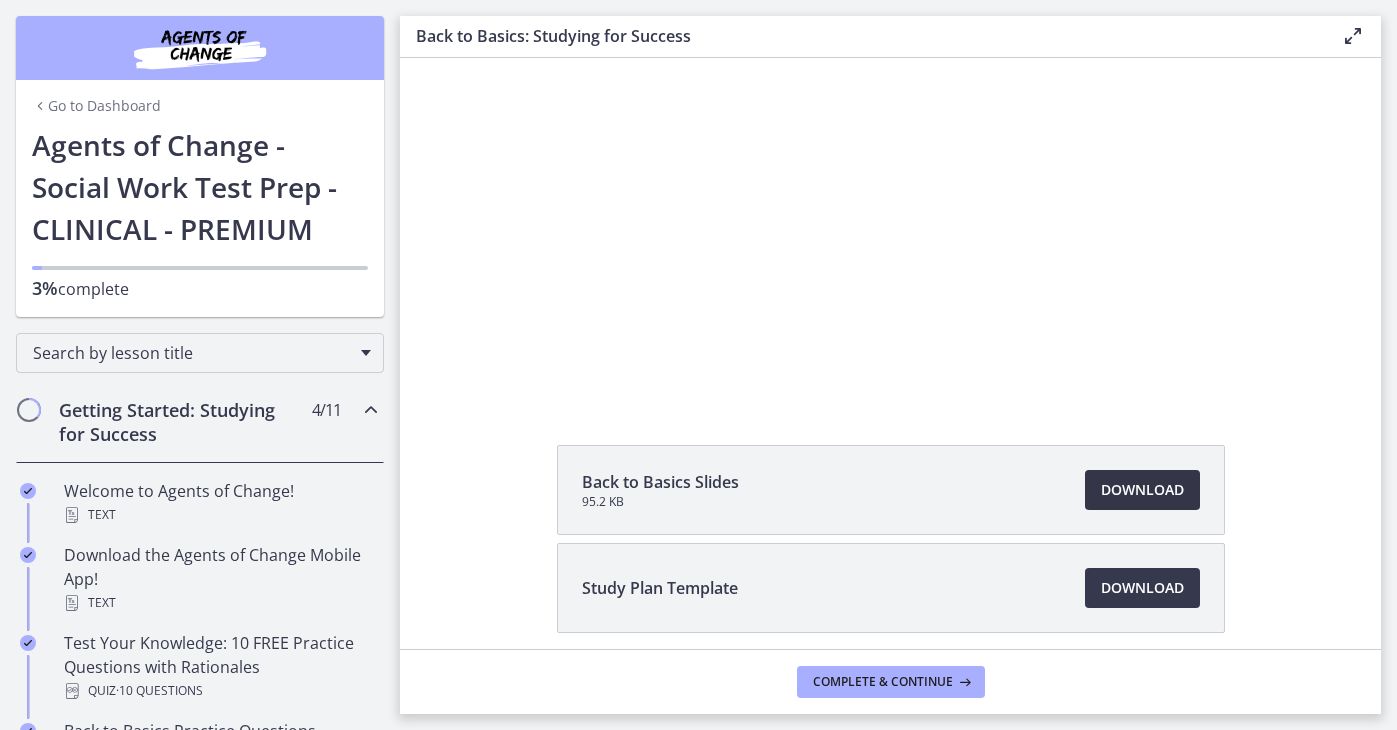 scroll, scrollTop: 0, scrollLeft: 0, axis: both 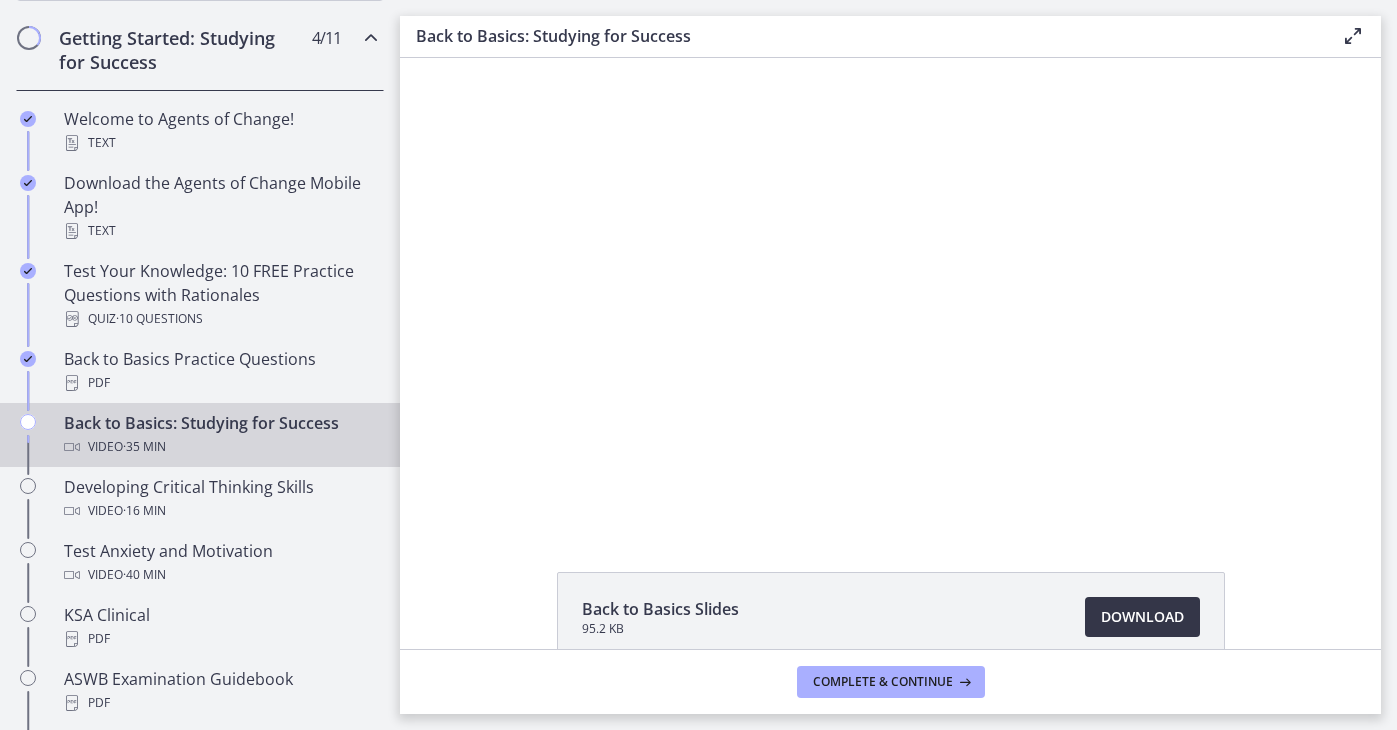 click on "Download
Opens in a new window" at bounding box center [1142, 617] 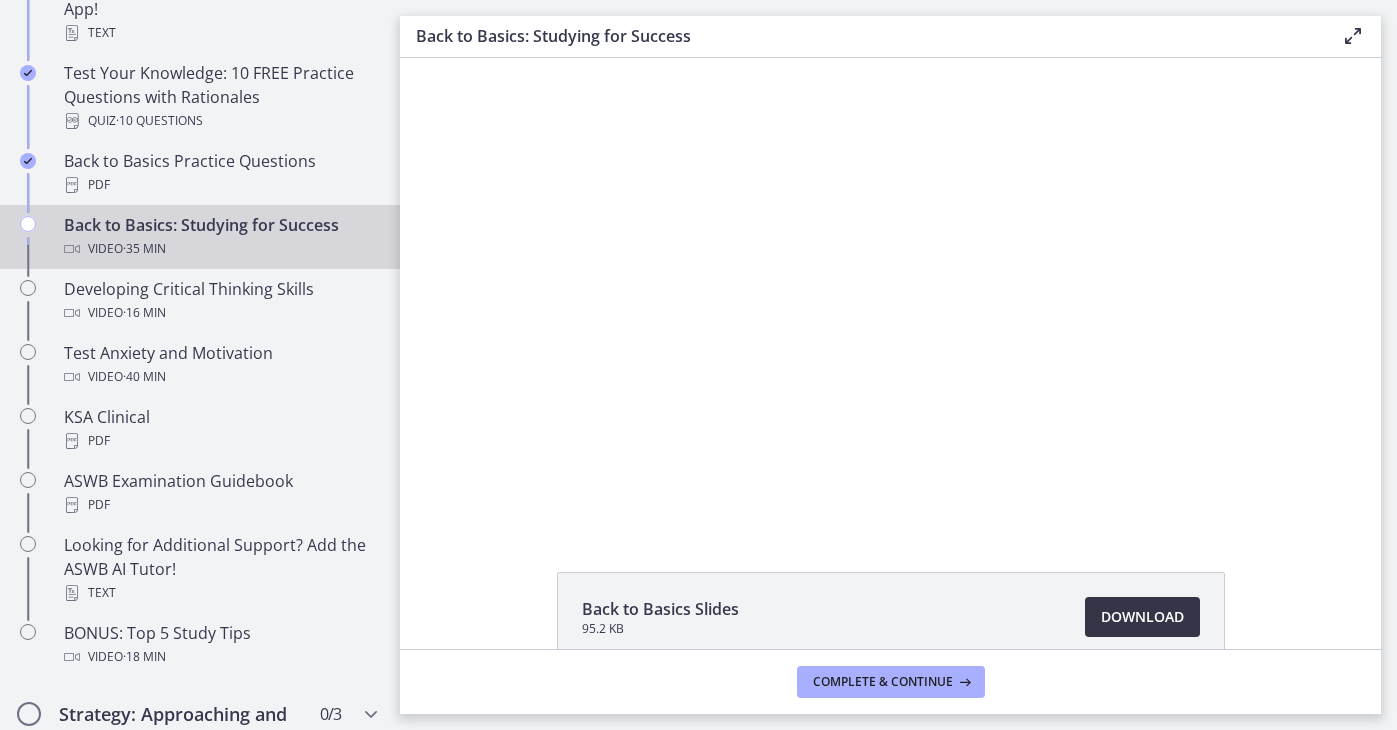 scroll, scrollTop: 586, scrollLeft: 0, axis: vertical 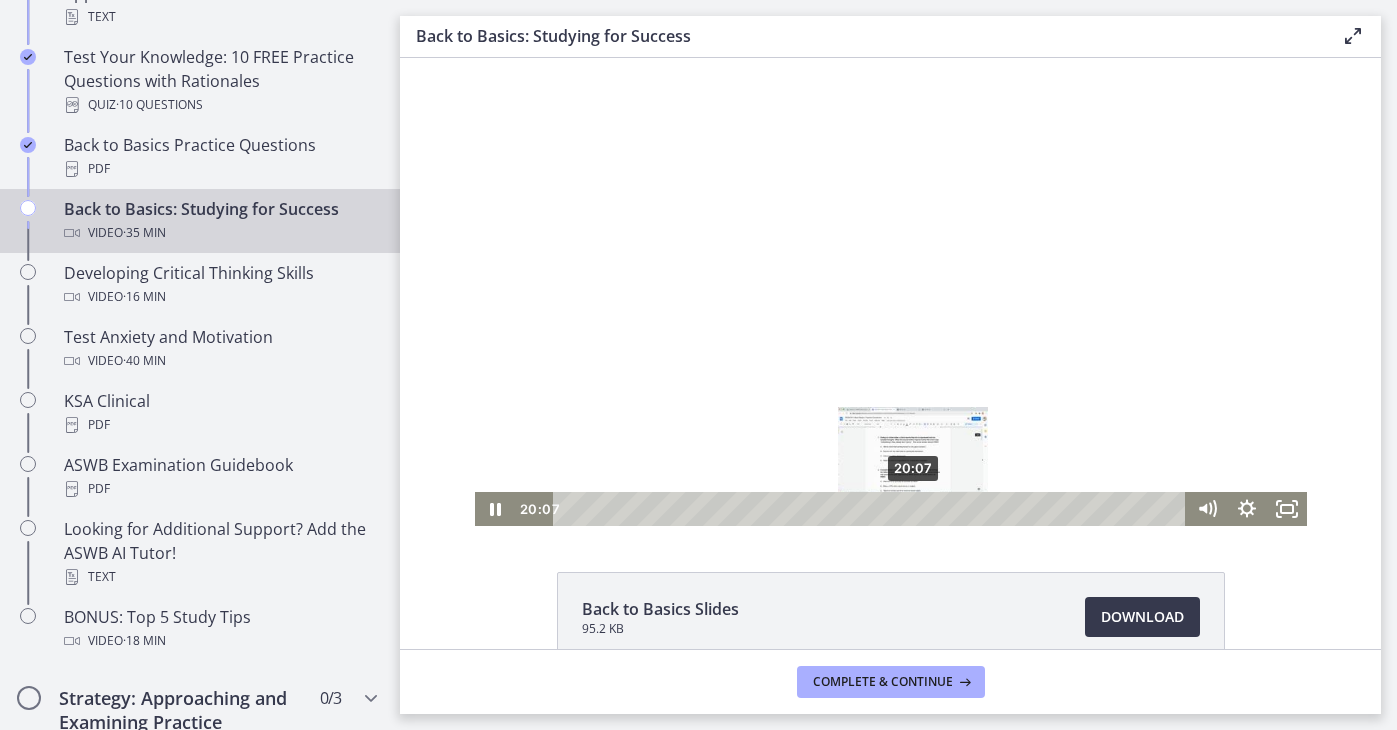 click on "20:07" at bounding box center (872, 509) 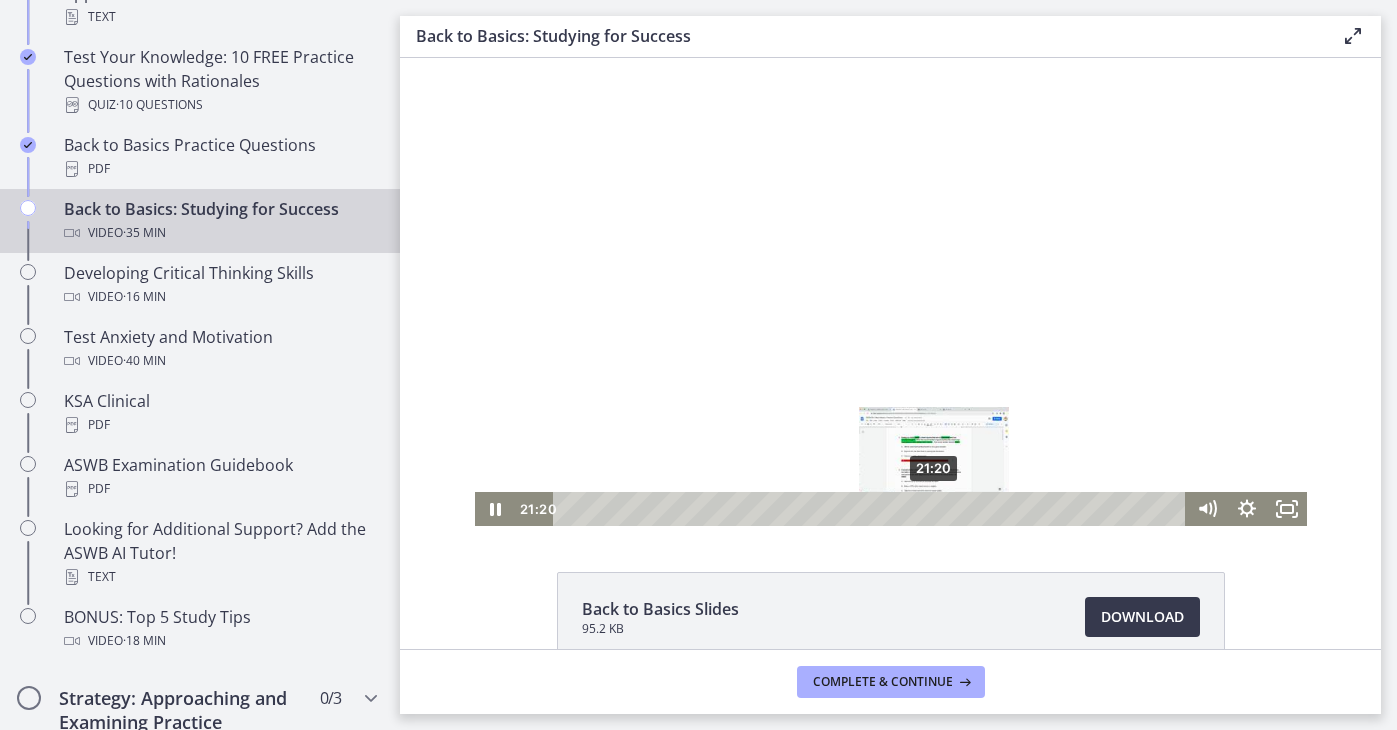 click on "21:20" at bounding box center [872, 509] 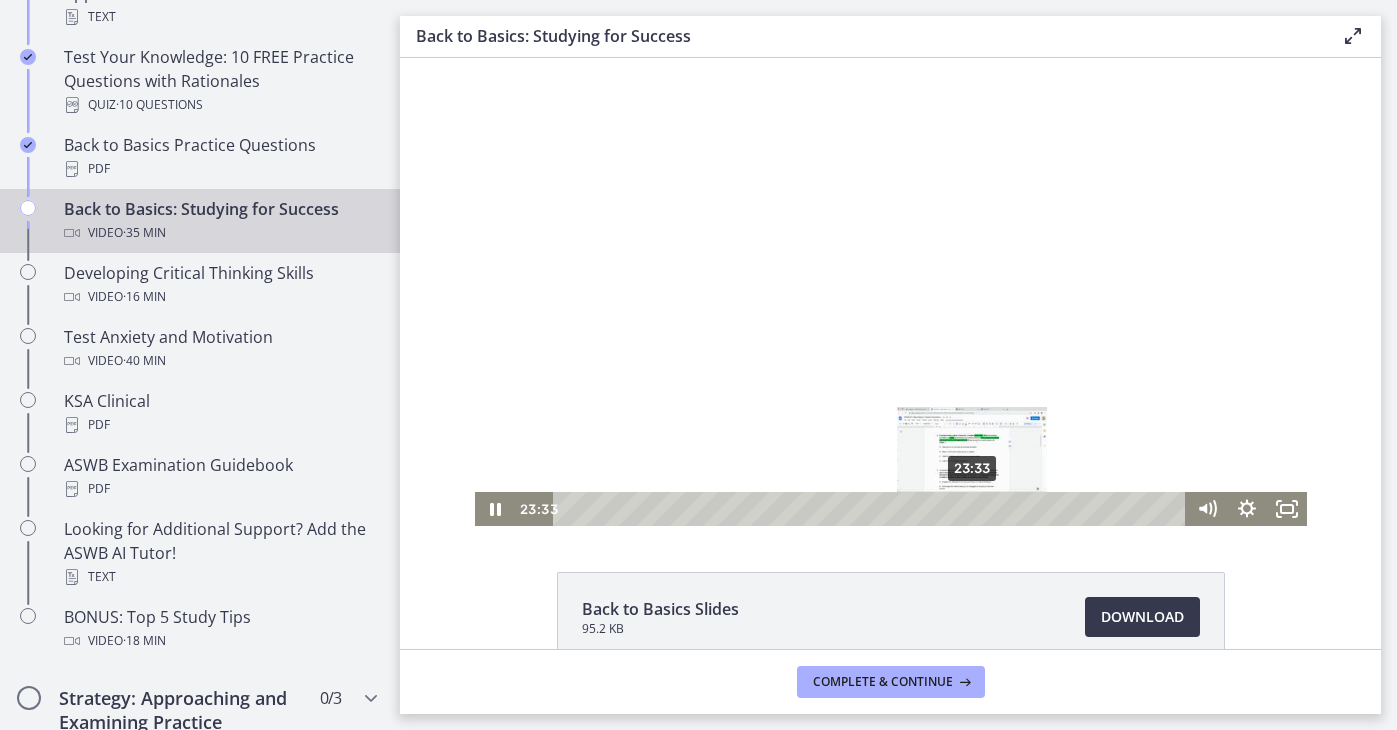 click on "23:33" at bounding box center [872, 509] 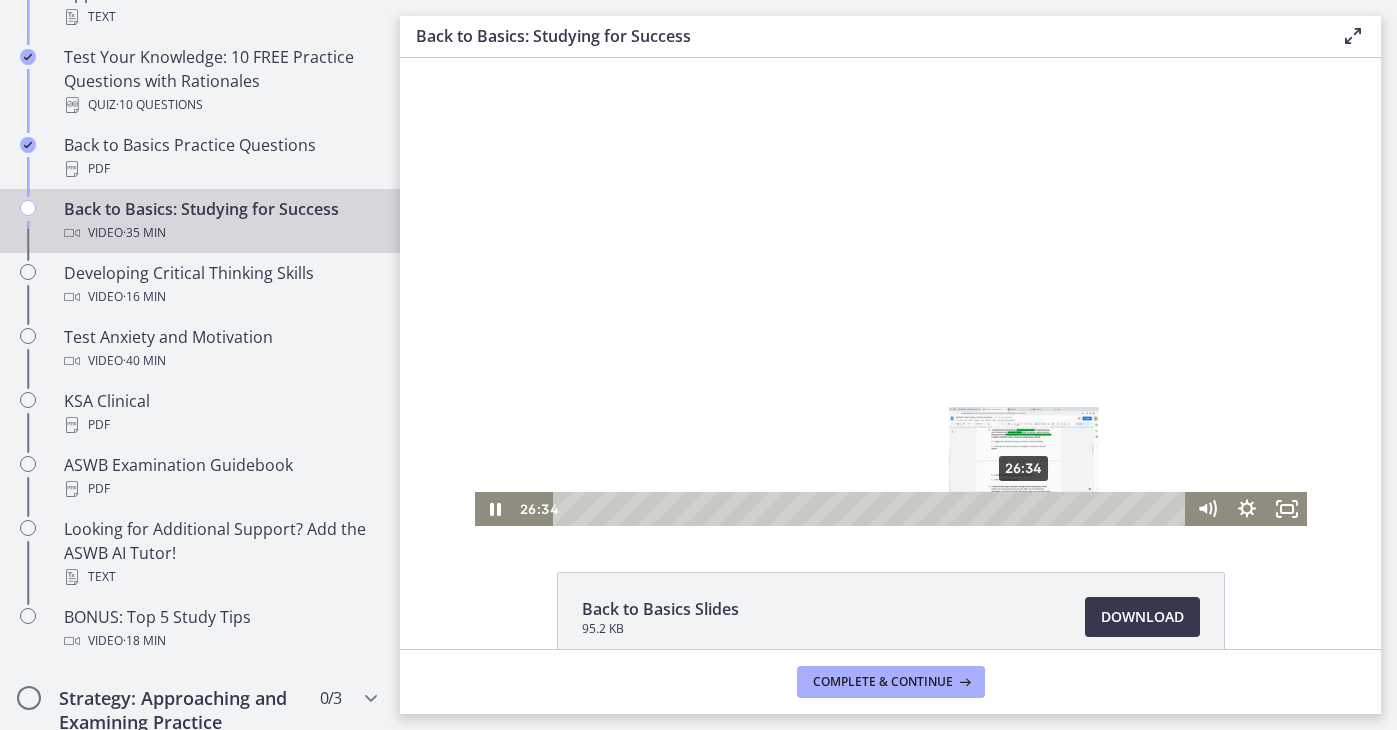 click on "26:34" at bounding box center [872, 509] 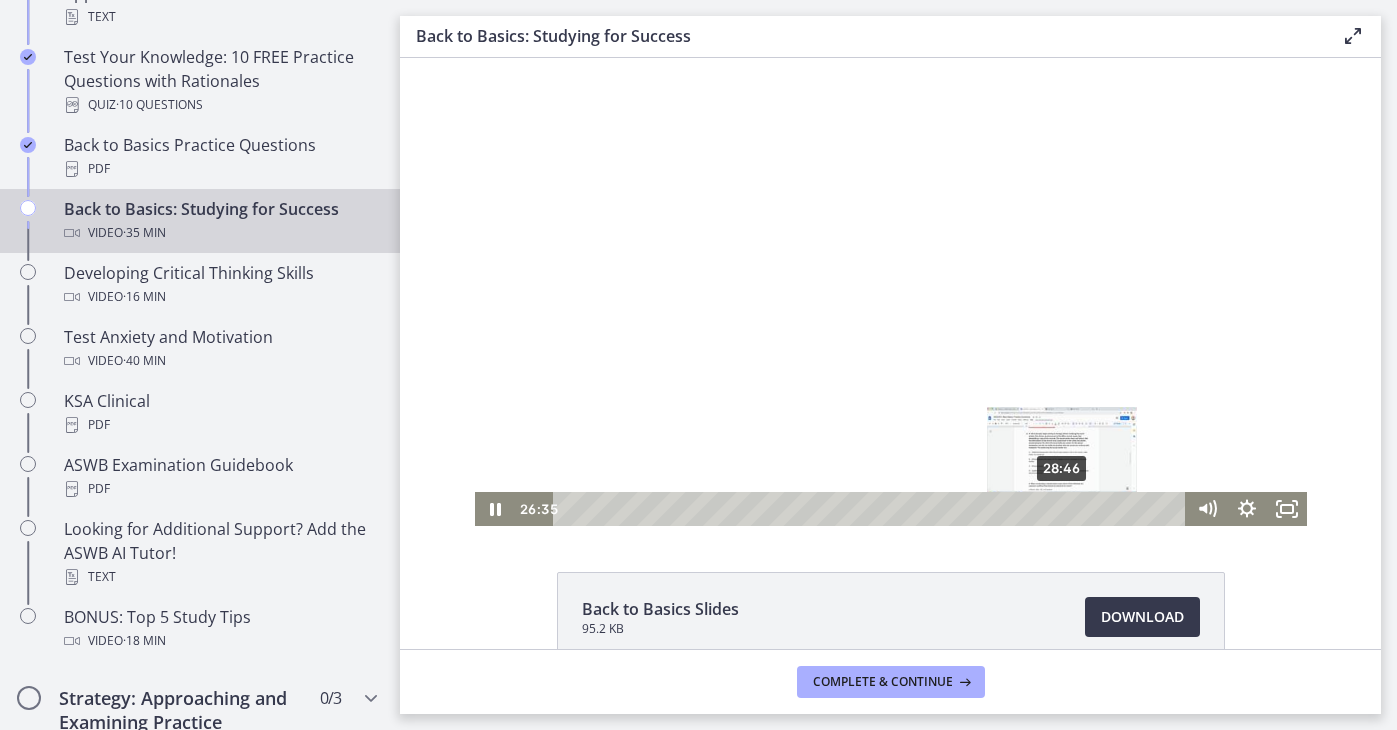 click on "28:46" at bounding box center (872, 509) 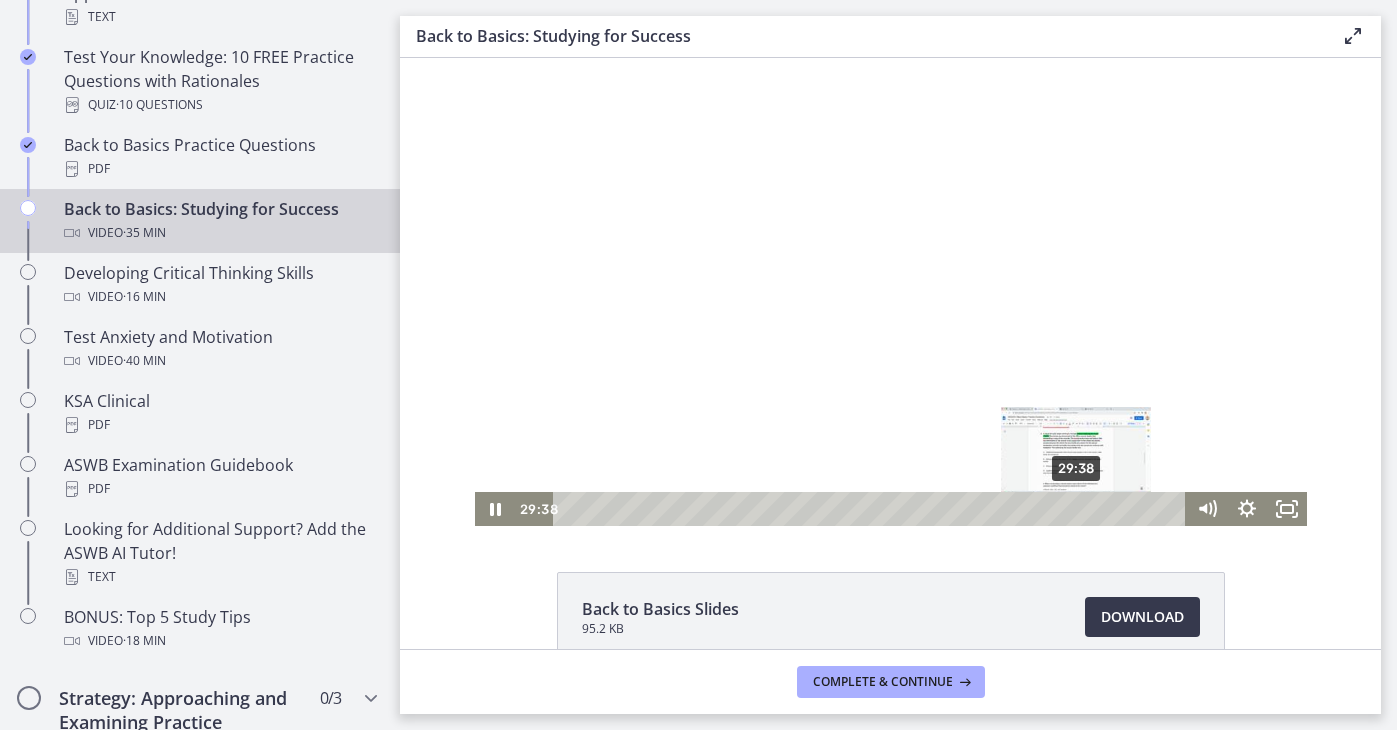 click on "29:38" at bounding box center [872, 509] 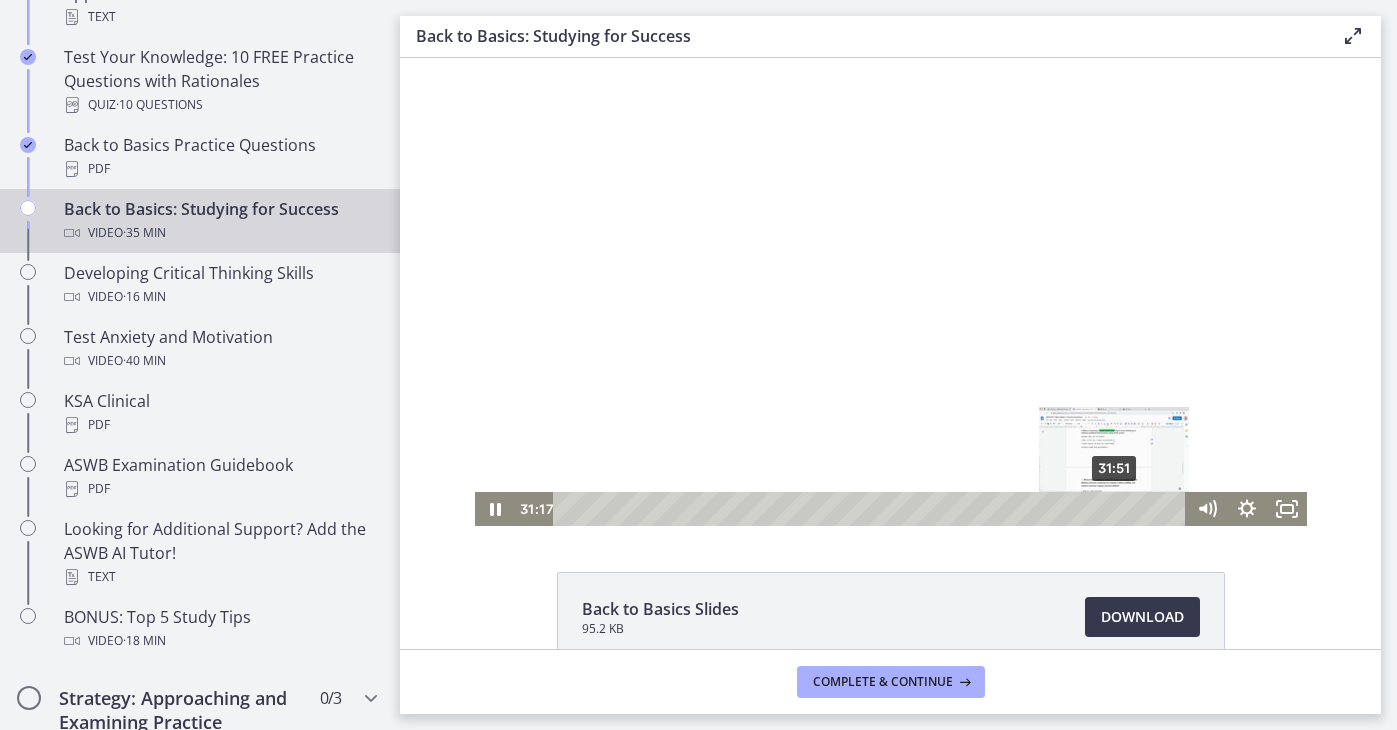 click on "31:51" at bounding box center (872, 509) 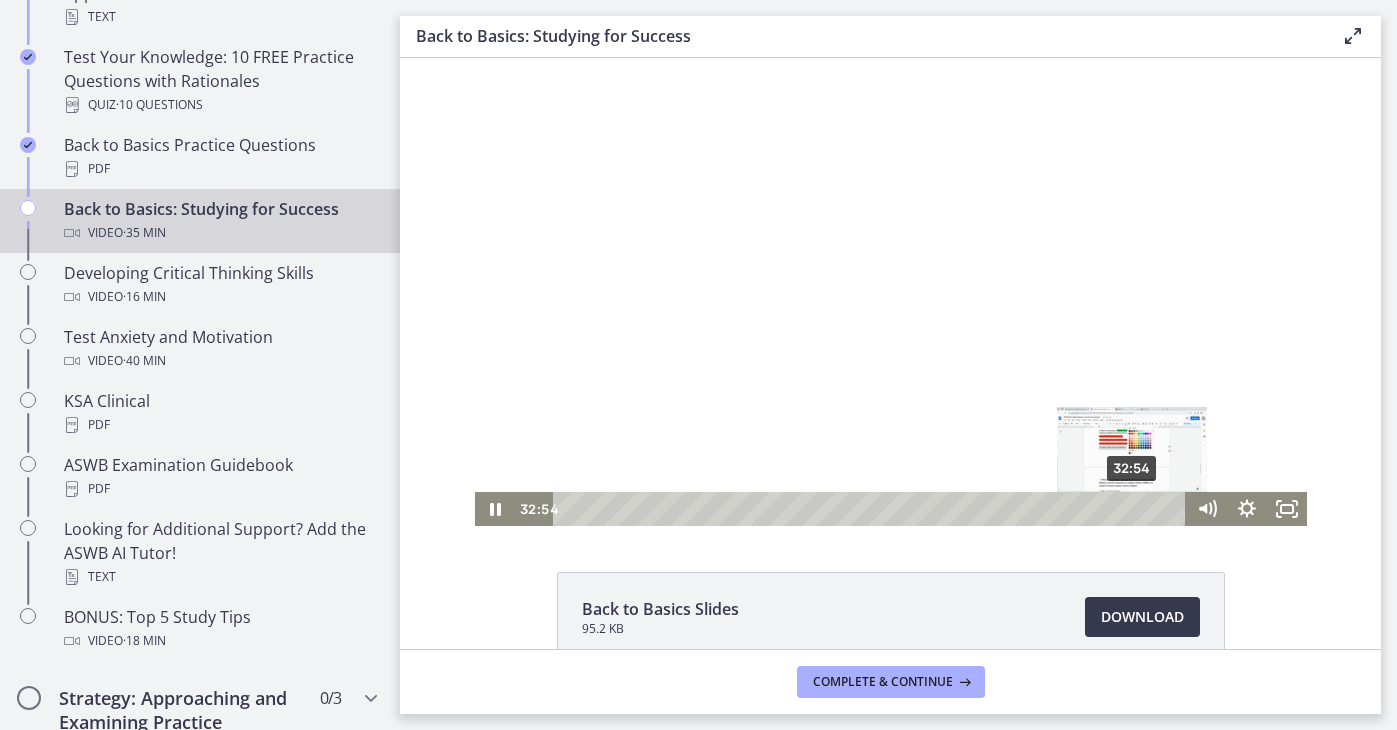 click on "32:54" at bounding box center (872, 509) 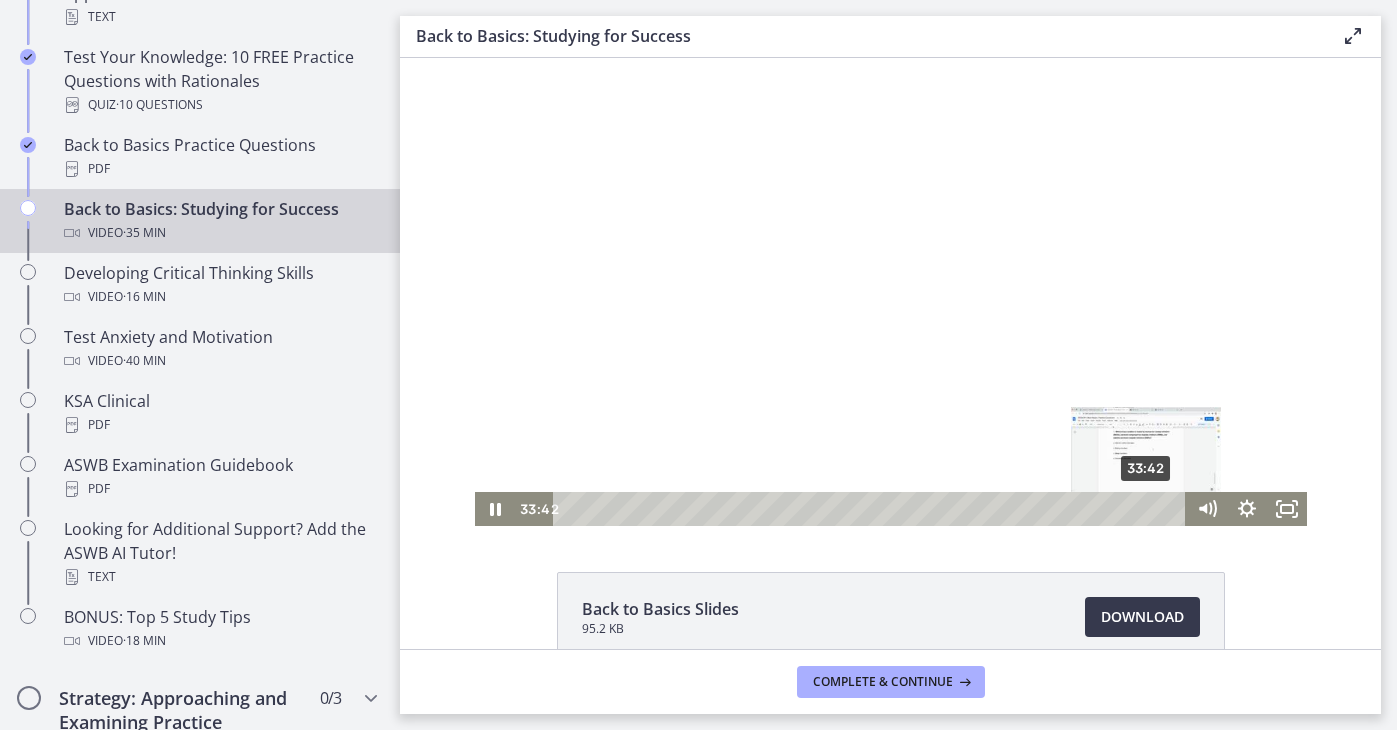 click on "33:42" at bounding box center (872, 509) 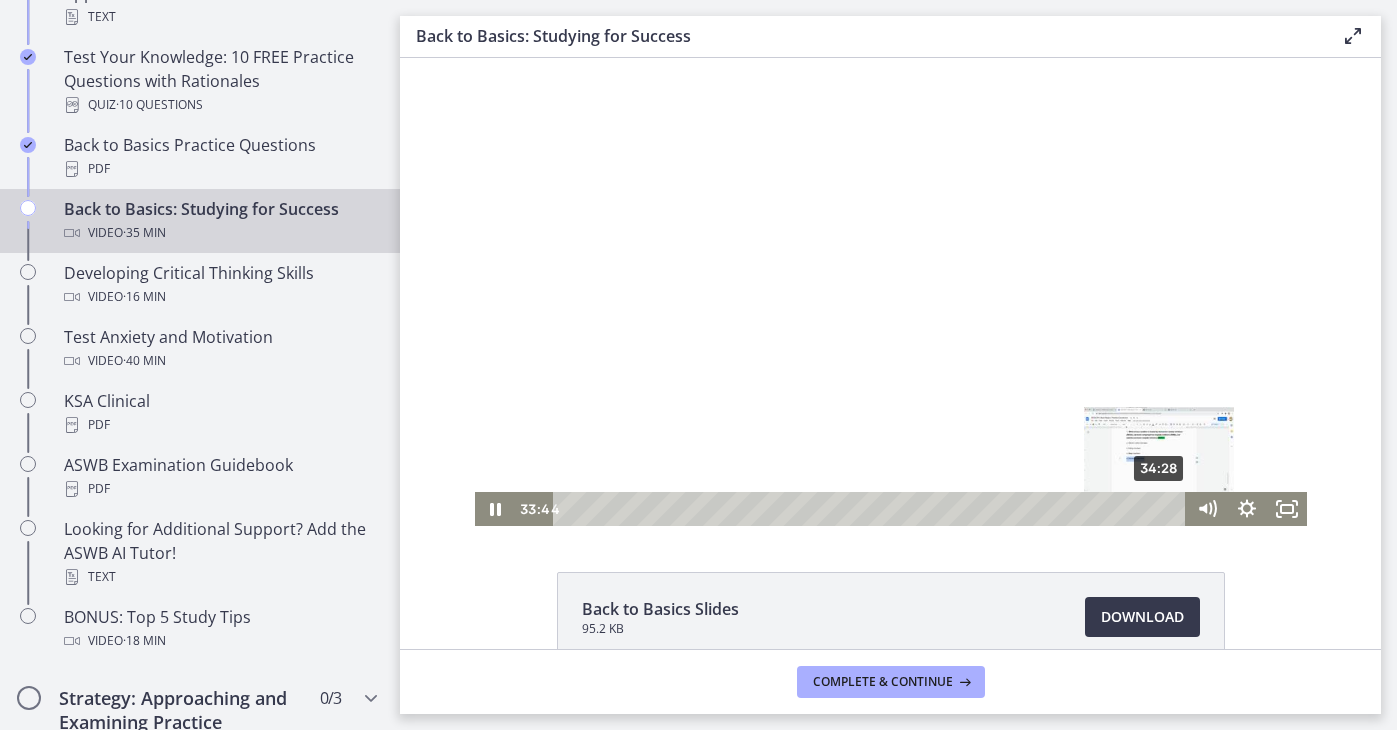click on "34:28" at bounding box center (872, 509) 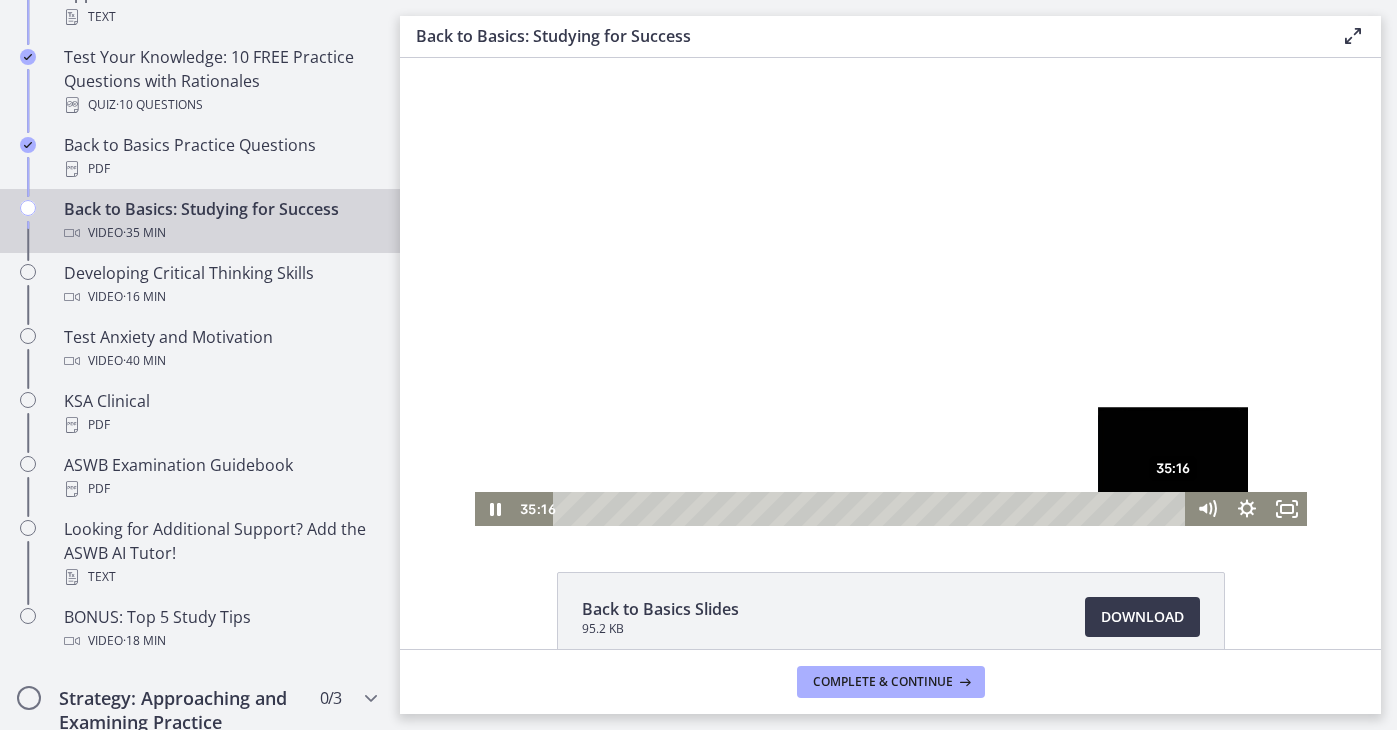 click on "35:16" at bounding box center (872, 509) 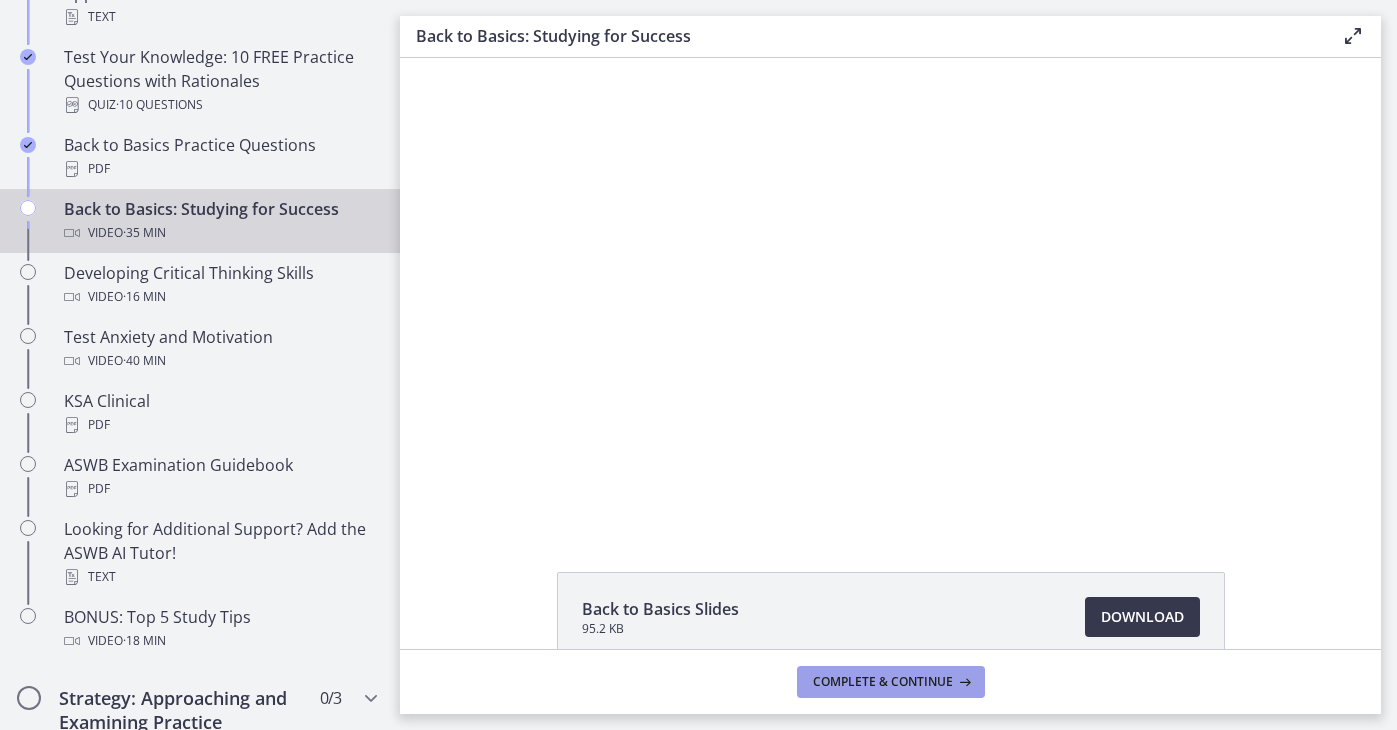 click on "Complete & continue" at bounding box center [883, 682] 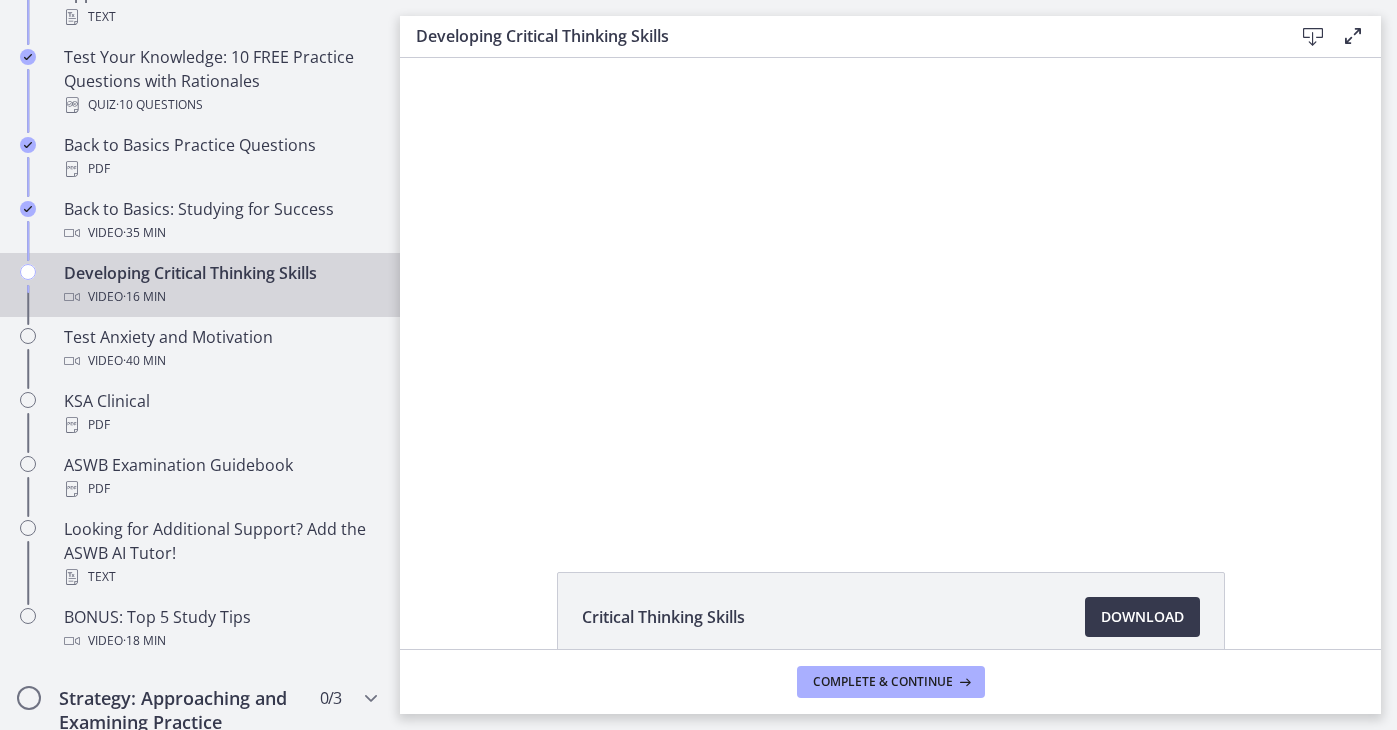 scroll, scrollTop: 0, scrollLeft: 0, axis: both 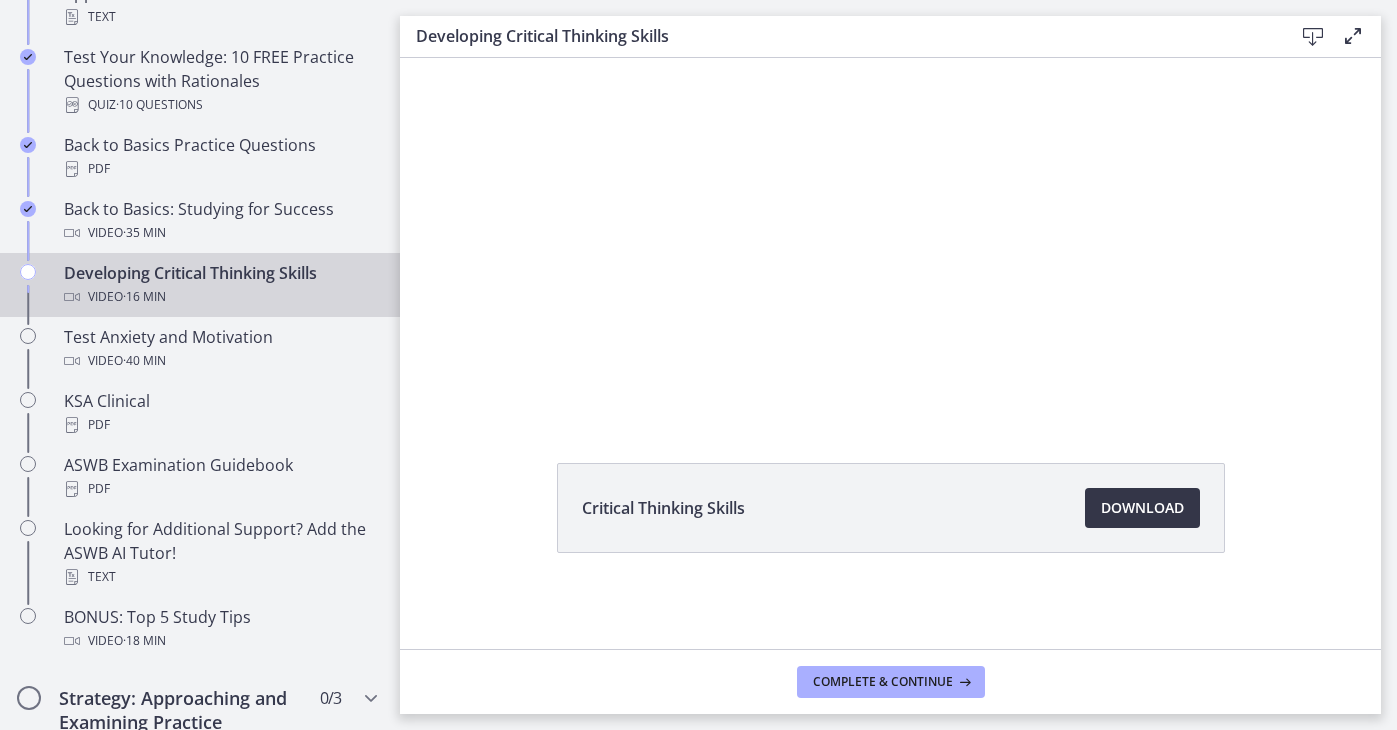 click on "Download
Opens in a new window" at bounding box center (1142, 508) 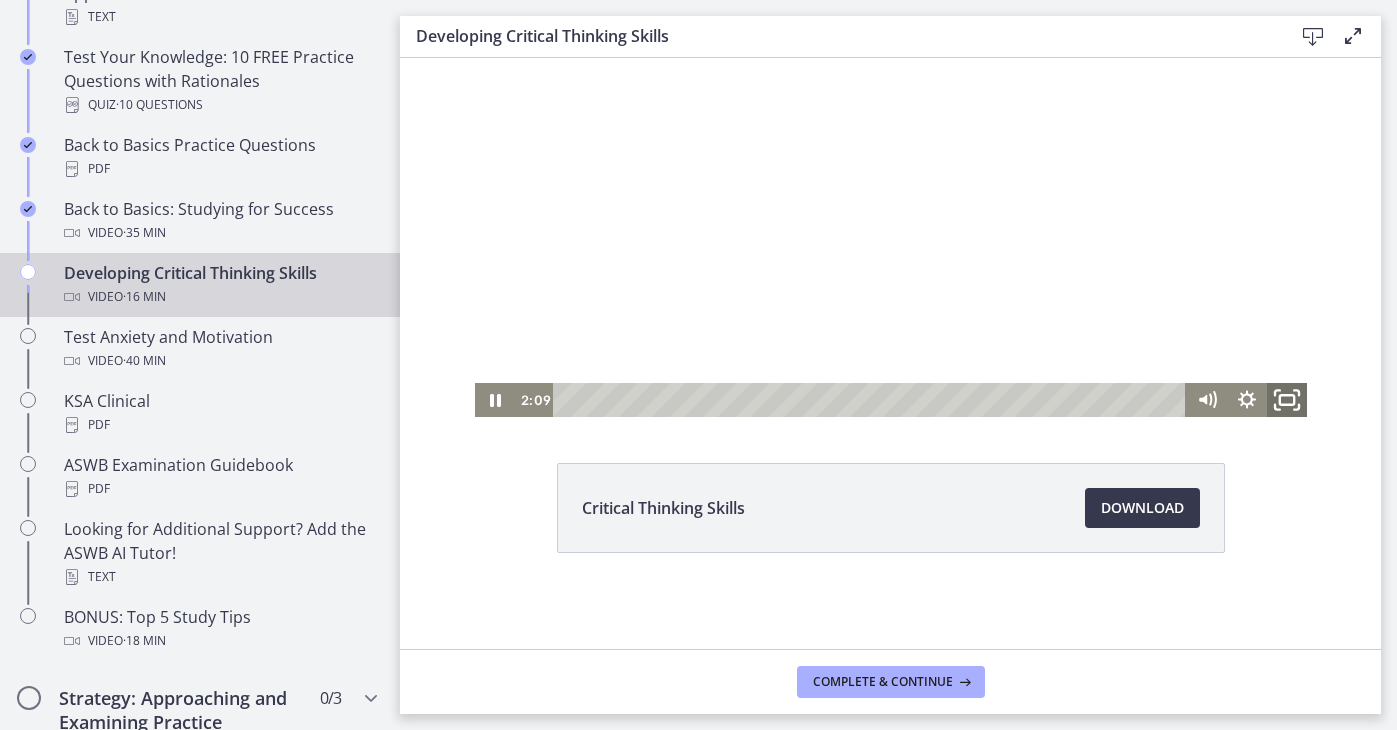 click 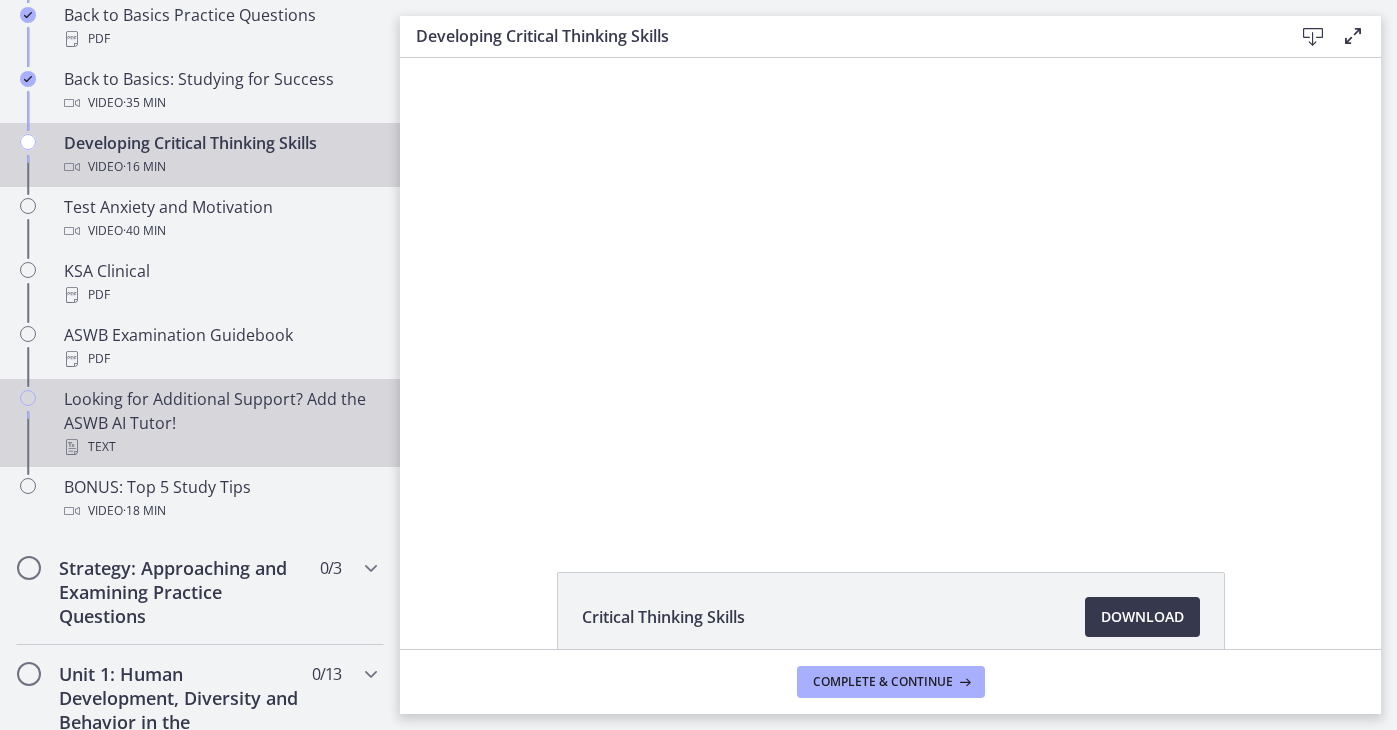 scroll, scrollTop: 721, scrollLeft: 0, axis: vertical 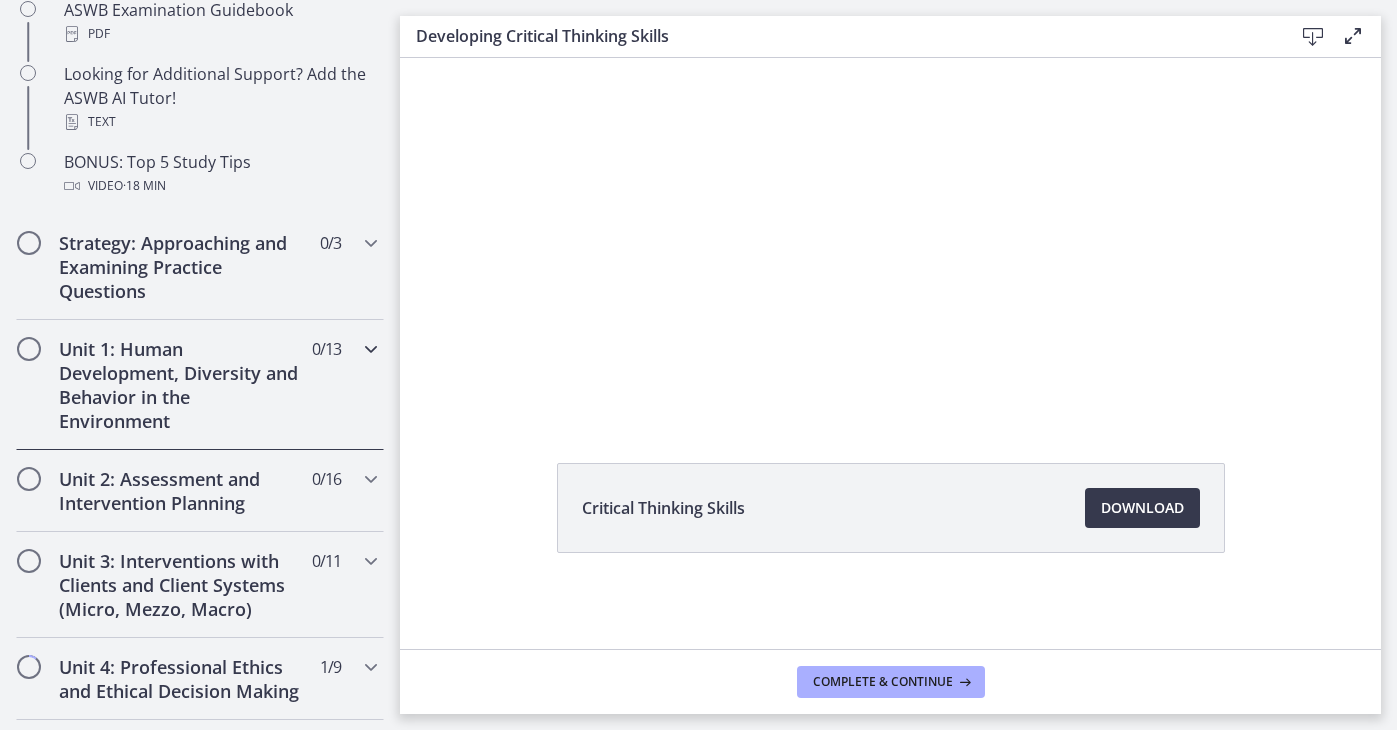 click at bounding box center (371, 349) 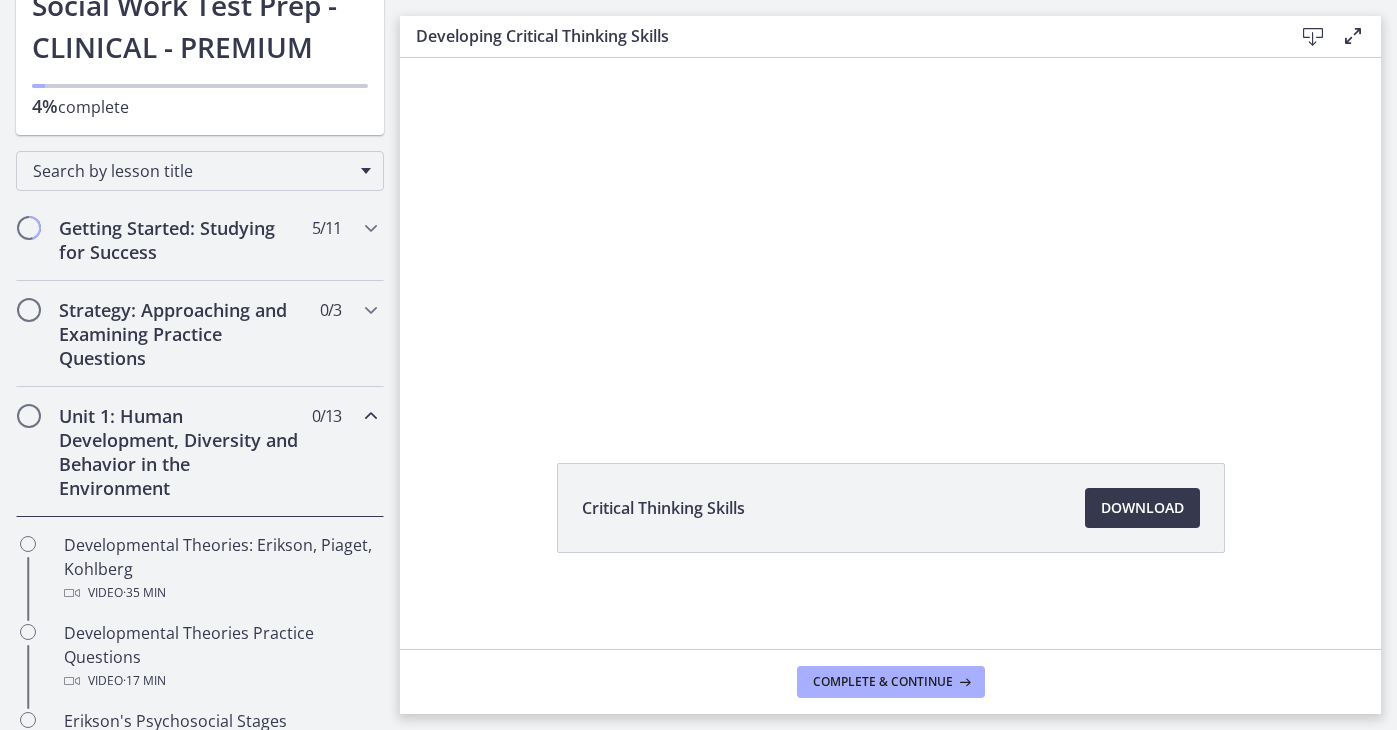 scroll, scrollTop: 184, scrollLeft: 0, axis: vertical 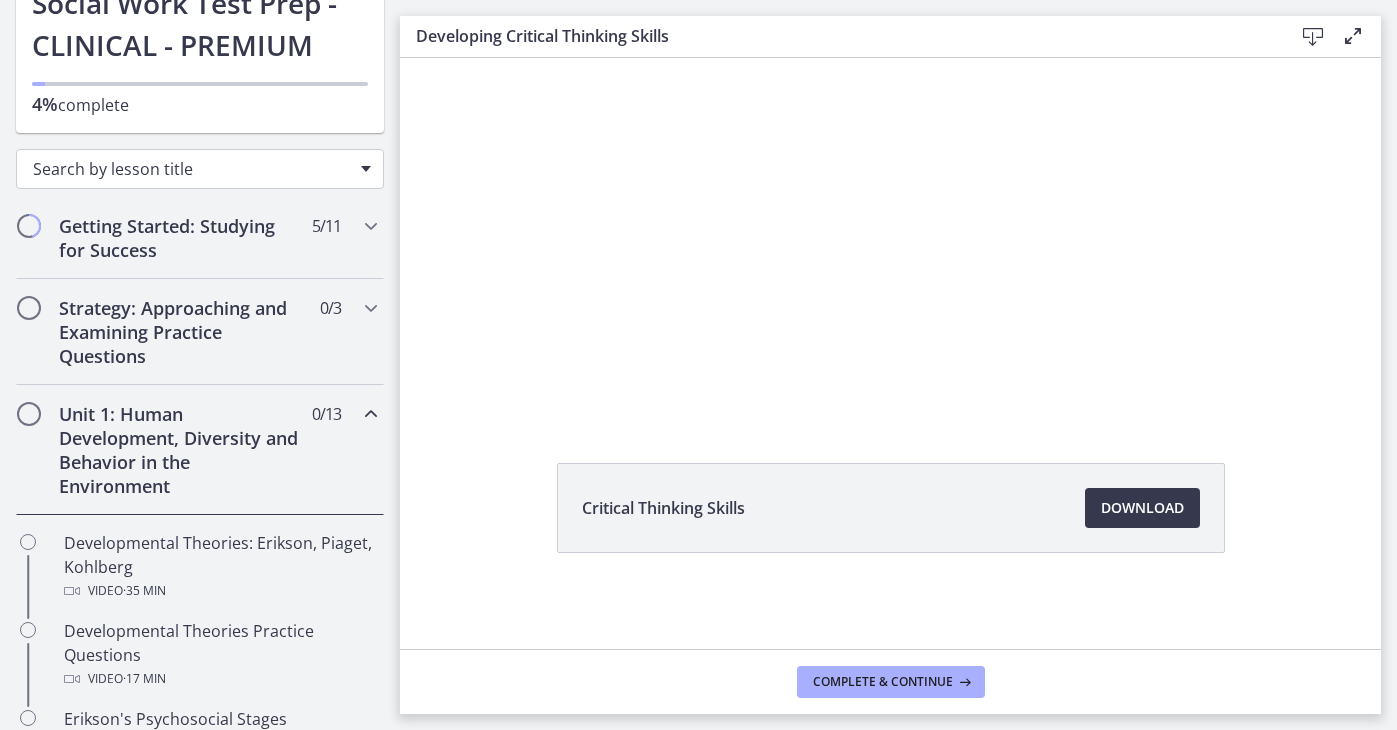 click on "Search by lesson title" at bounding box center (200, 169) 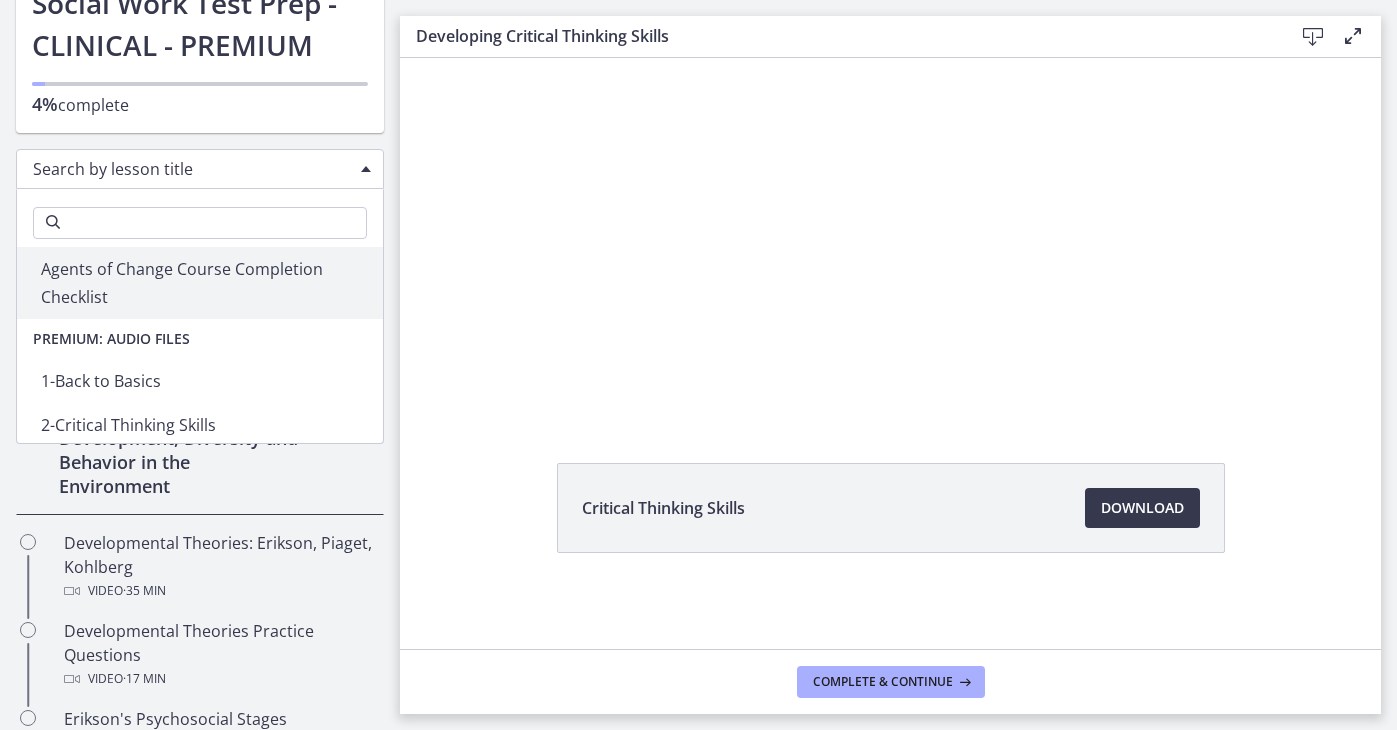 scroll, scrollTop: 5113, scrollLeft: 0, axis: vertical 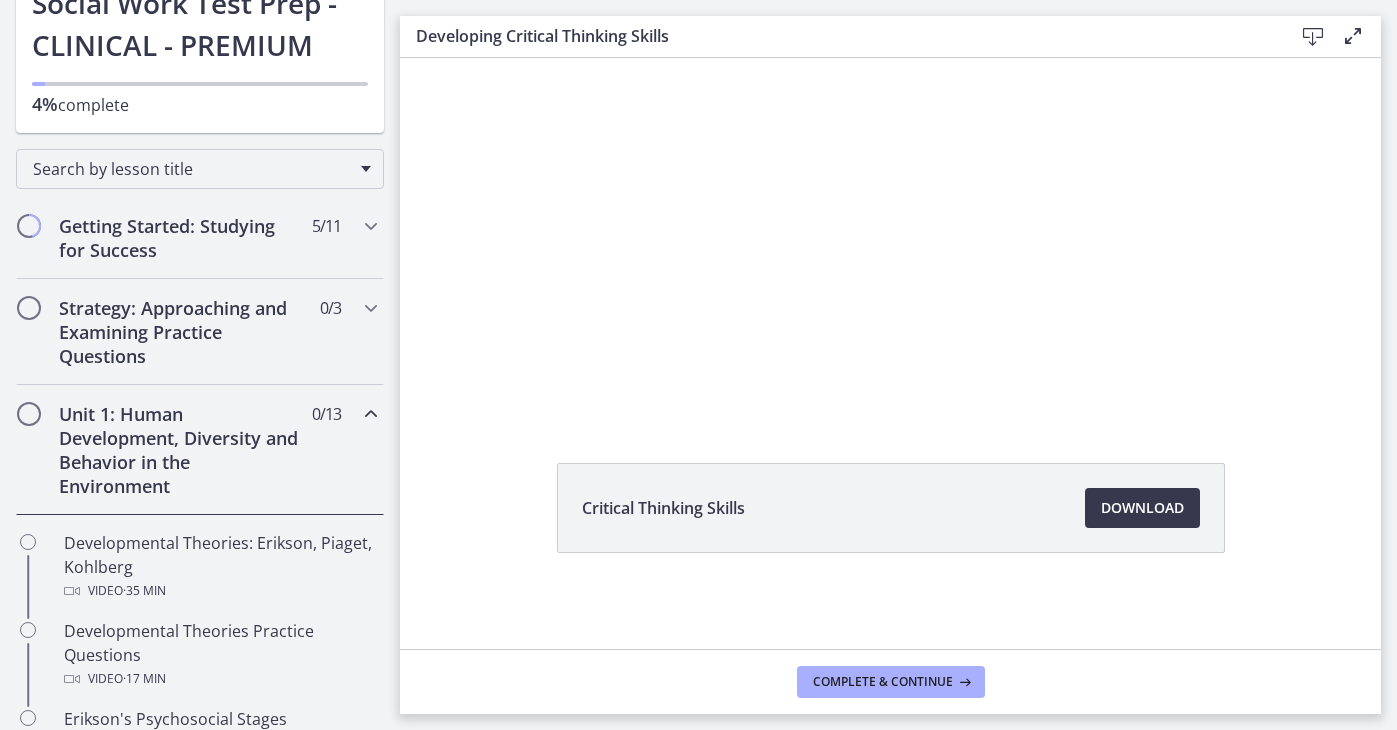 click on "Search by lesson title" at bounding box center (200, 165) 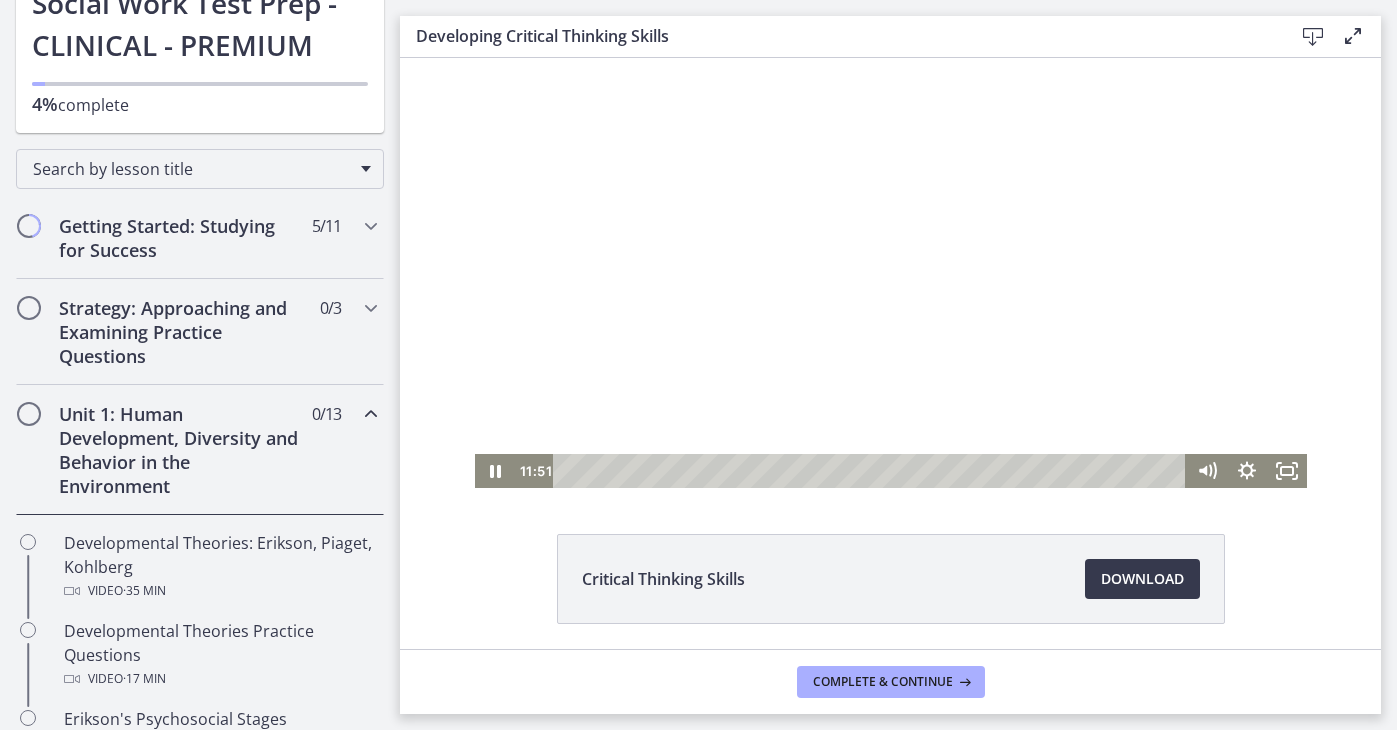 scroll, scrollTop: 0, scrollLeft: 0, axis: both 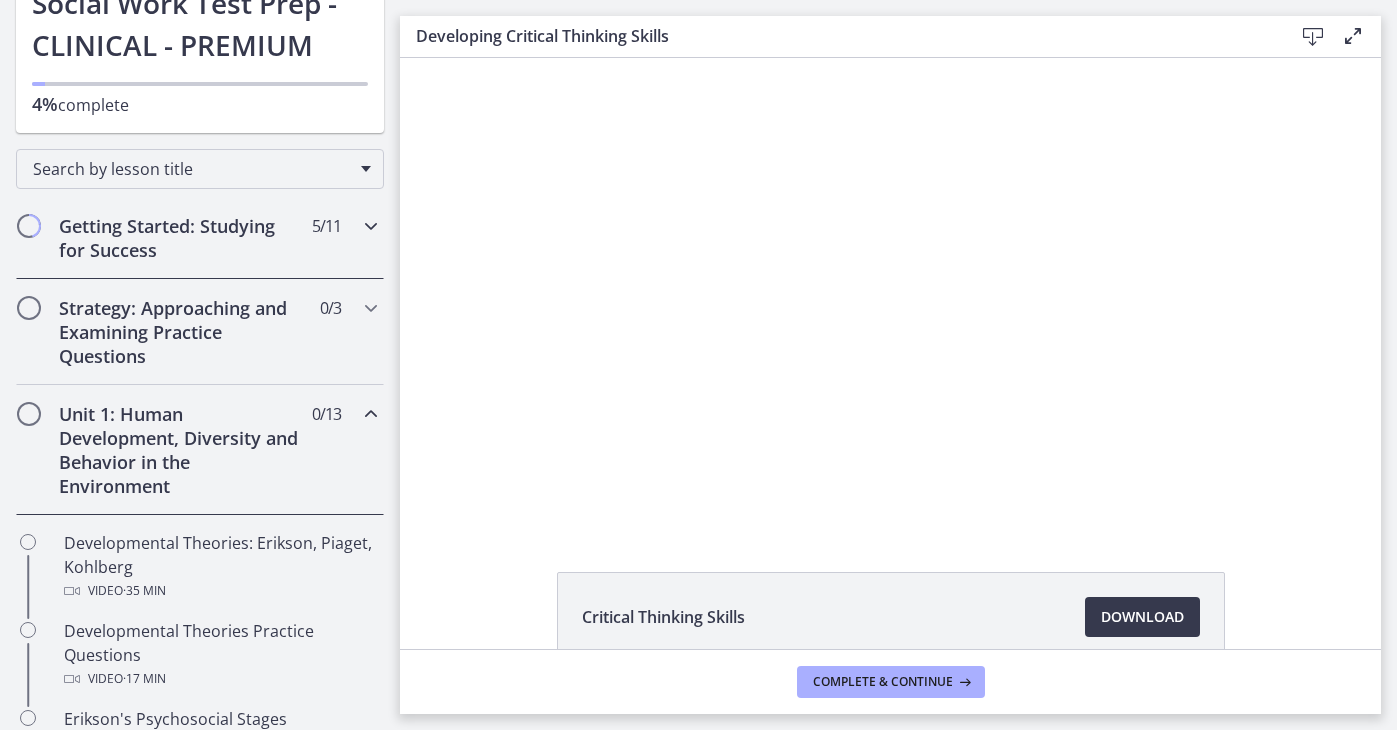 click at bounding box center (371, 226) 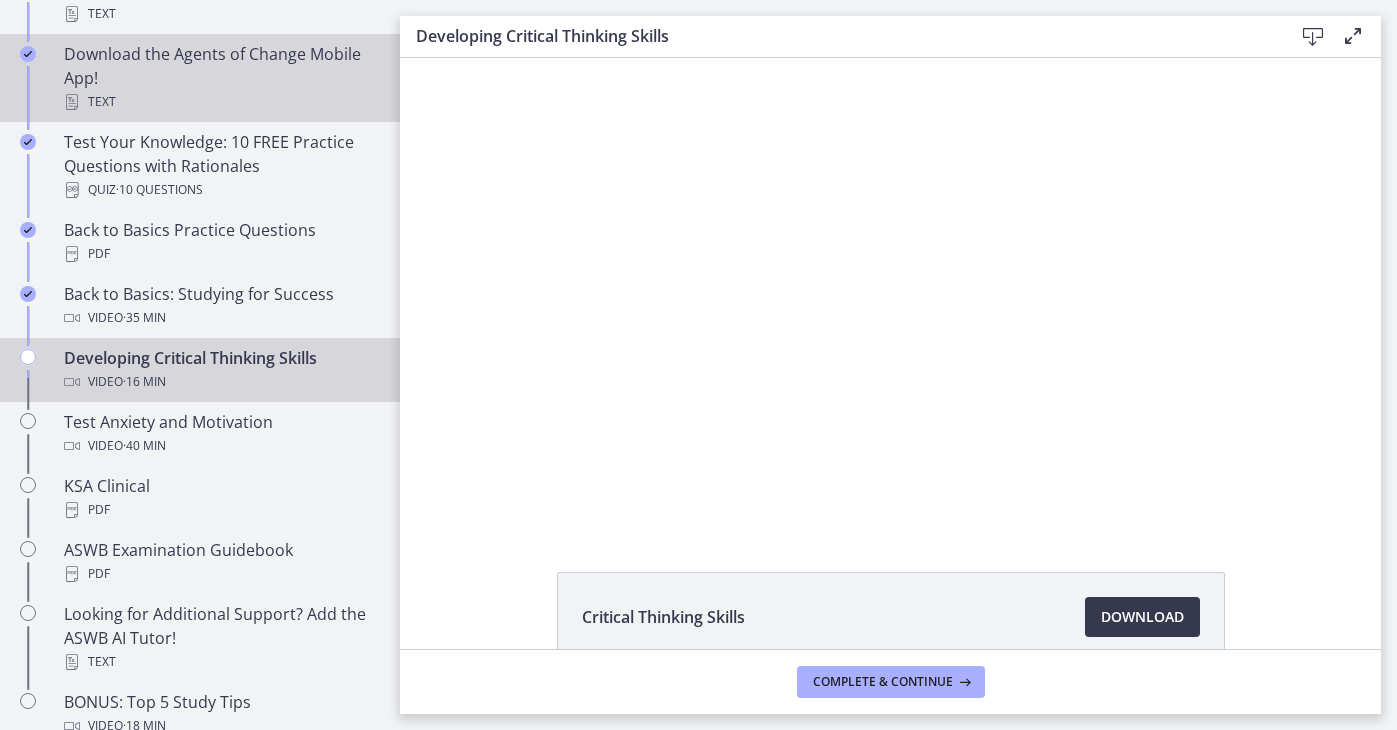 scroll, scrollTop: 501, scrollLeft: 0, axis: vertical 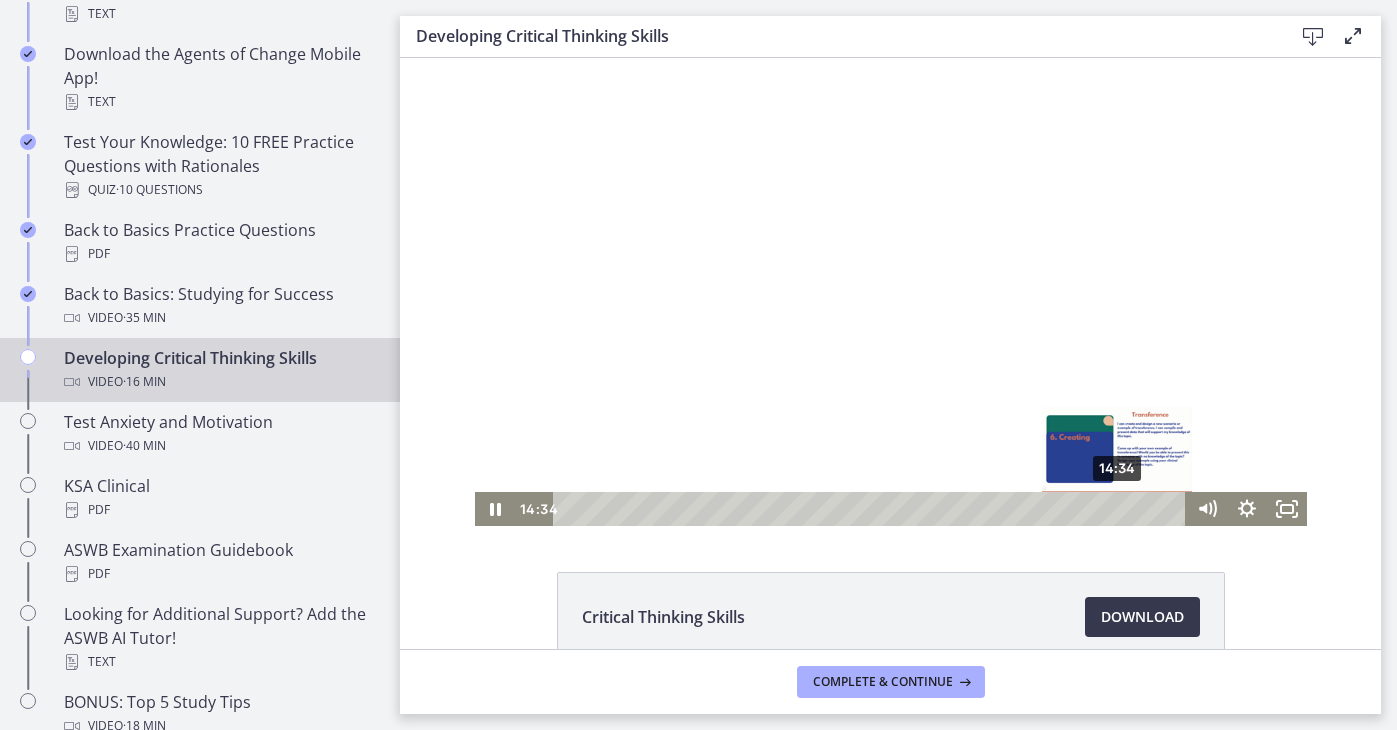 click on "14:34" at bounding box center (872, 509) 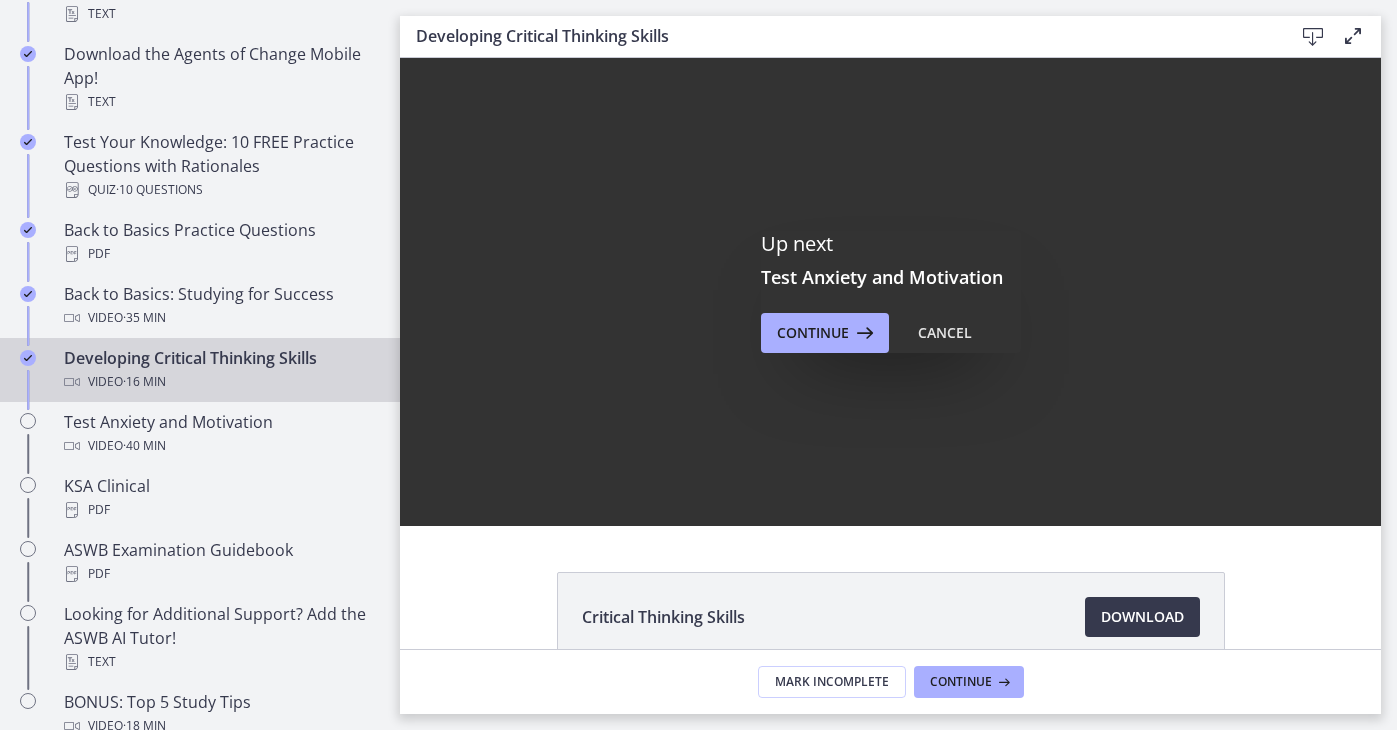 scroll, scrollTop: 0, scrollLeft: 0, axis: both 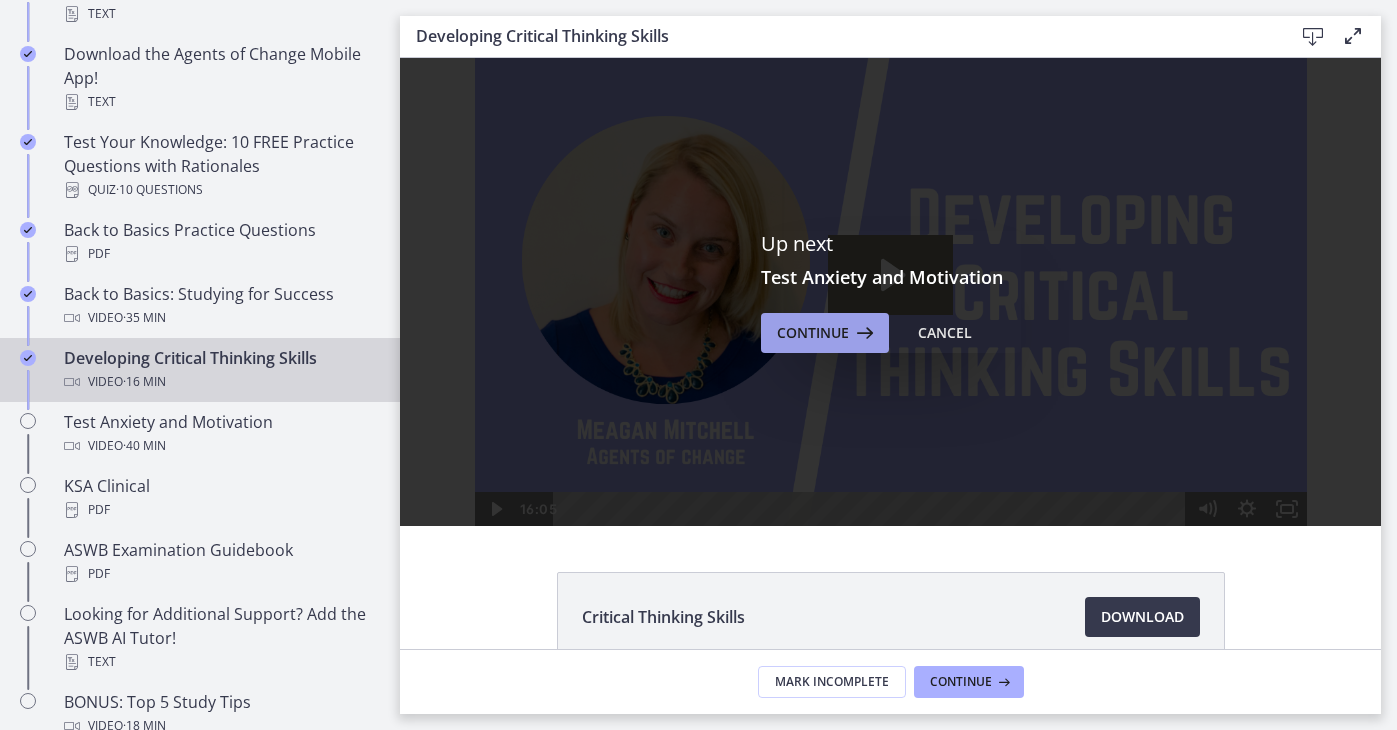 click on "Continue" at bounding box center (813, 333) 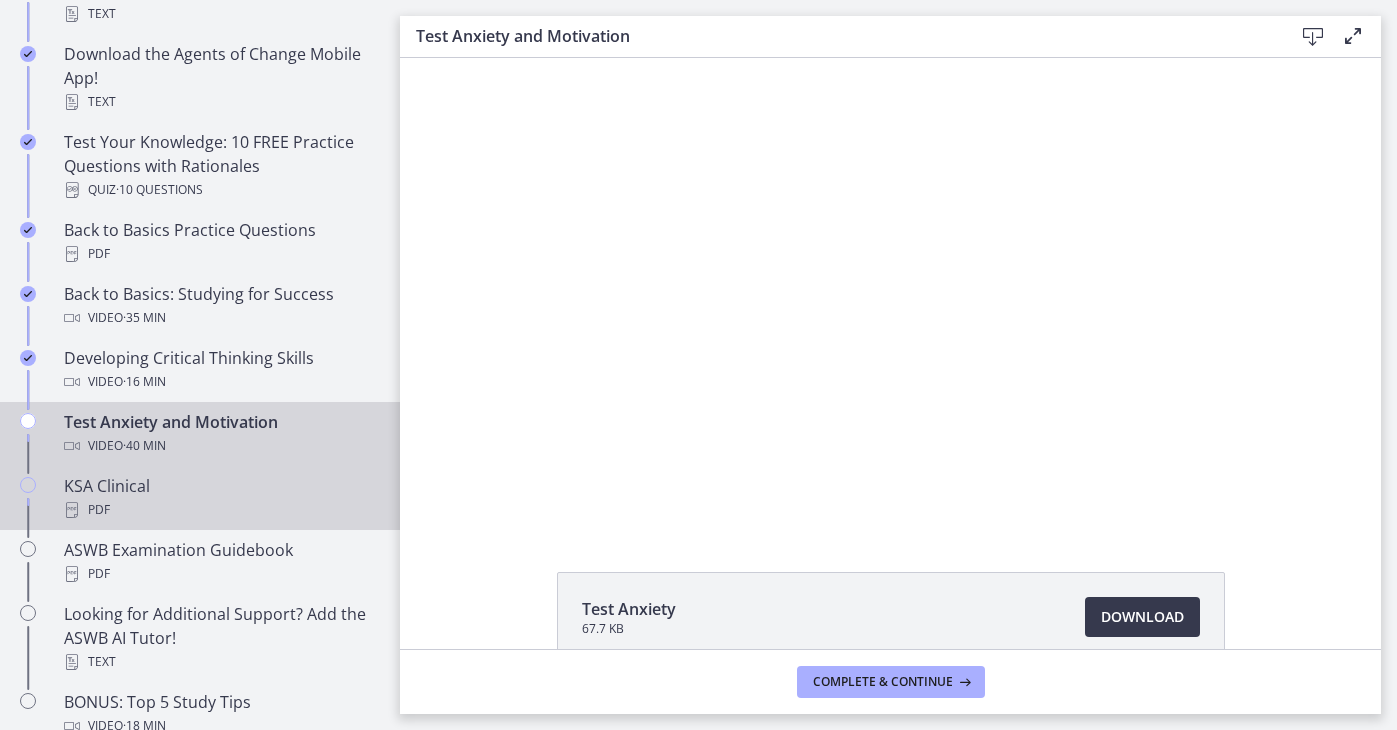 scroll, scrollTop: 0, scrollLeft: 0, axis: both 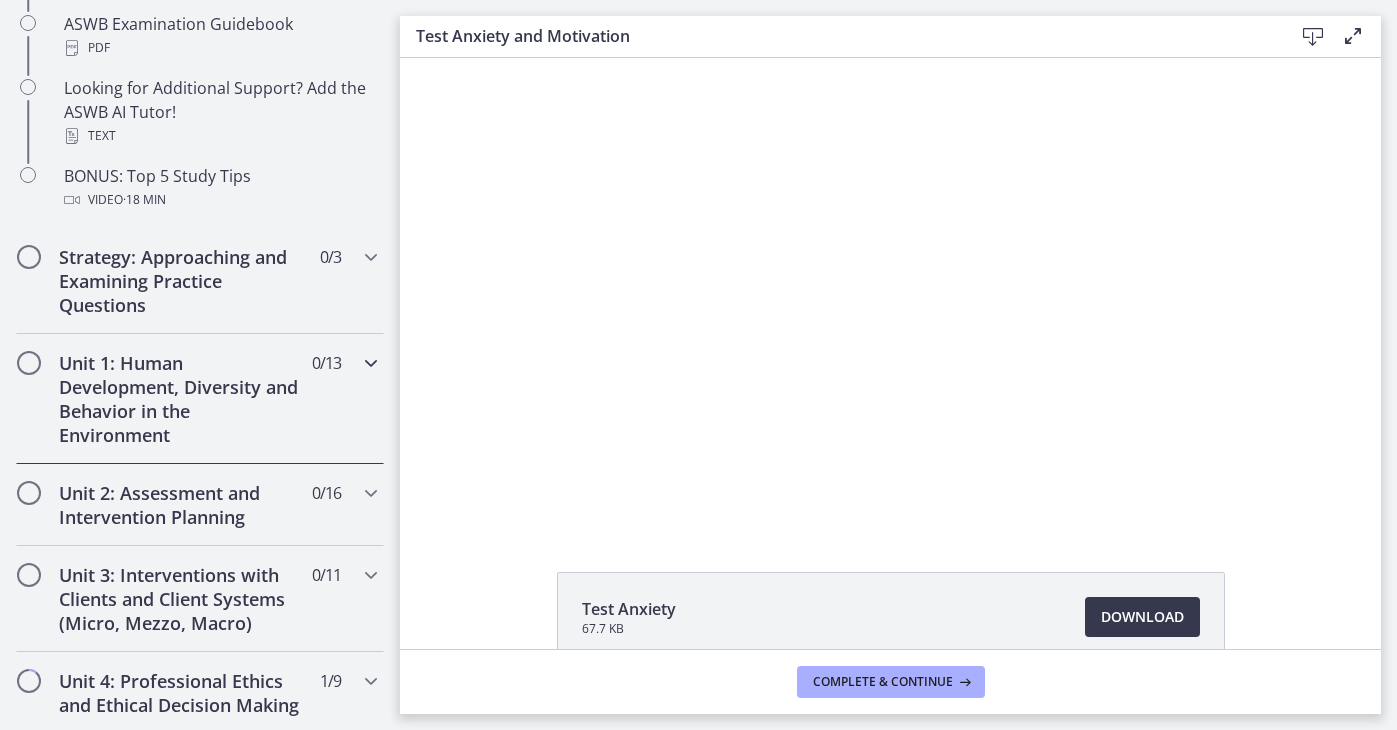 click on "Unit 1: Human Development, Diversity and Behavior in the Environment" at bounding box center (181, 399) 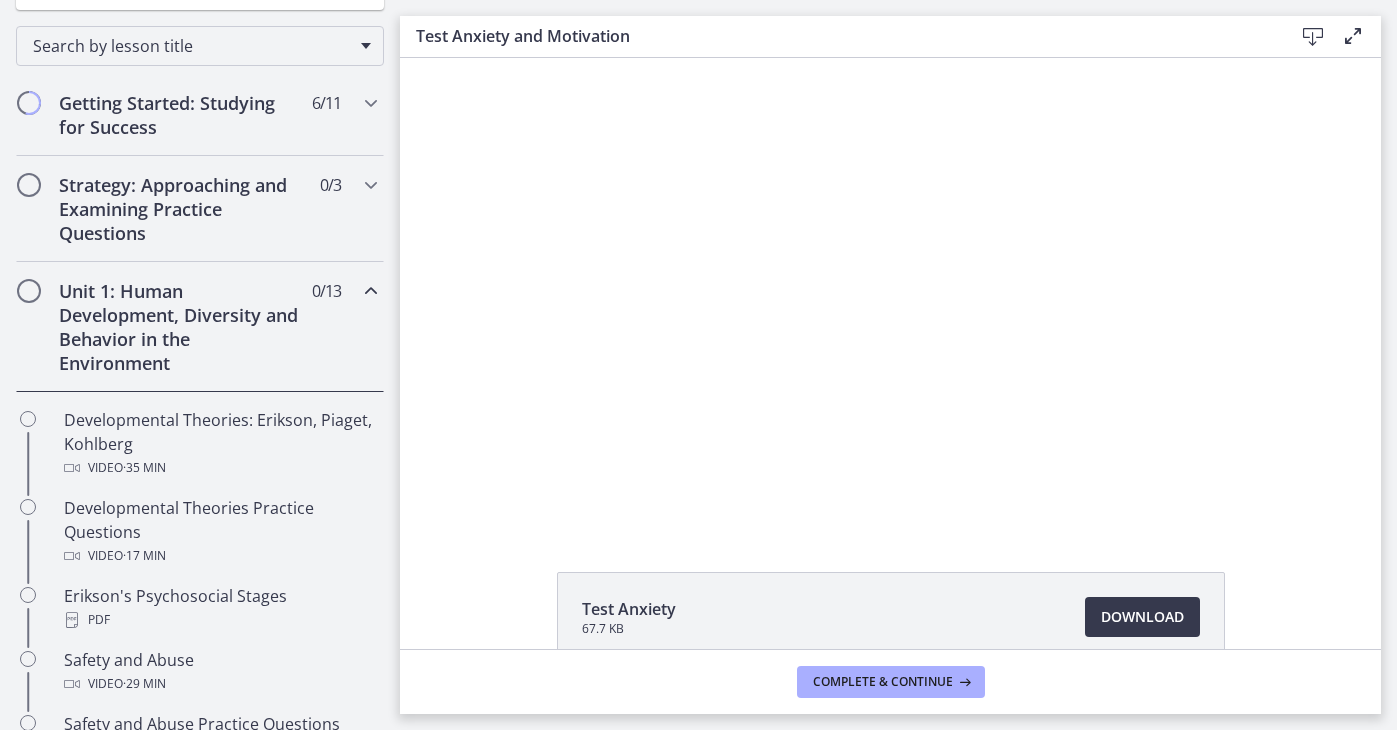 scroll, scrollTop: 329, scrollLeft: 0, axis: vertical 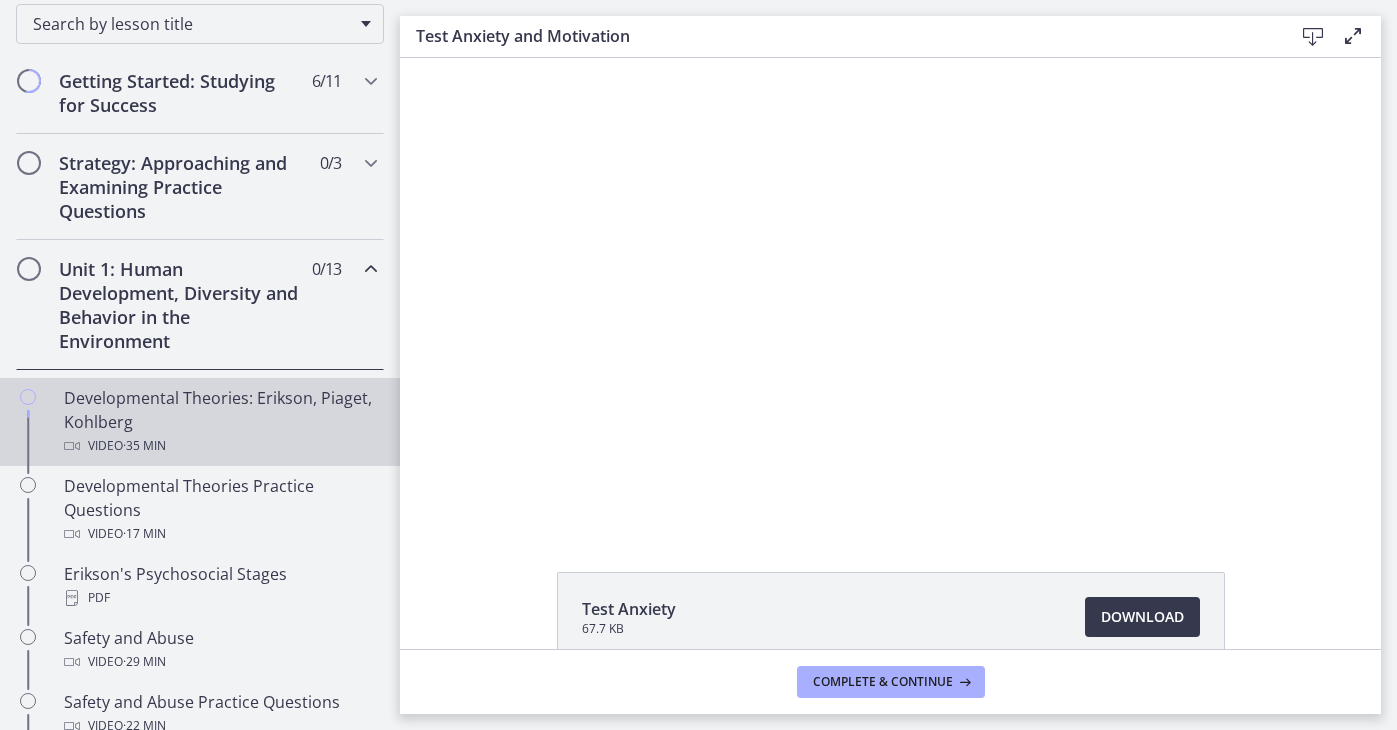 click on "Developmental Theories: Erikson, Piaget, Kohlberg
Video
·  35 min" at bounding box center [220, 422] 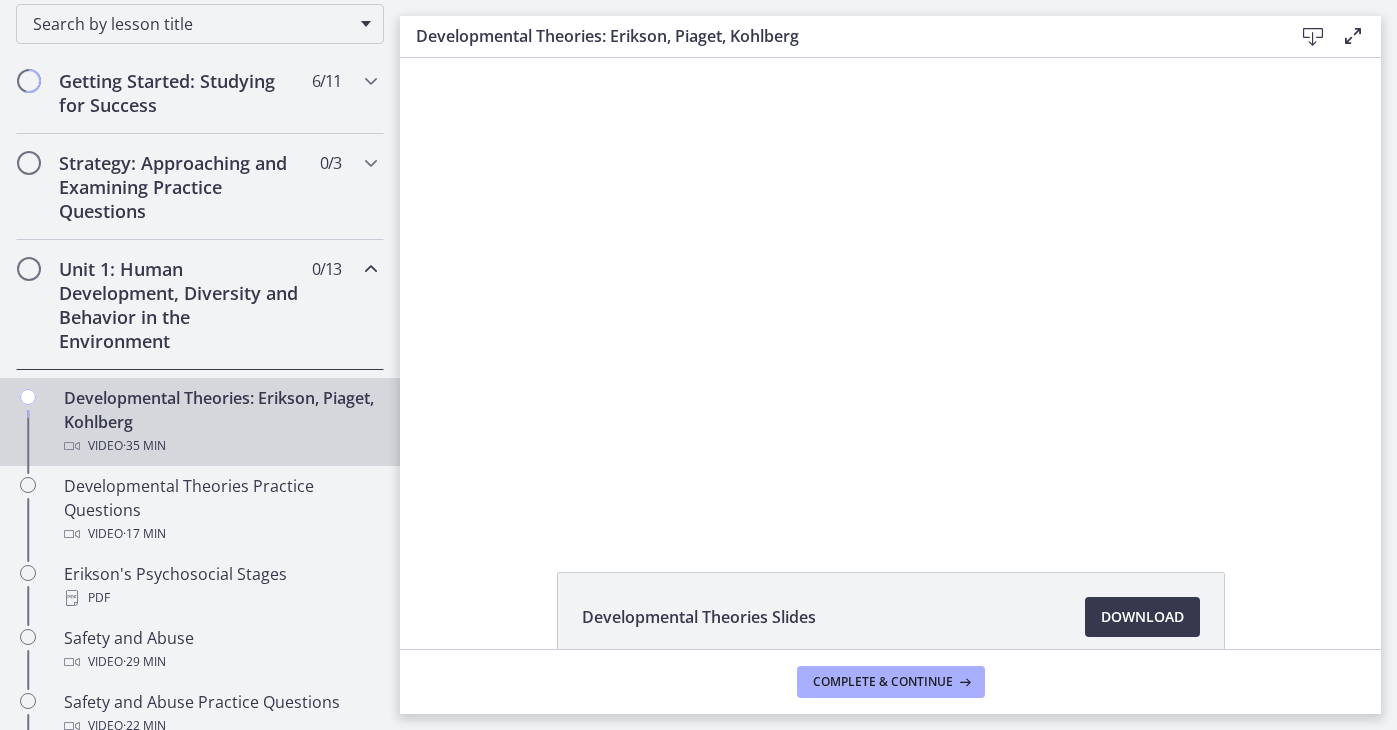 scroll, scrollTop: 0, scrollLeft: 0, axis: both 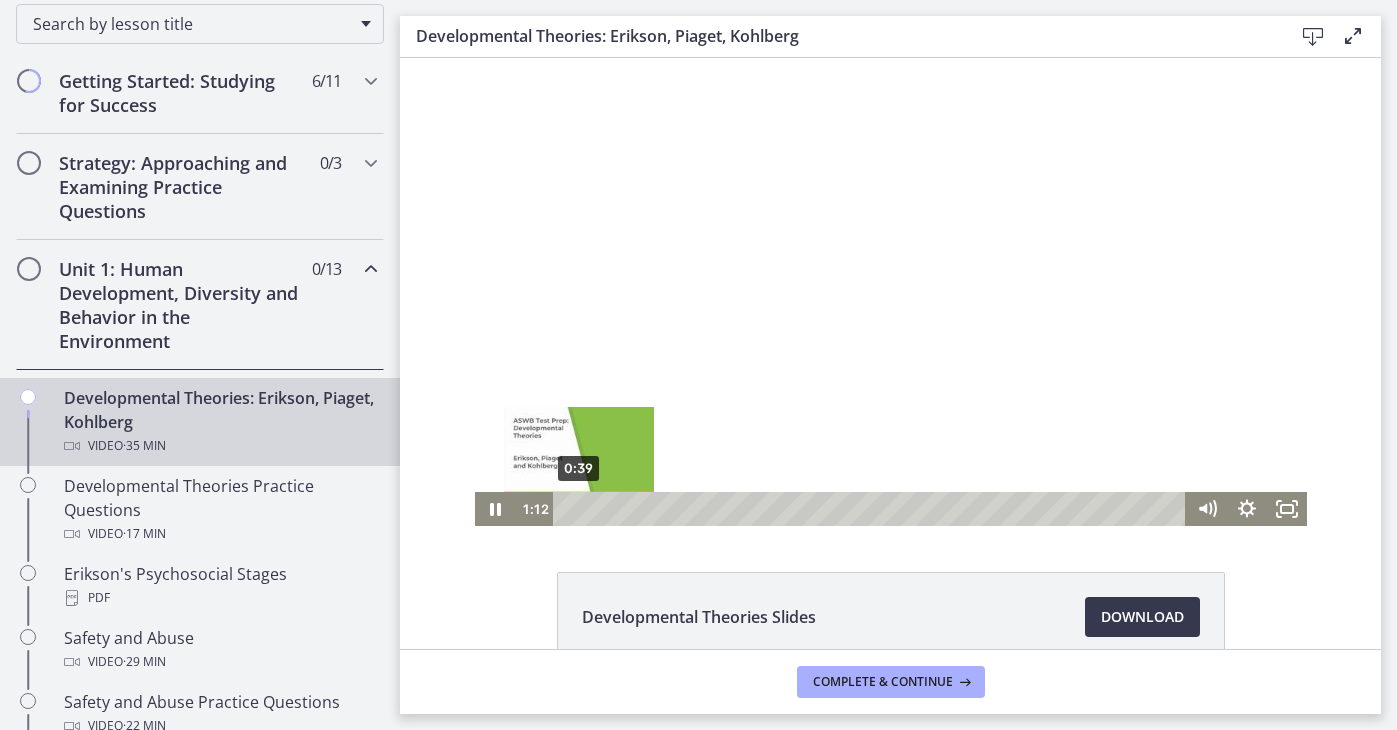 click on "0:39" at bounding box center [872, 509] 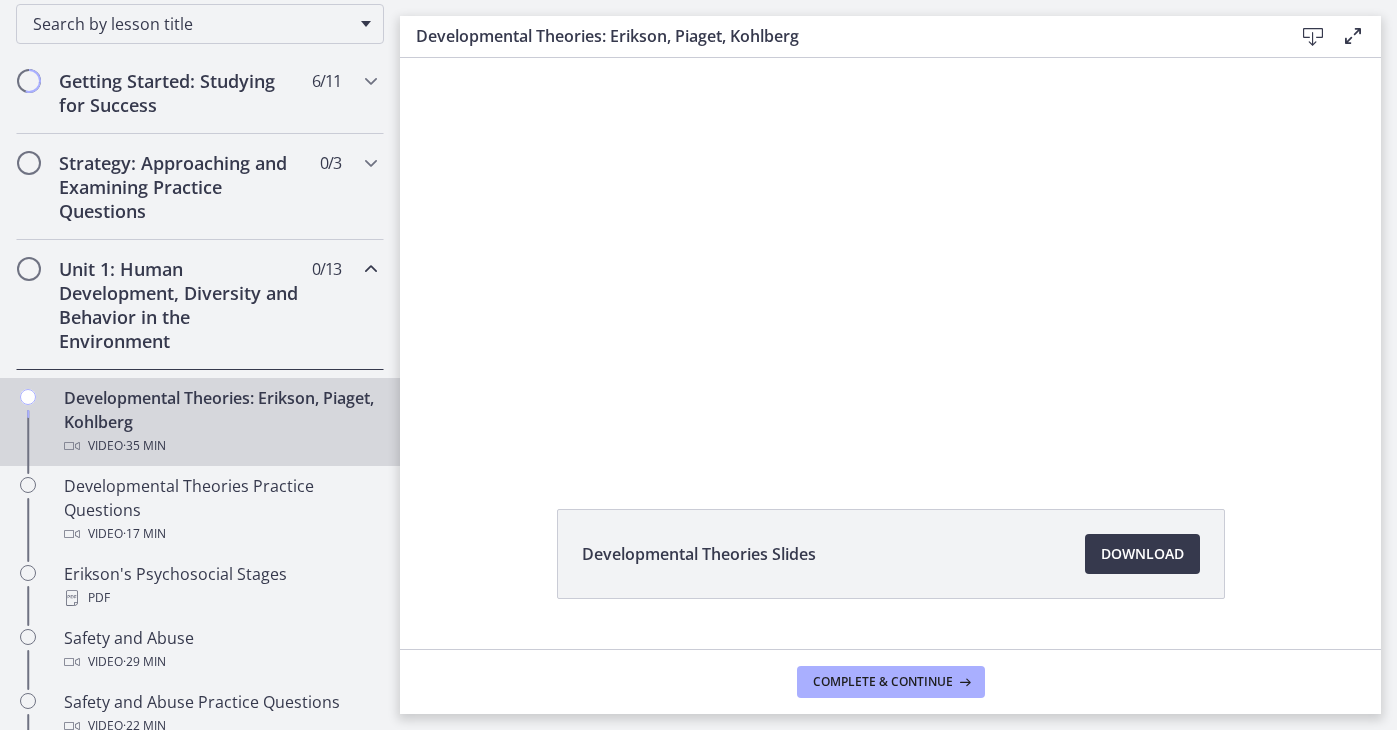 scroll, scrollTop: 109, scrollLeft: 0, axis: vertical 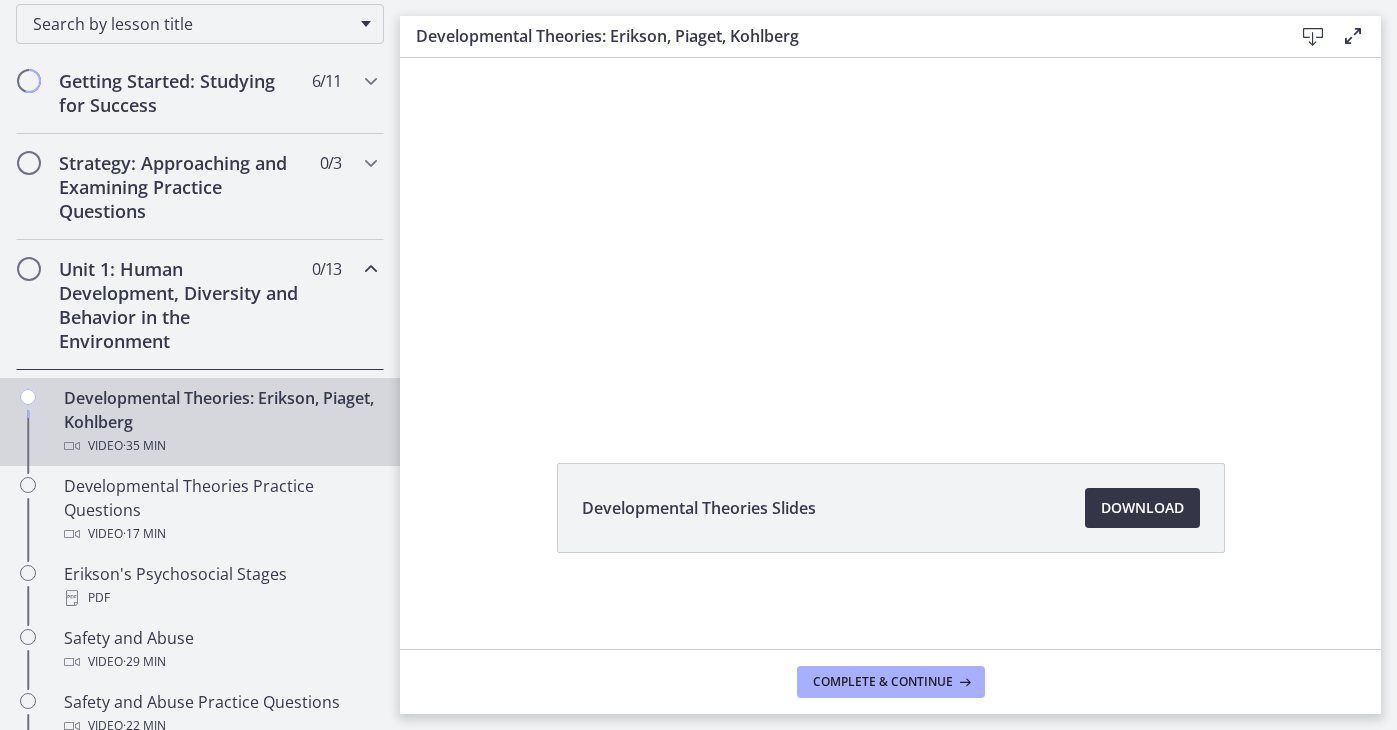 click on "Download
Opens in a new window" at bounding box center [1142, 508] 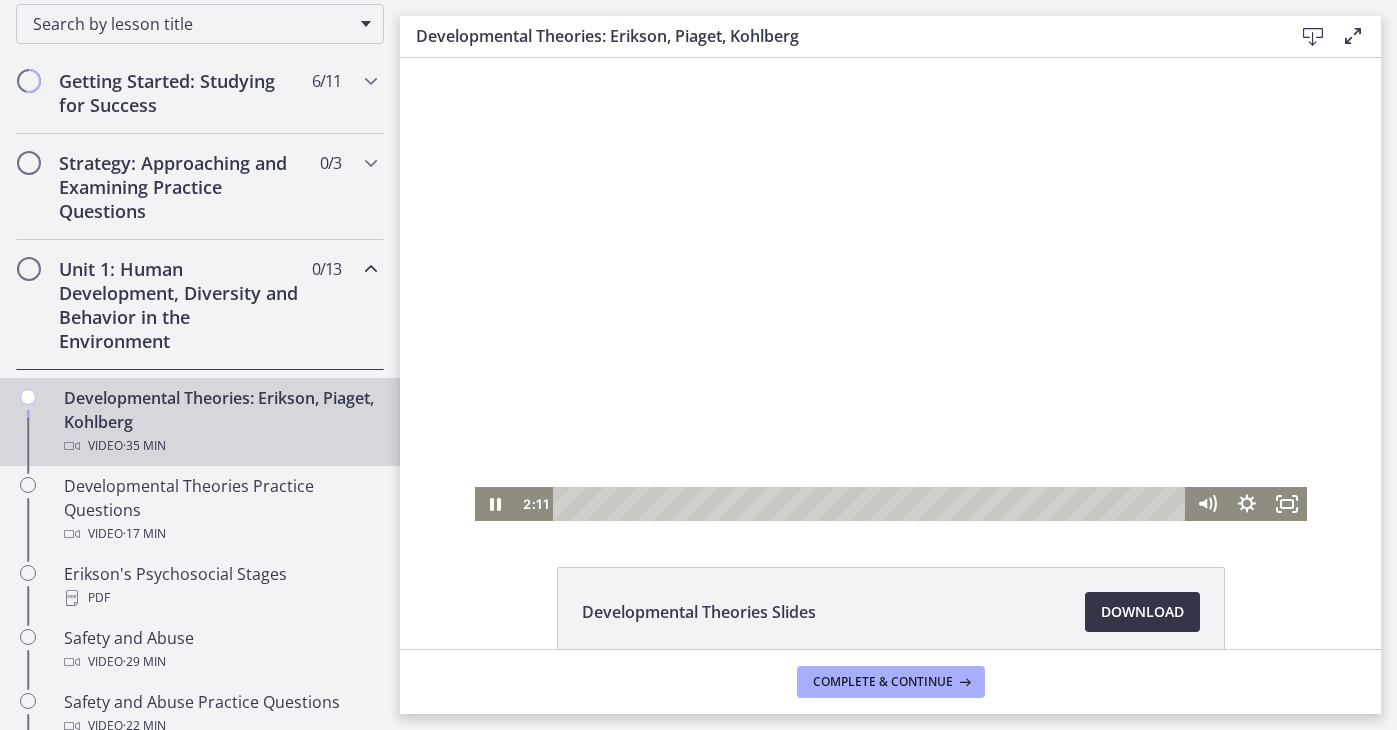 scroll, scrollTop: 0, scrollLeft: 0, axis: both 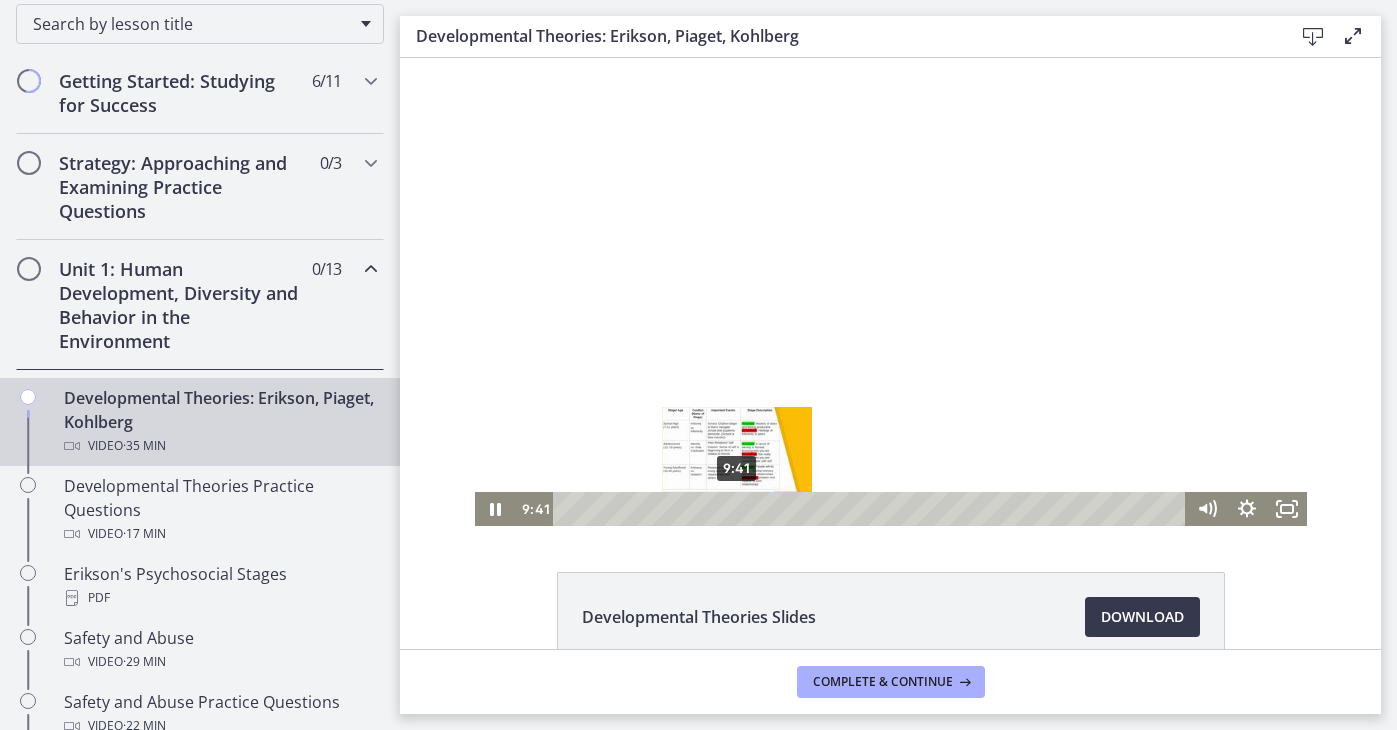 click on "9:41" at bounding box center [872, 509] 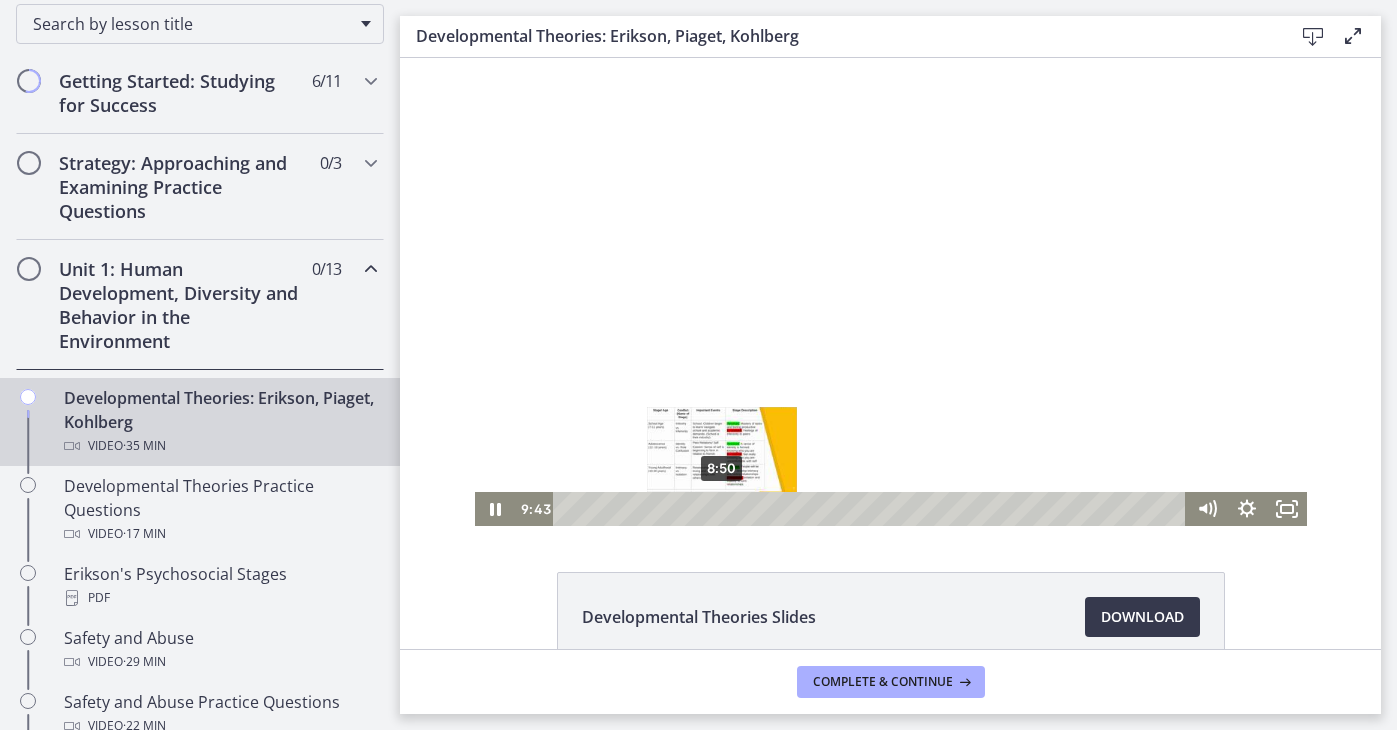 click on "8:50" at bounding box center [872, 509] 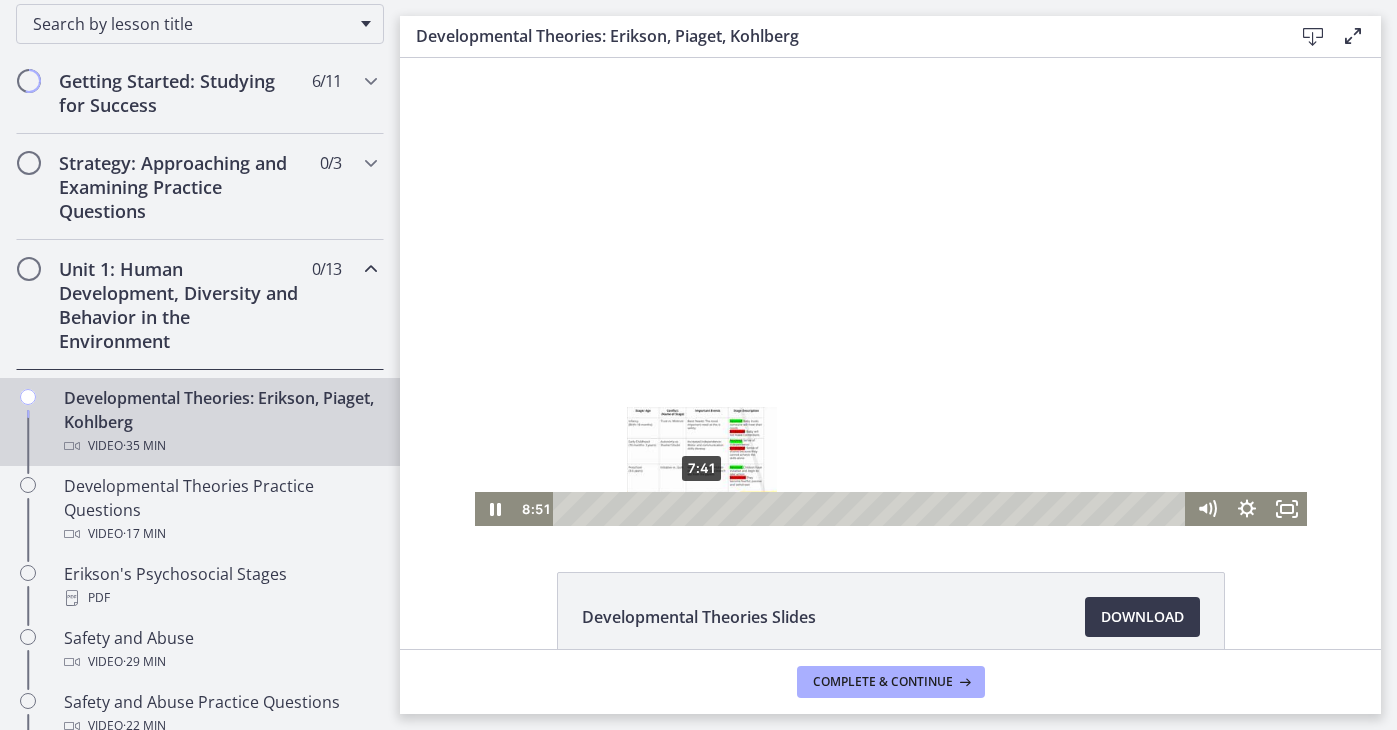 click on "7:41" at bounding box center (872, 509) 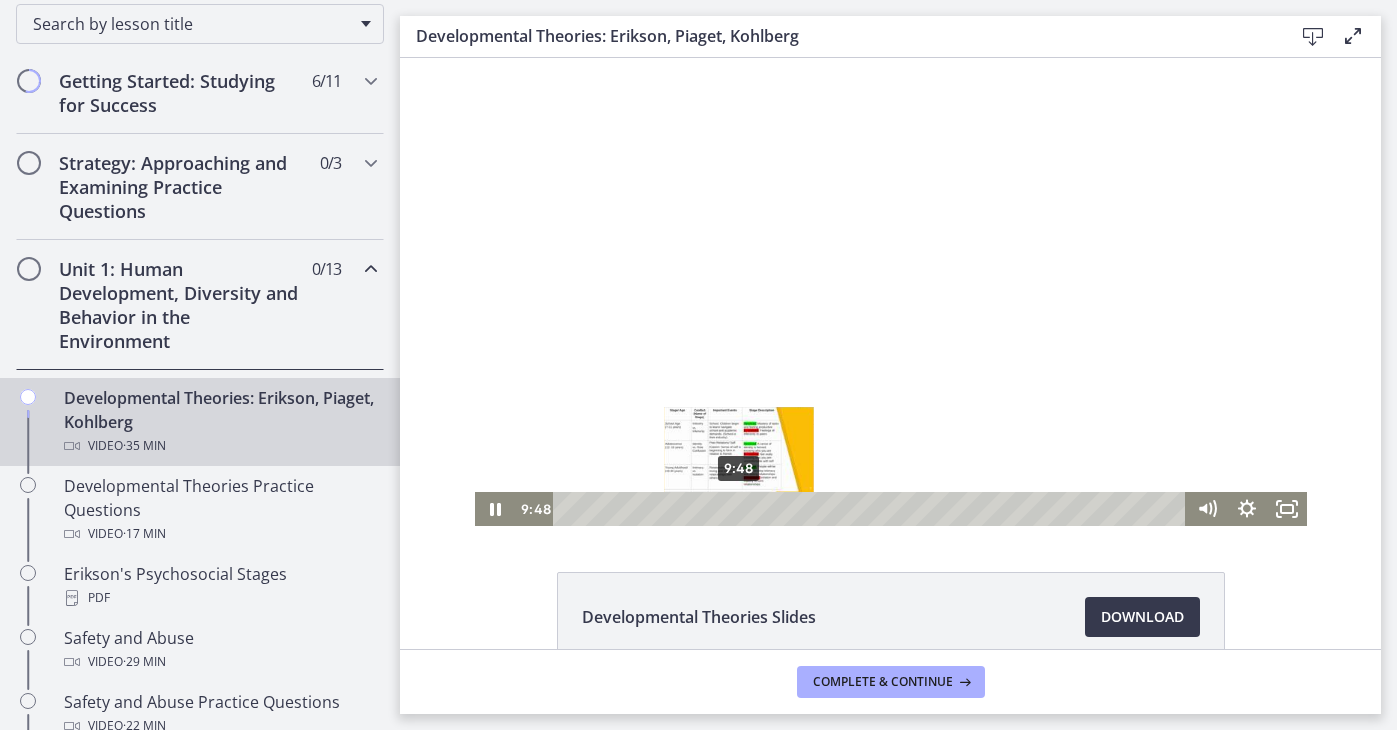 click on "9:48" at bounding box center (872, 509) 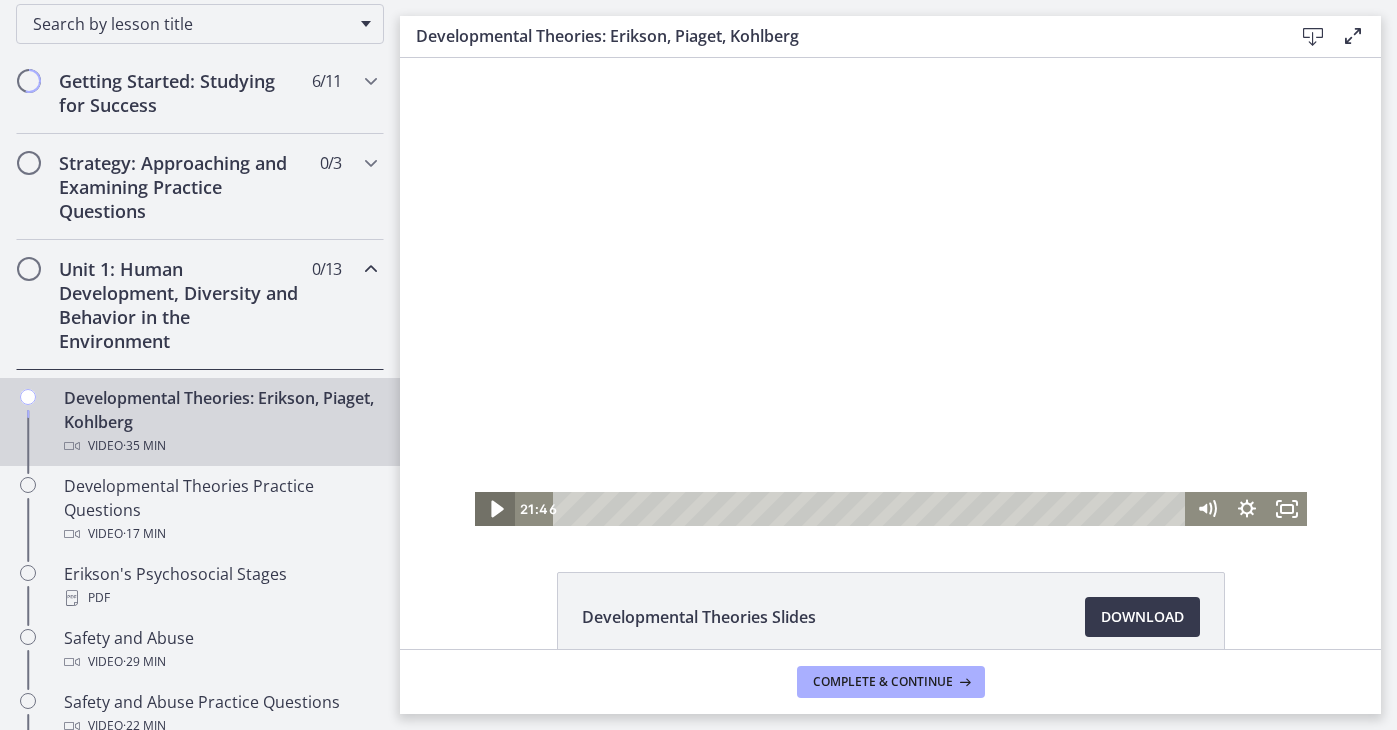 click 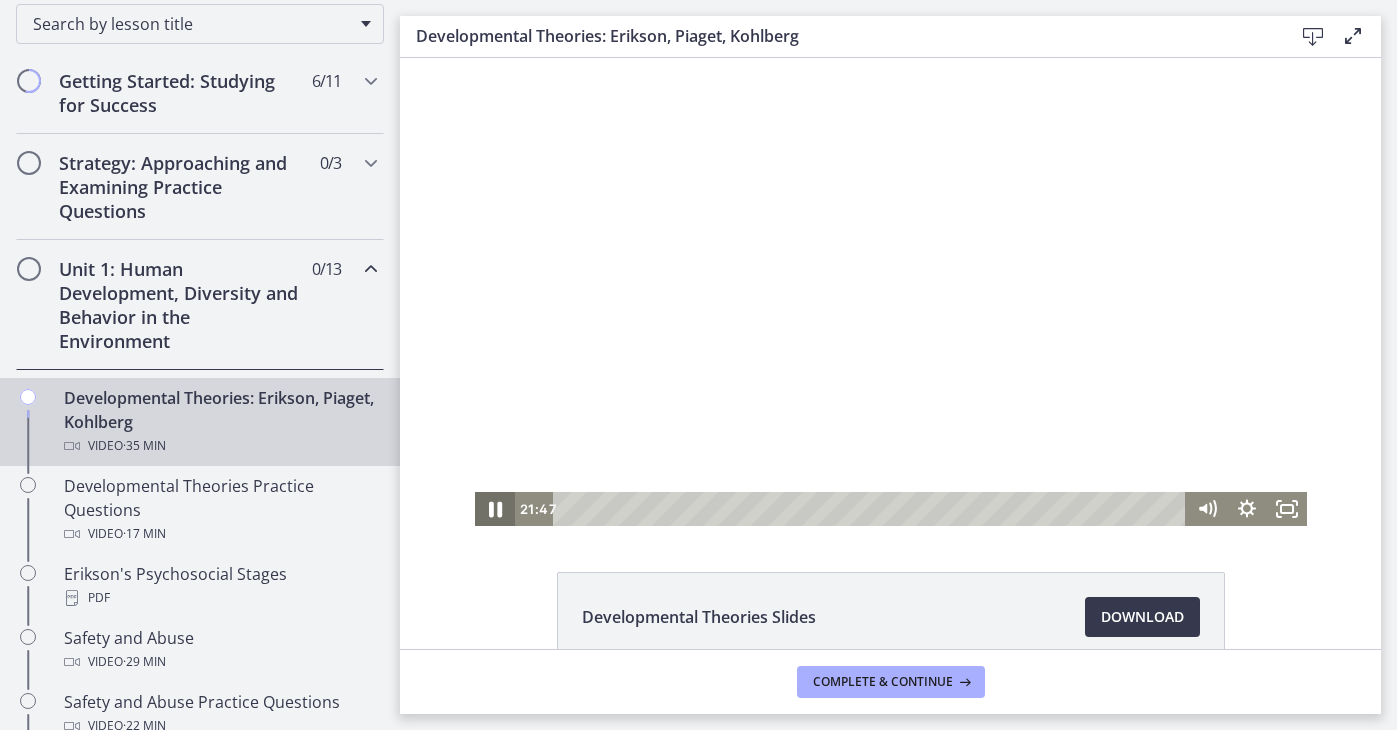 click 